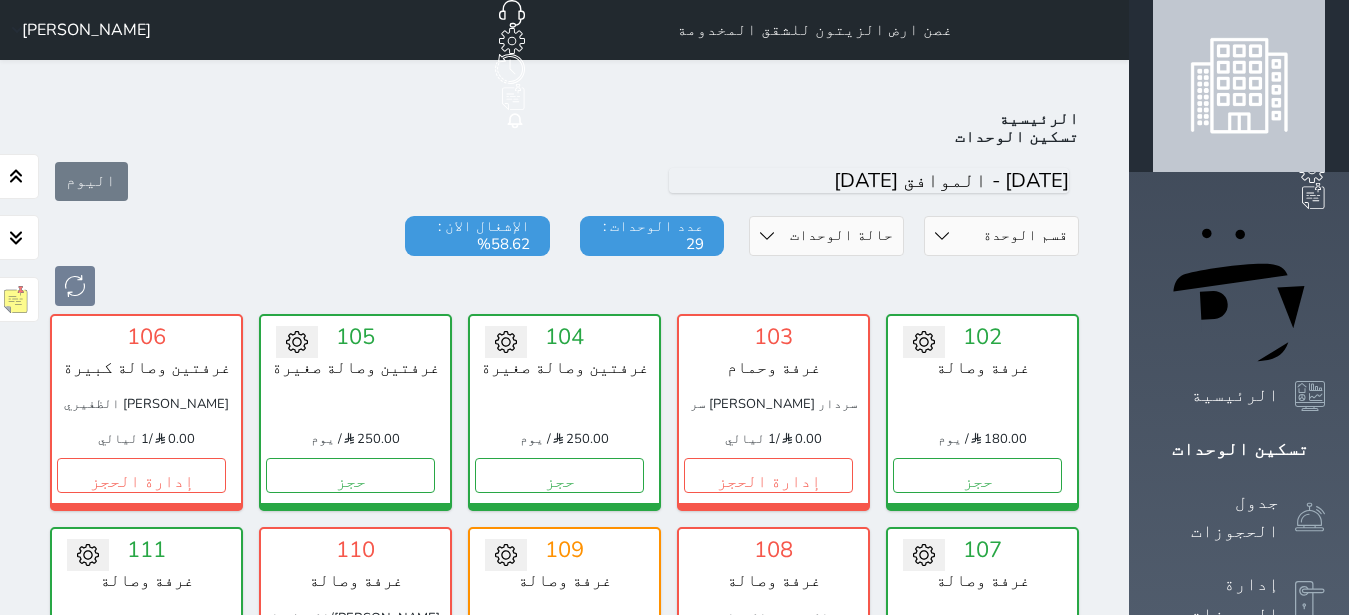 scroll, scrollTop: 0, scrollLeft: 0, axis: both 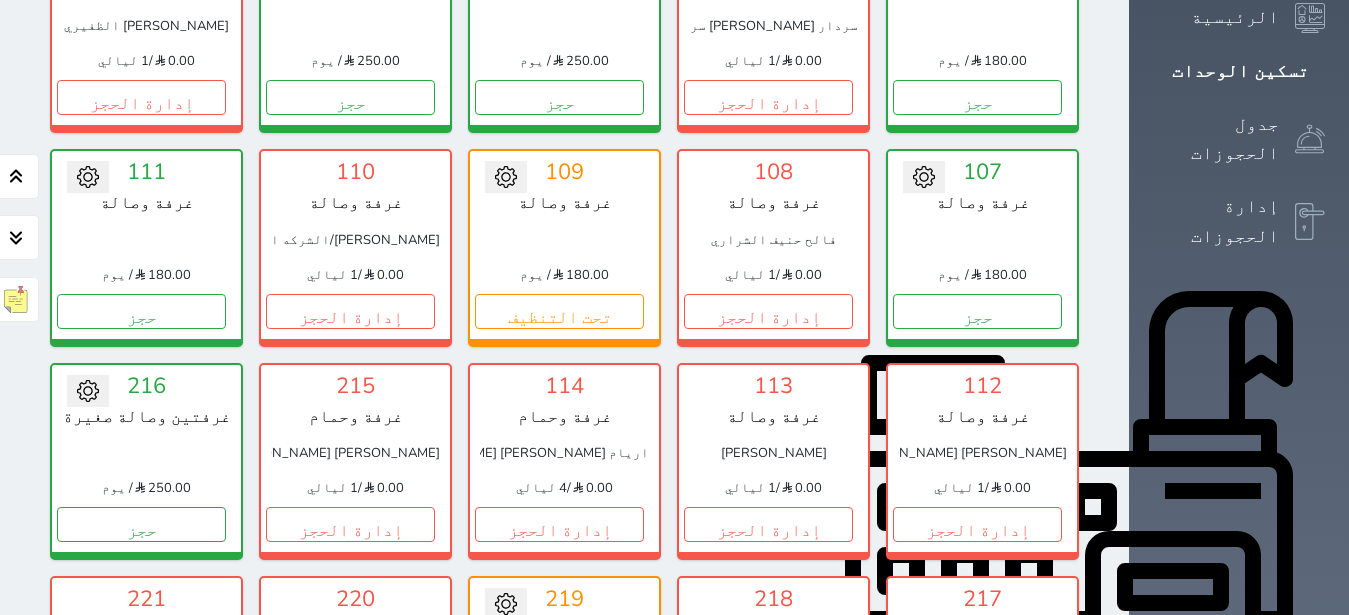 click on "تحت التنظيف" at bounding box center [559, 738] 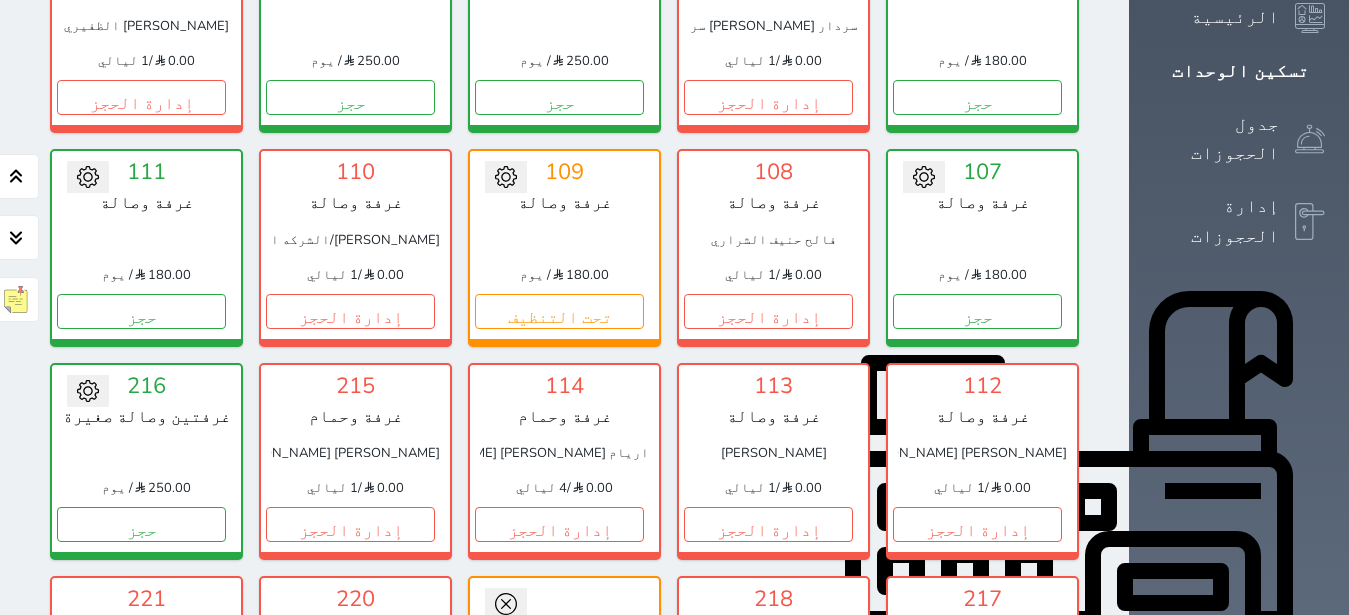 click on "تحويل لمتاح" at bounding box center (564, 637) 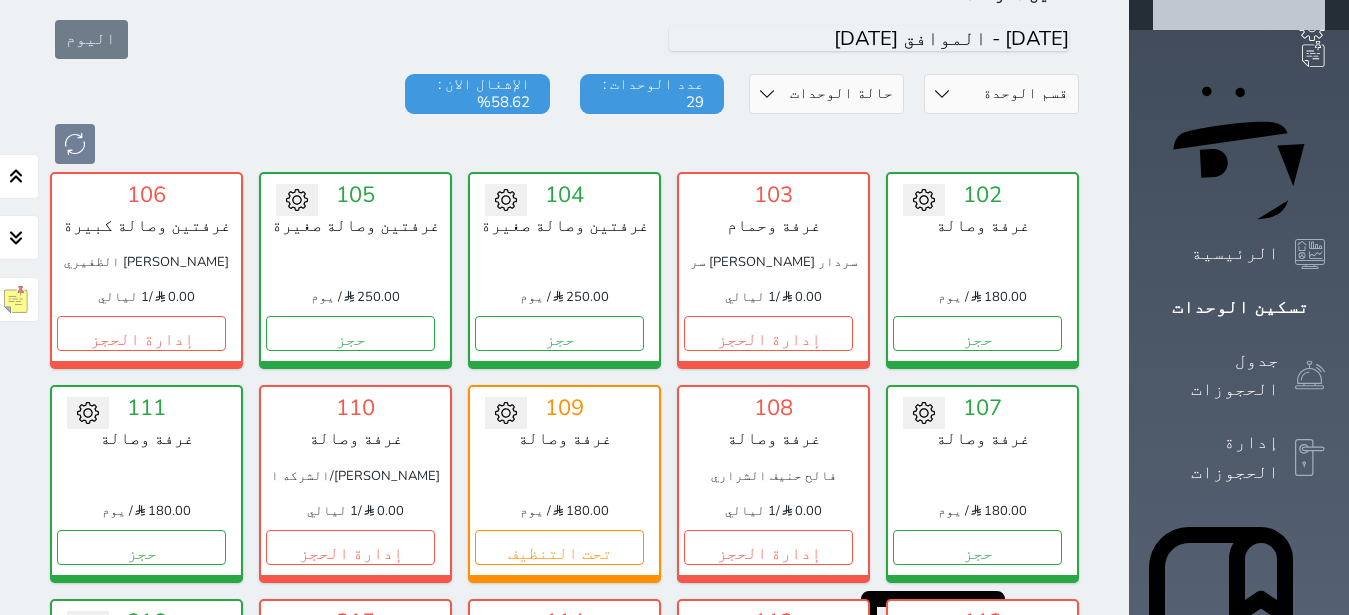 scroll, scrollTop: 63, scrollLeft: 0, axis: vertical 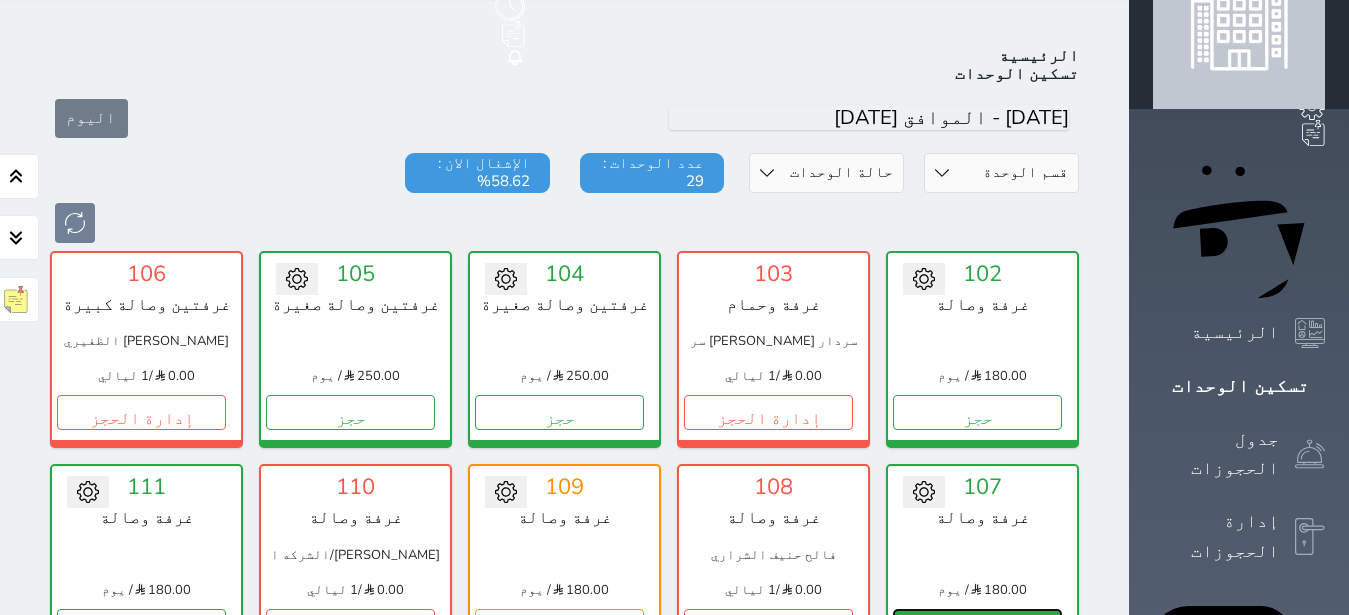 click on "حجز" at bounding box center (977, 626) 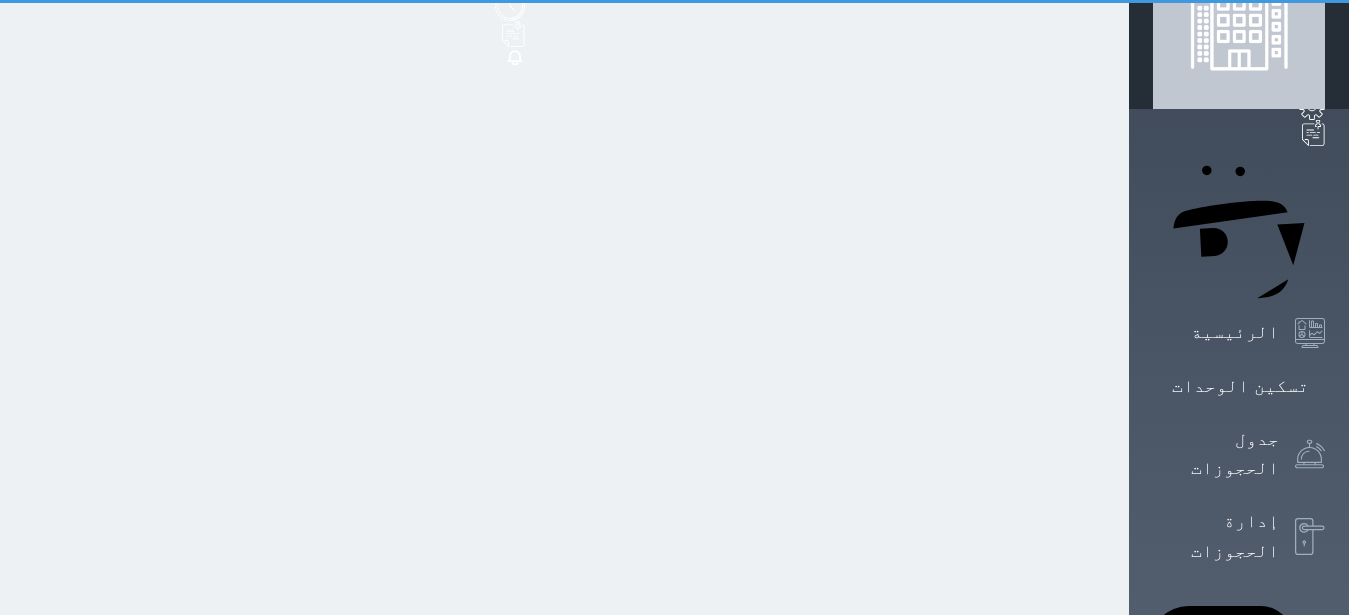 scroll, scrollTop: 14, scrollLeft: 0, axis: vertical 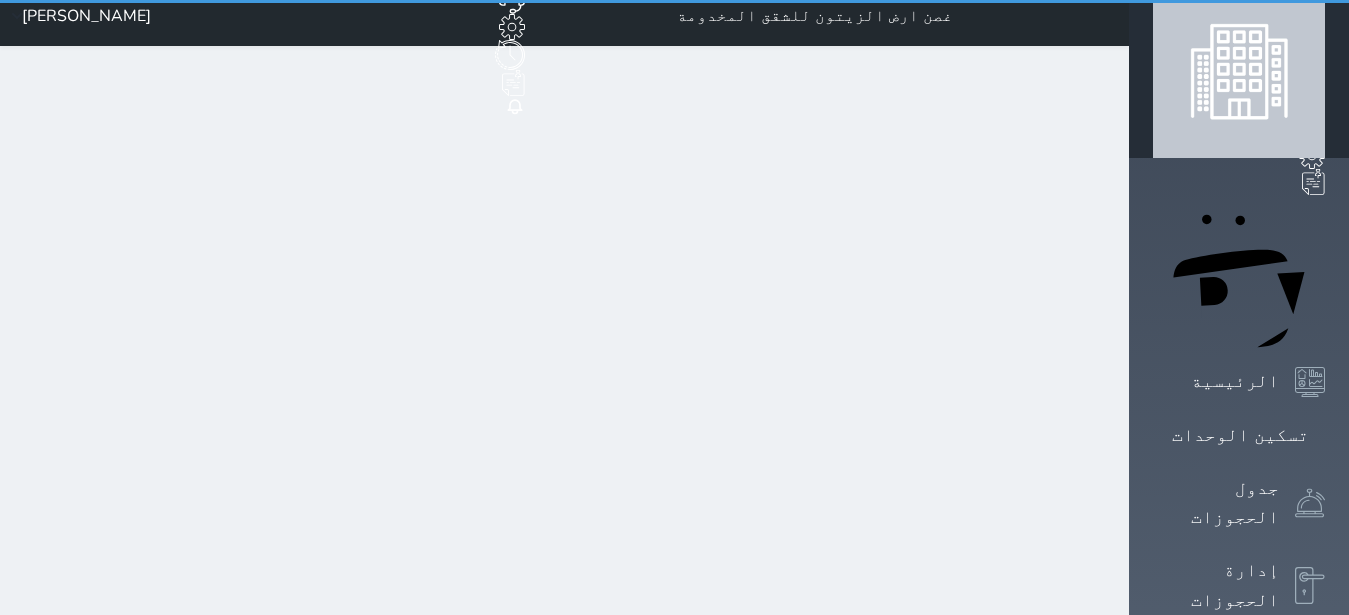 select on "1" 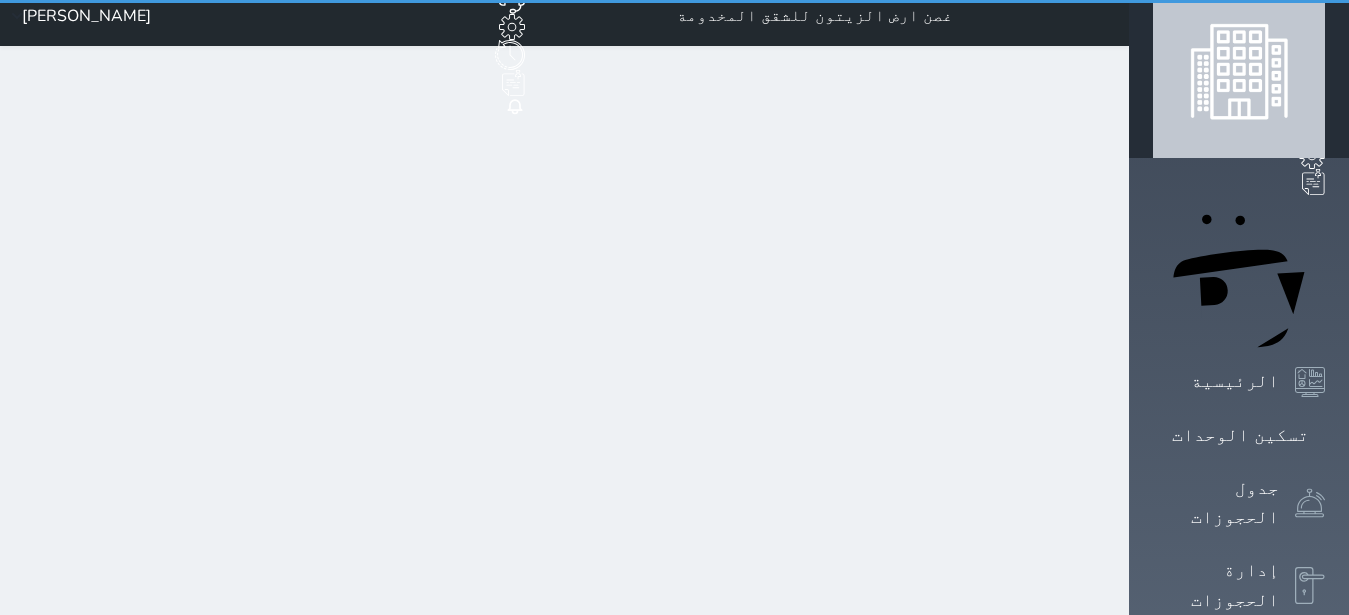 scroll, scrollTop: 0, scrollLeft: 0, axis: both 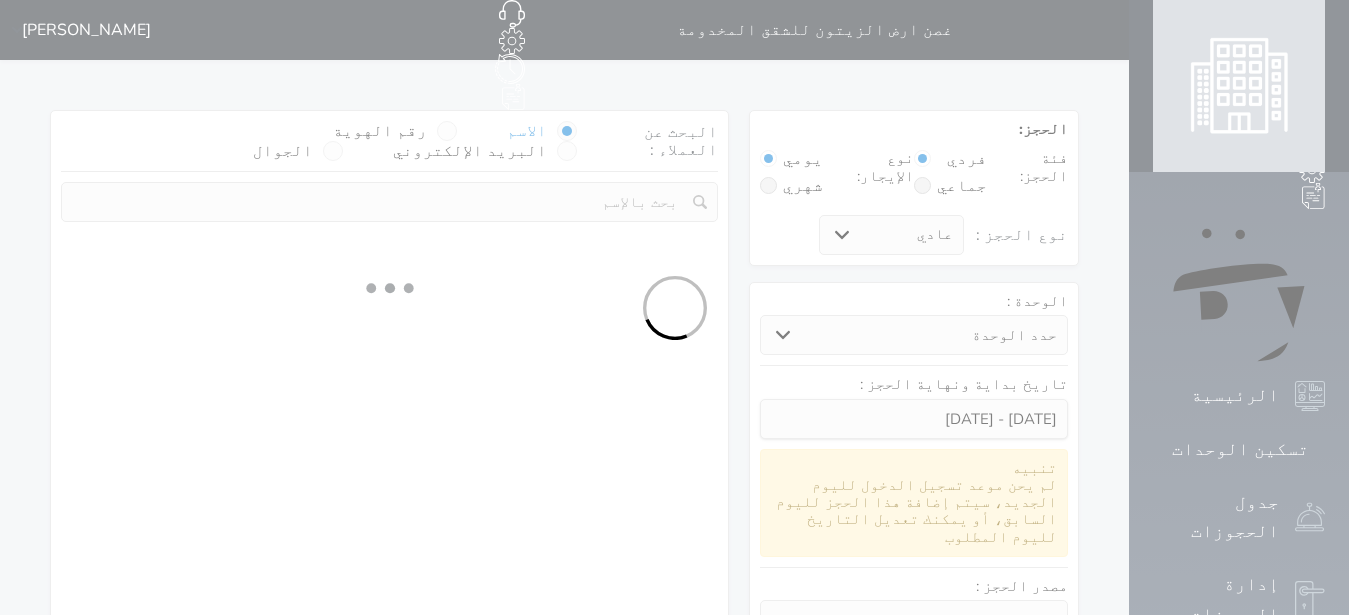 select 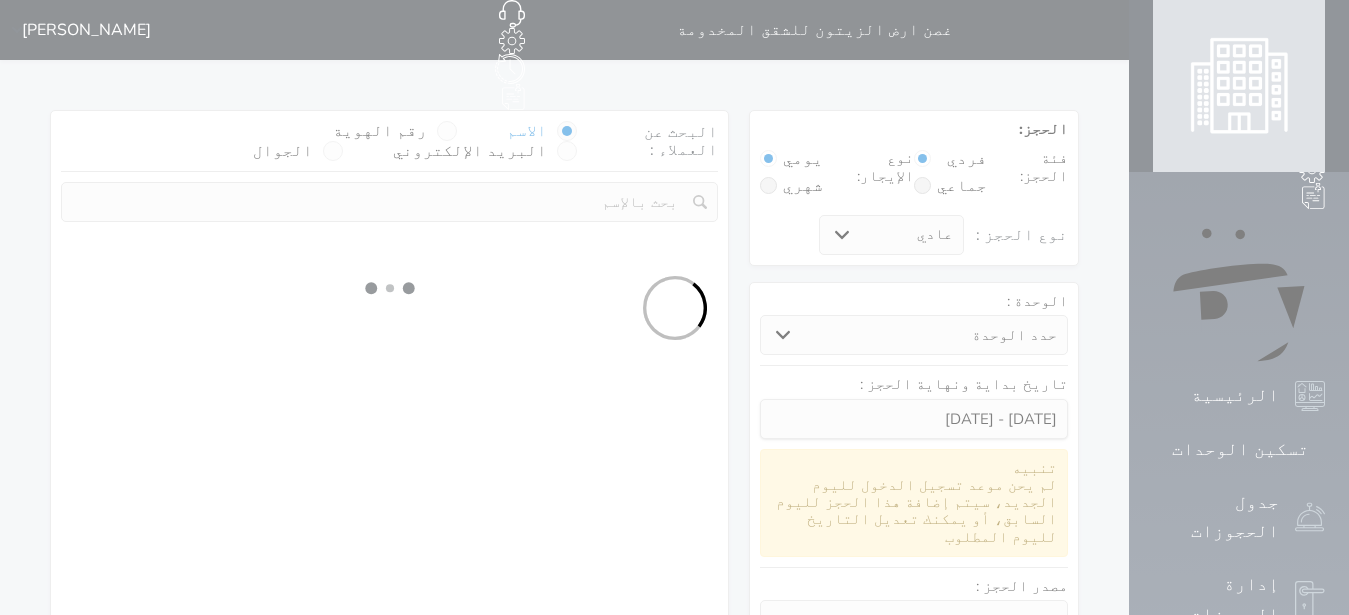 select on "113" 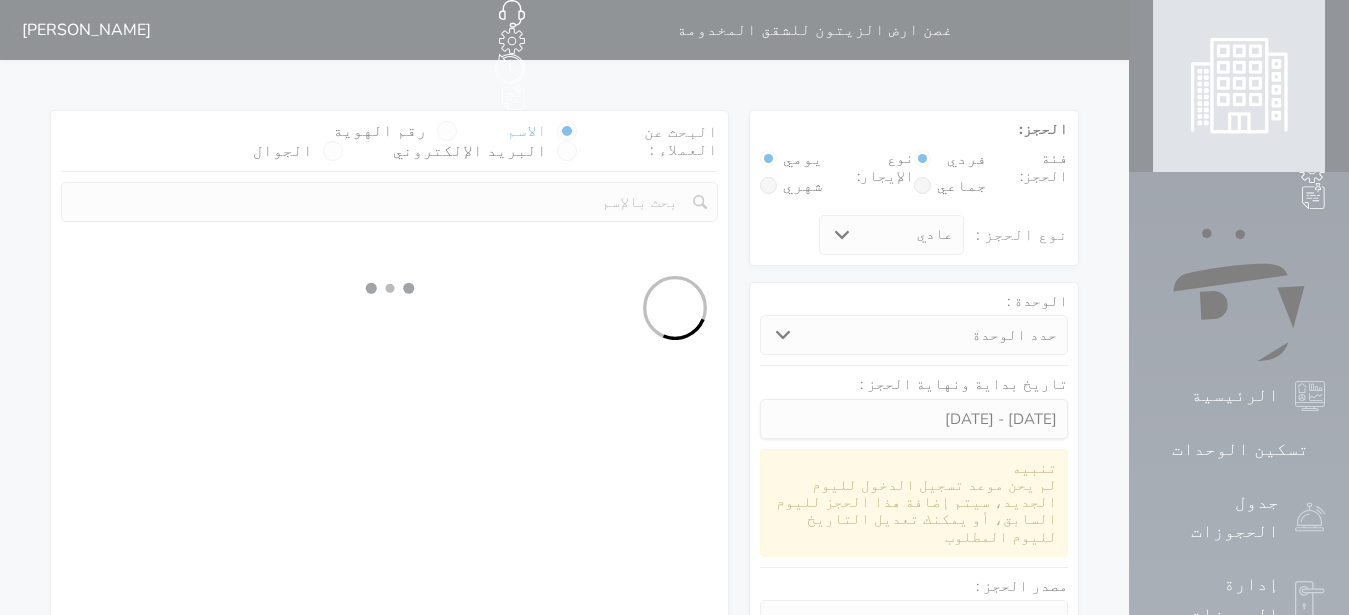 select on "1" 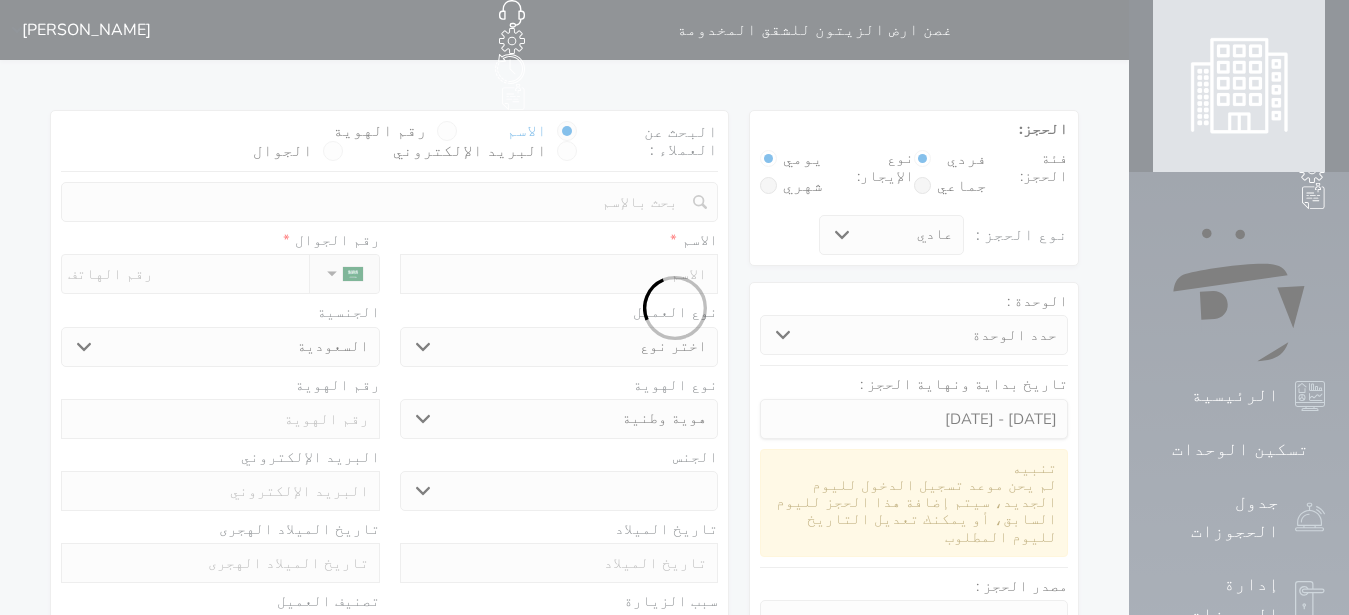 select 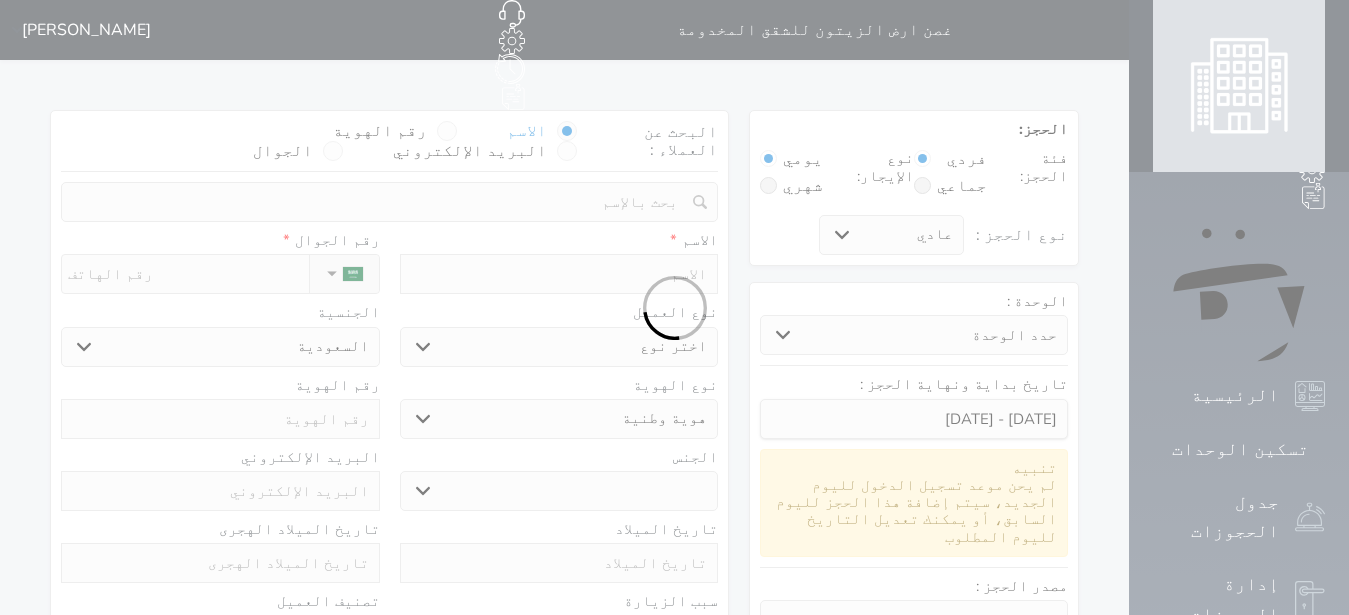 select on "1" 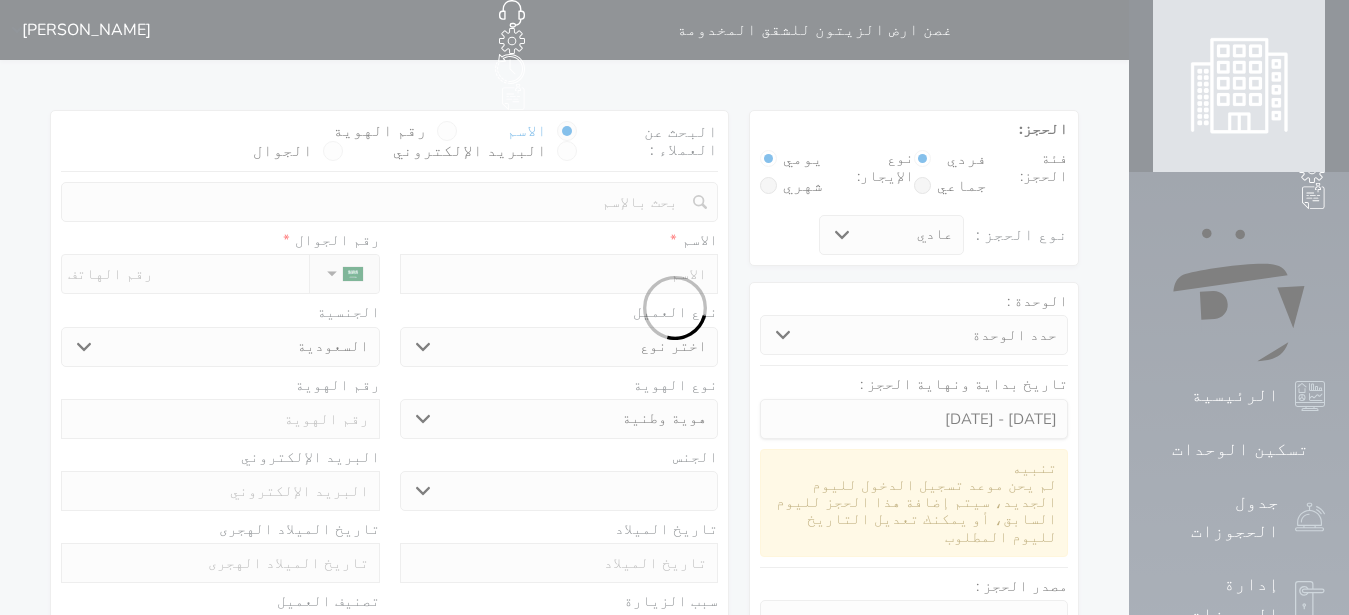 select on "7" 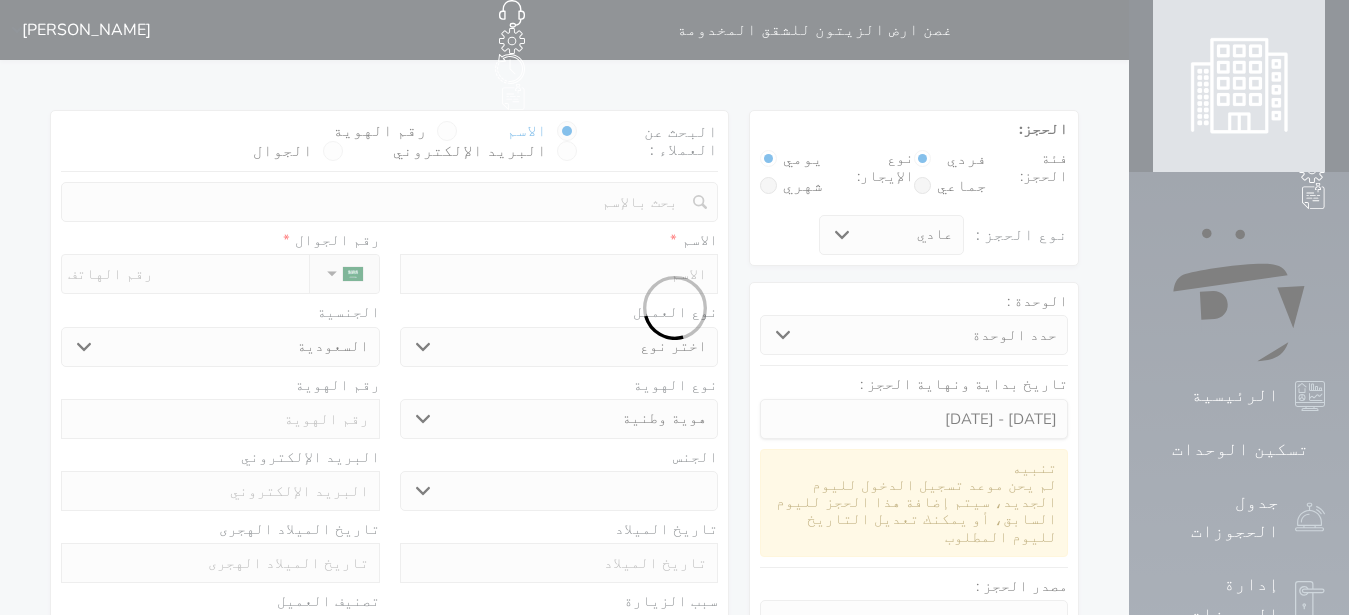 select 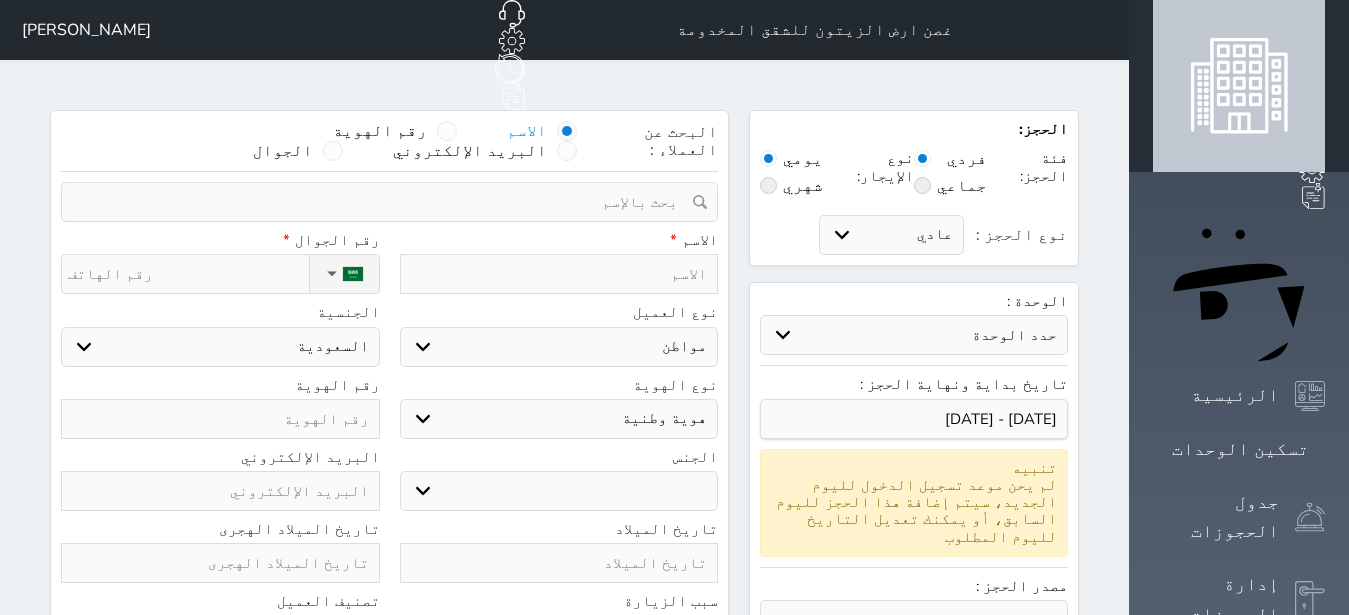 select 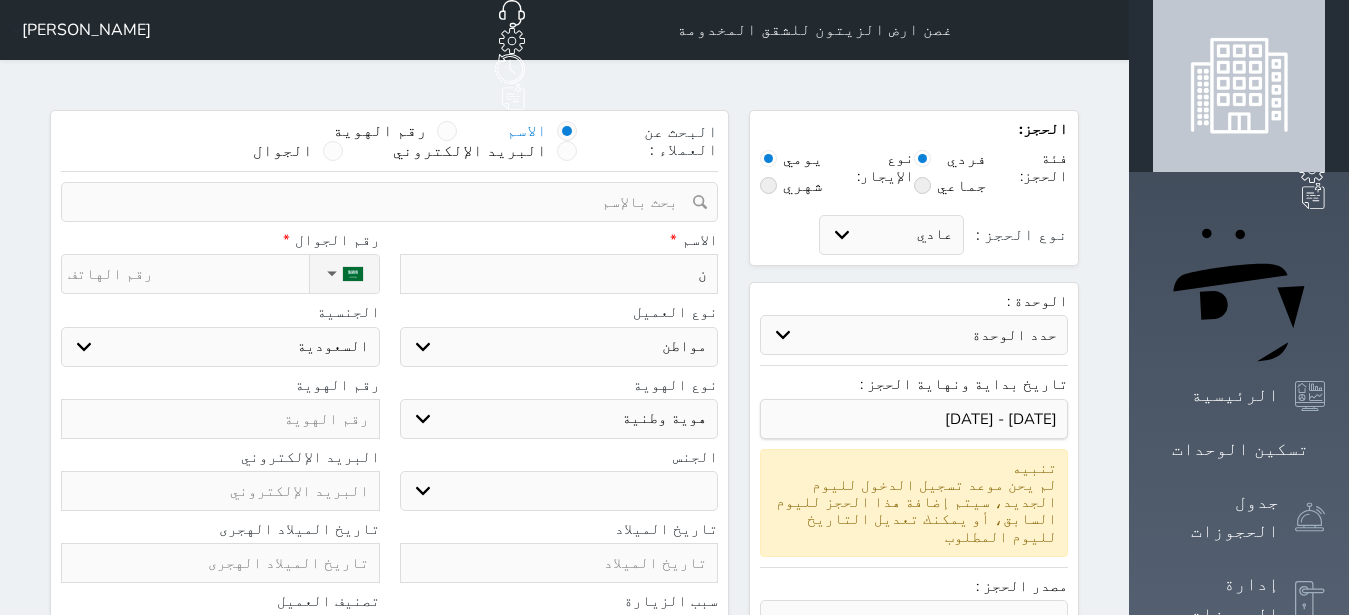type on "نا" 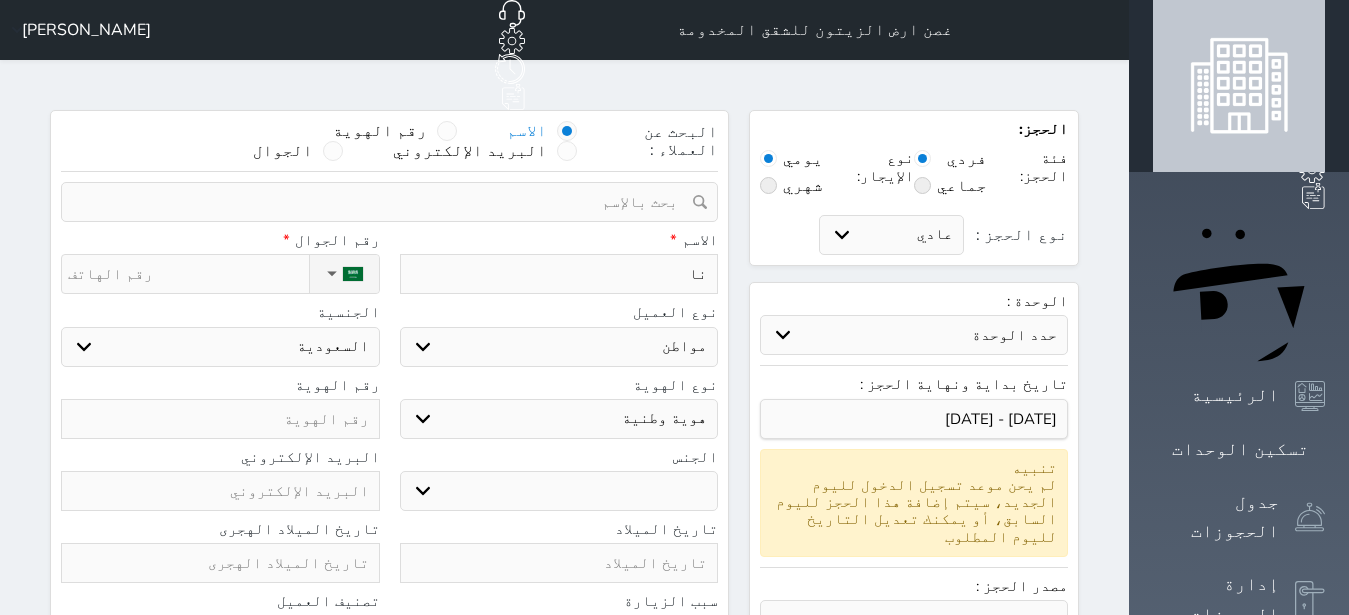 select 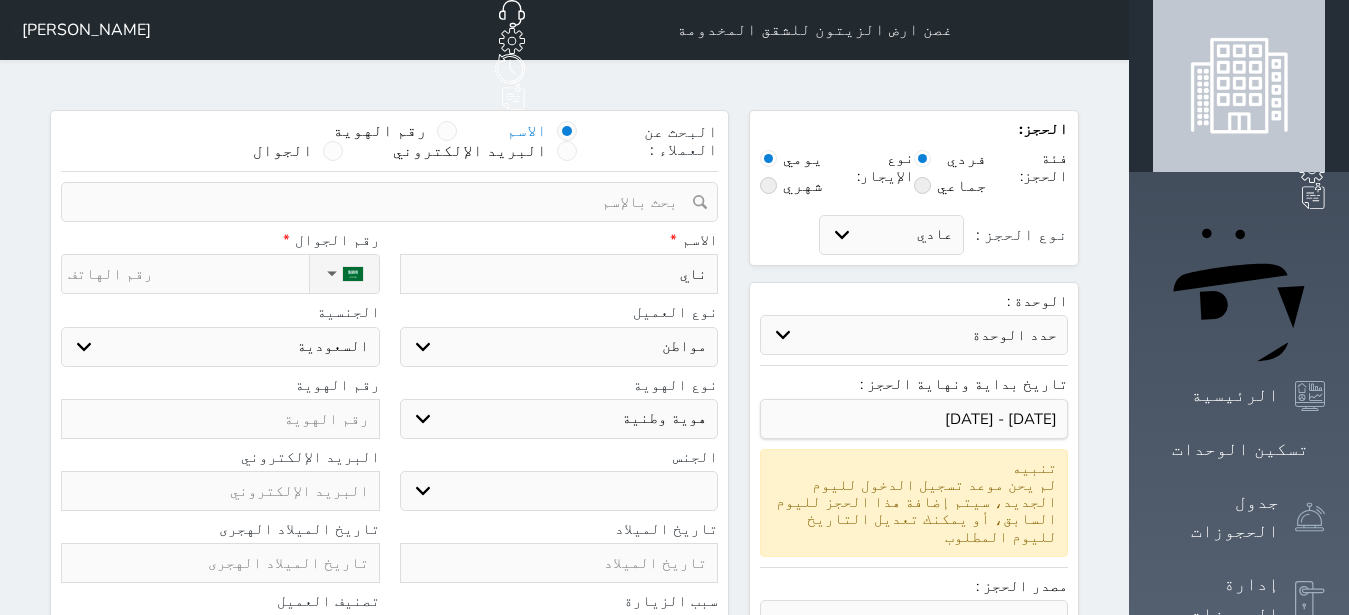 type on "نايف" 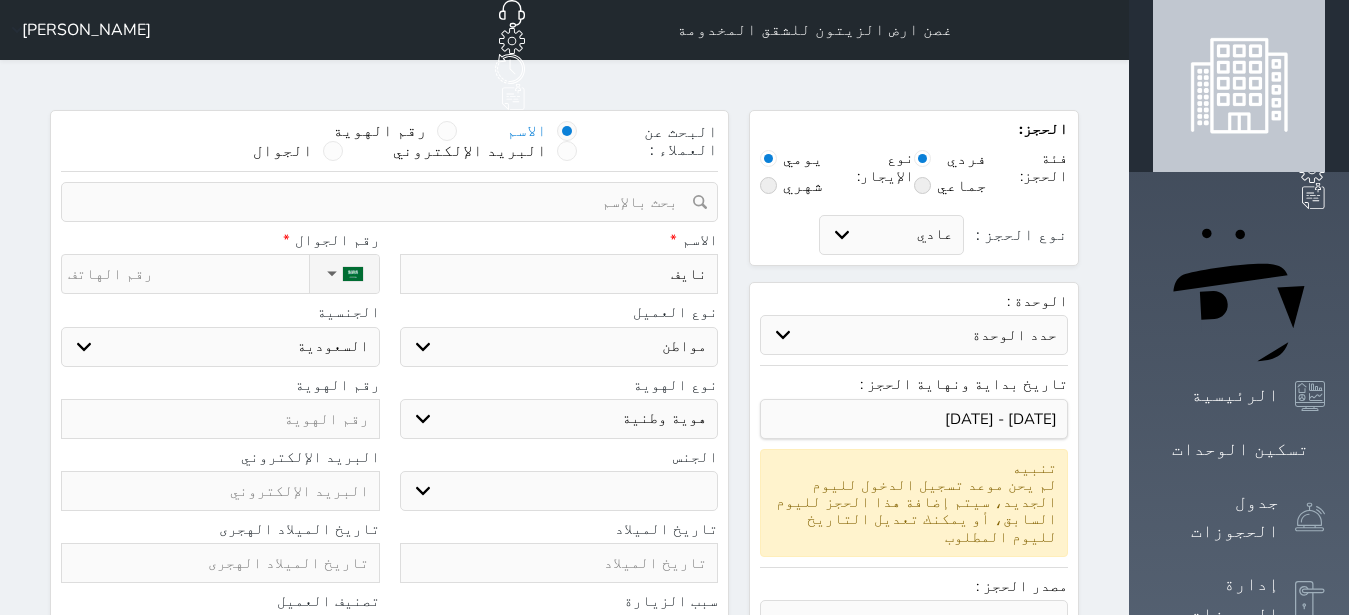 type on "نايف" 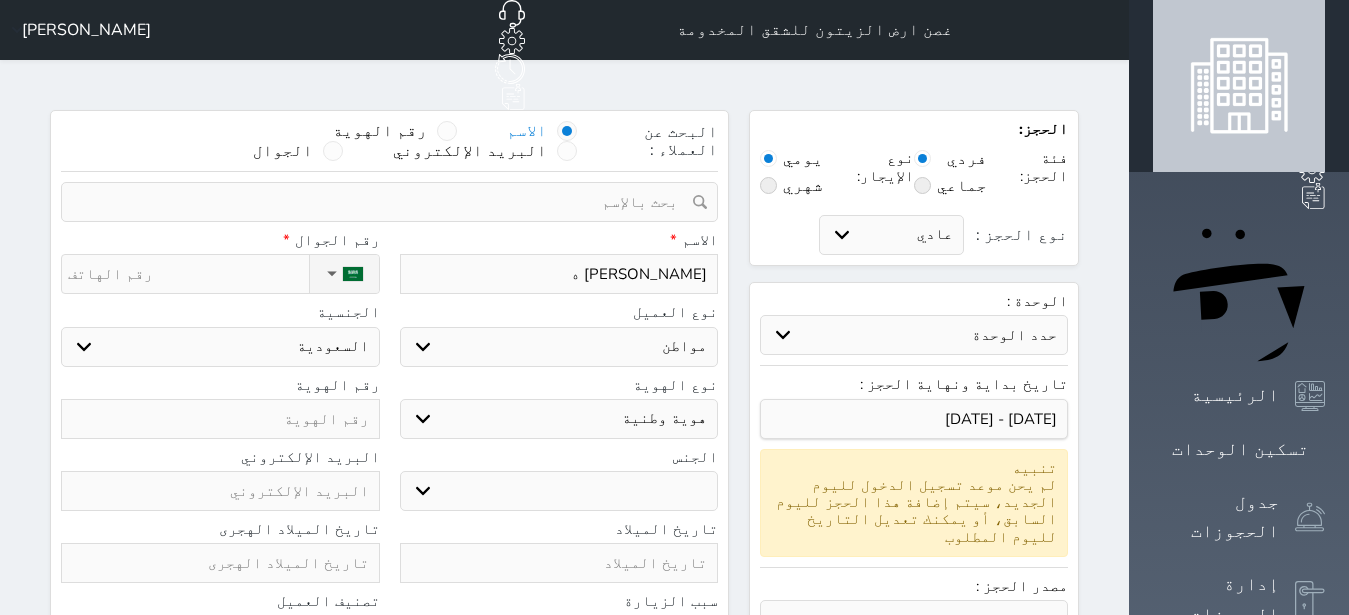 type on "[PERSON_NAME]" 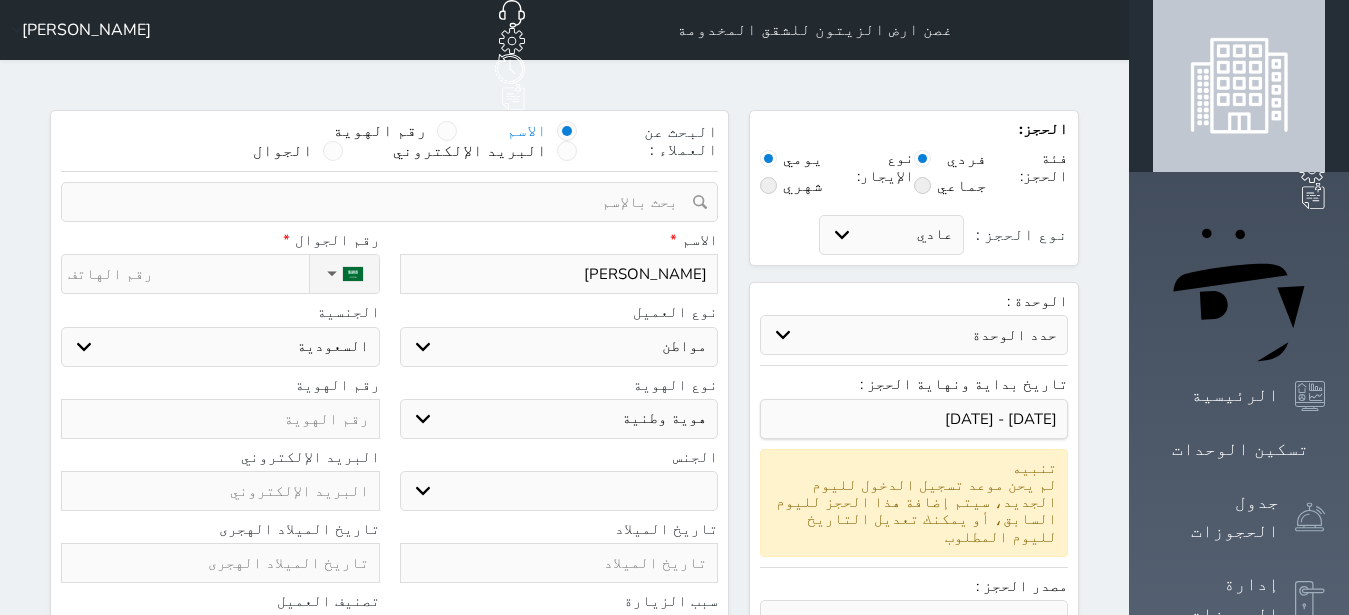 type on "[PERSON_NAME]" 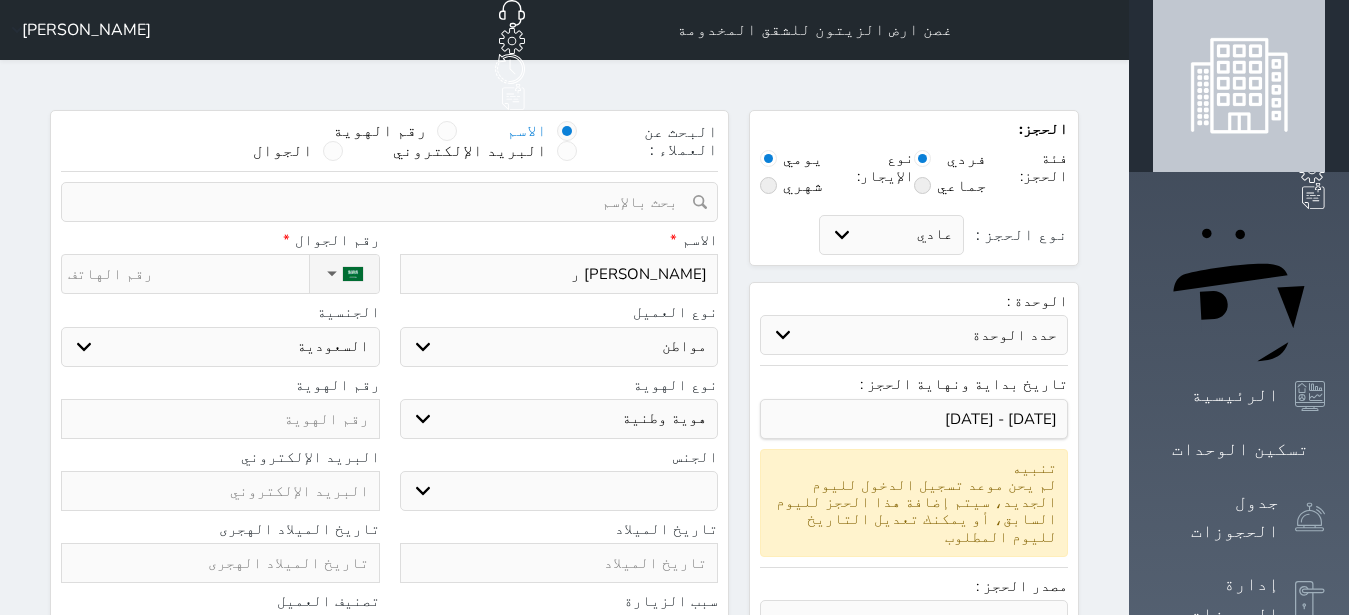 type on "[PERSON_NAME] رج" 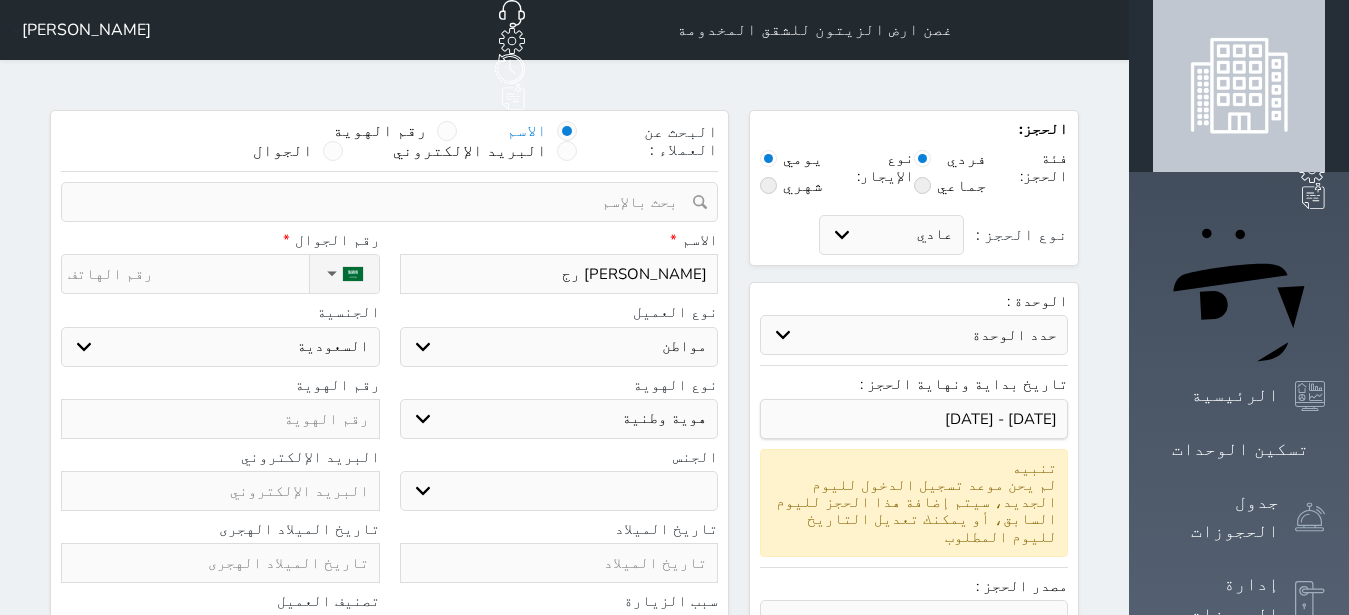 type on "[PERSON_NAME]" 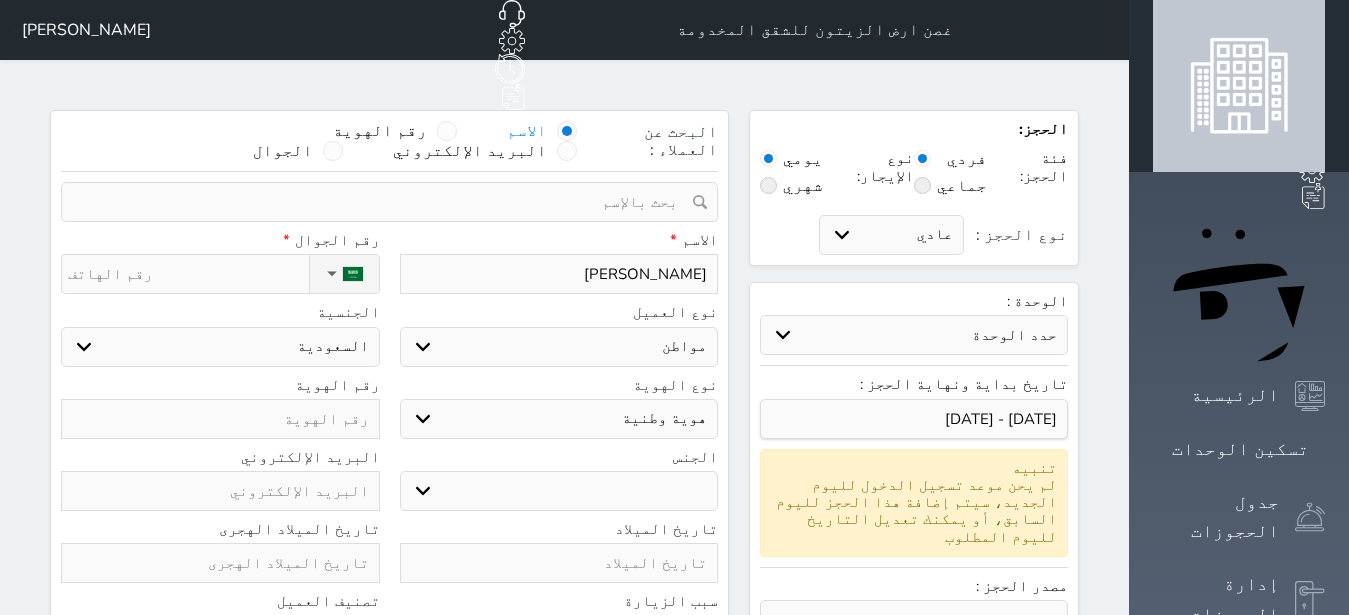 type on "[PERSON_NAME] رجاء" 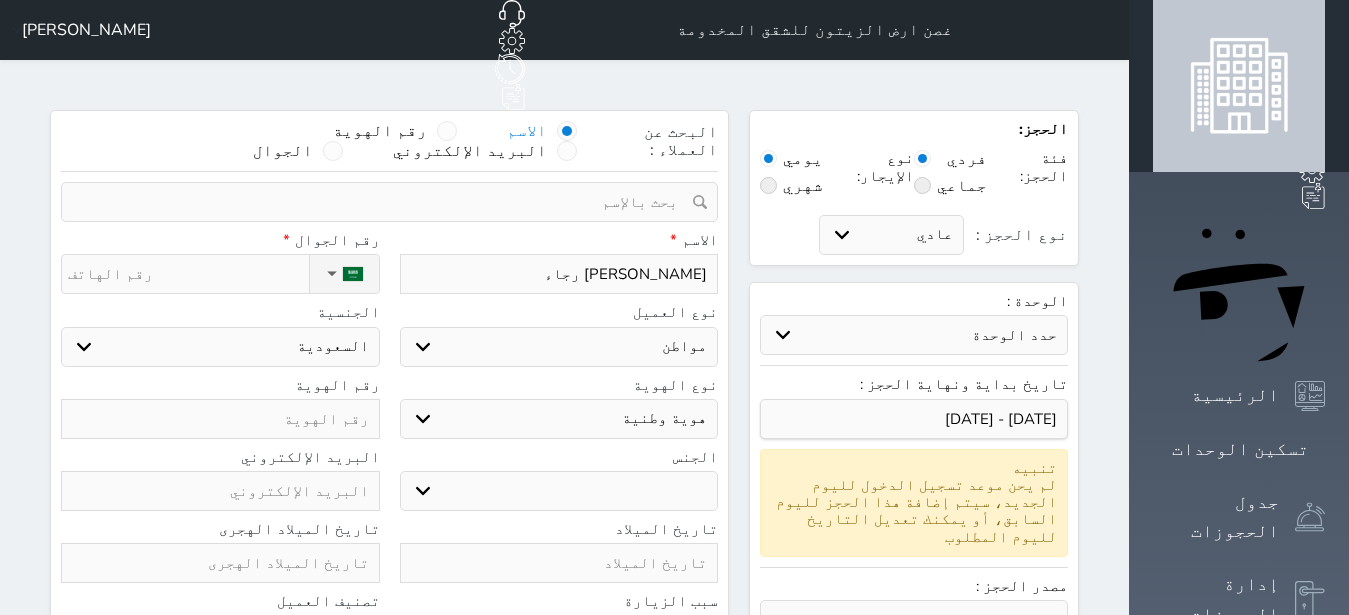 type on "[PERSON_NAME] رجاء" 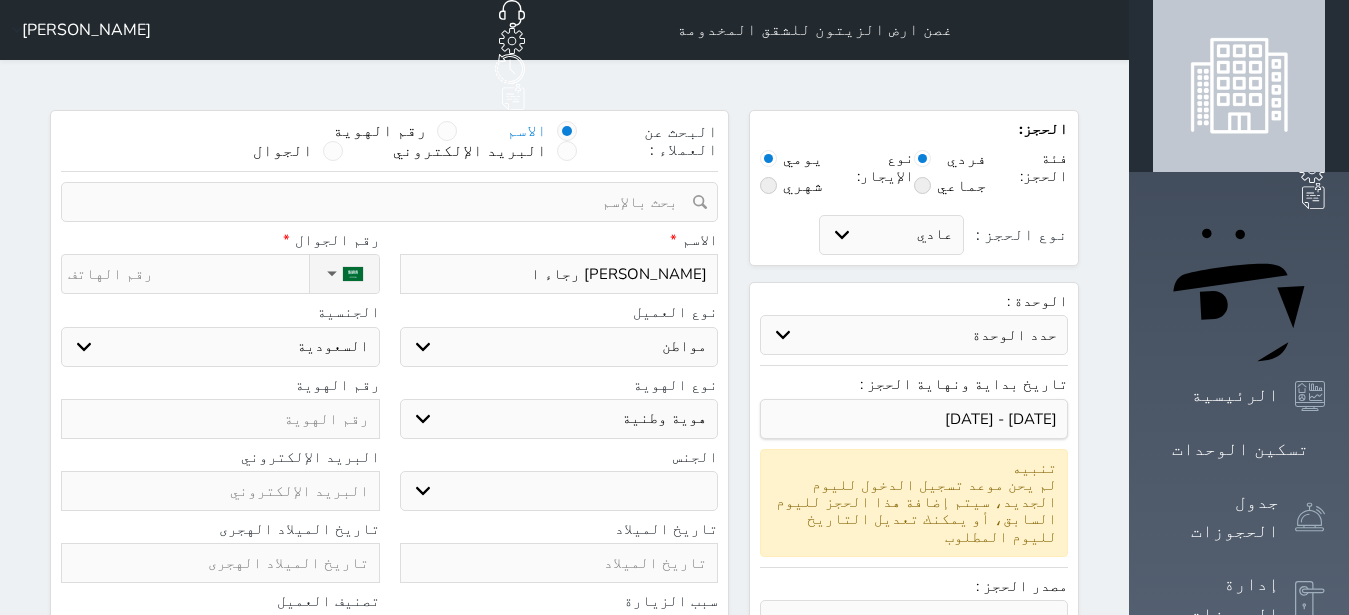 type on "[PERSON_NAME] رجاء ال" 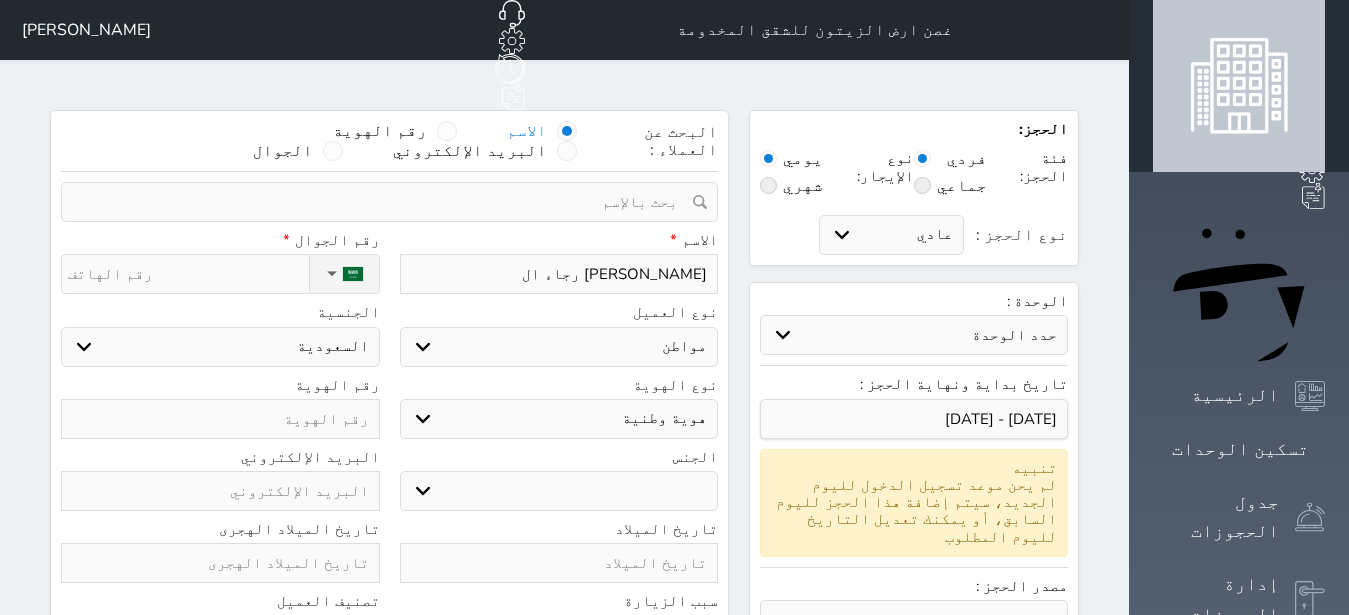type on "[PERSON_NAME] رجاء الش" 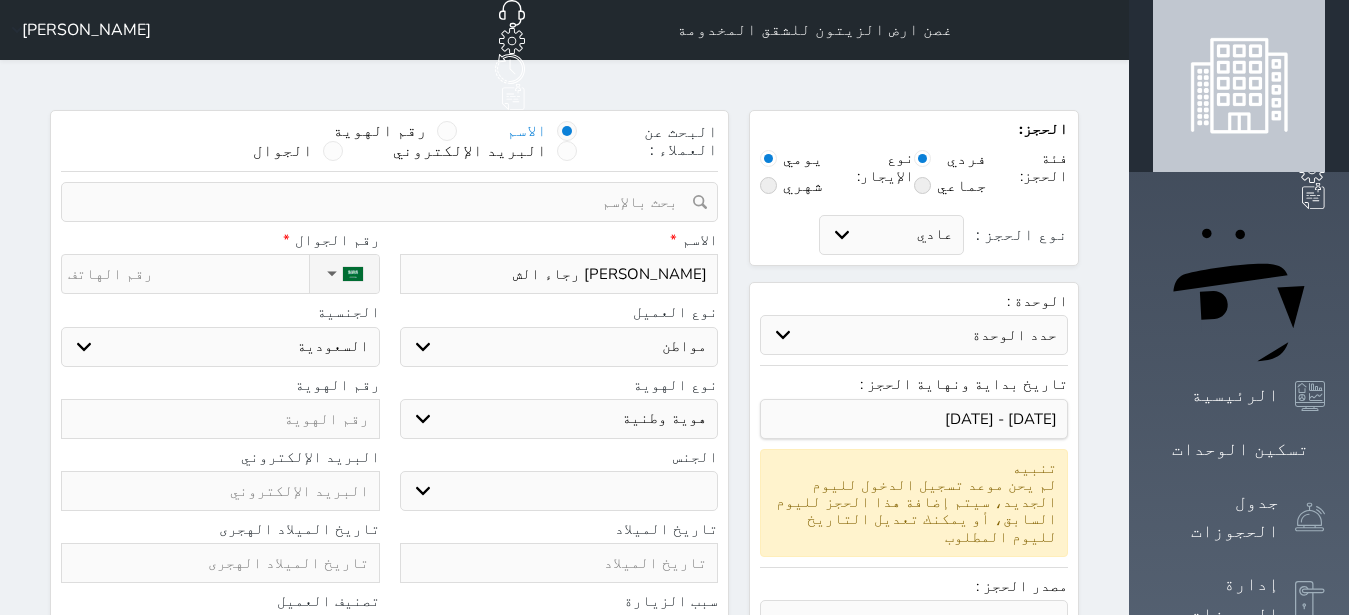 type on "[PERSON_NAME] رجاء الشم" 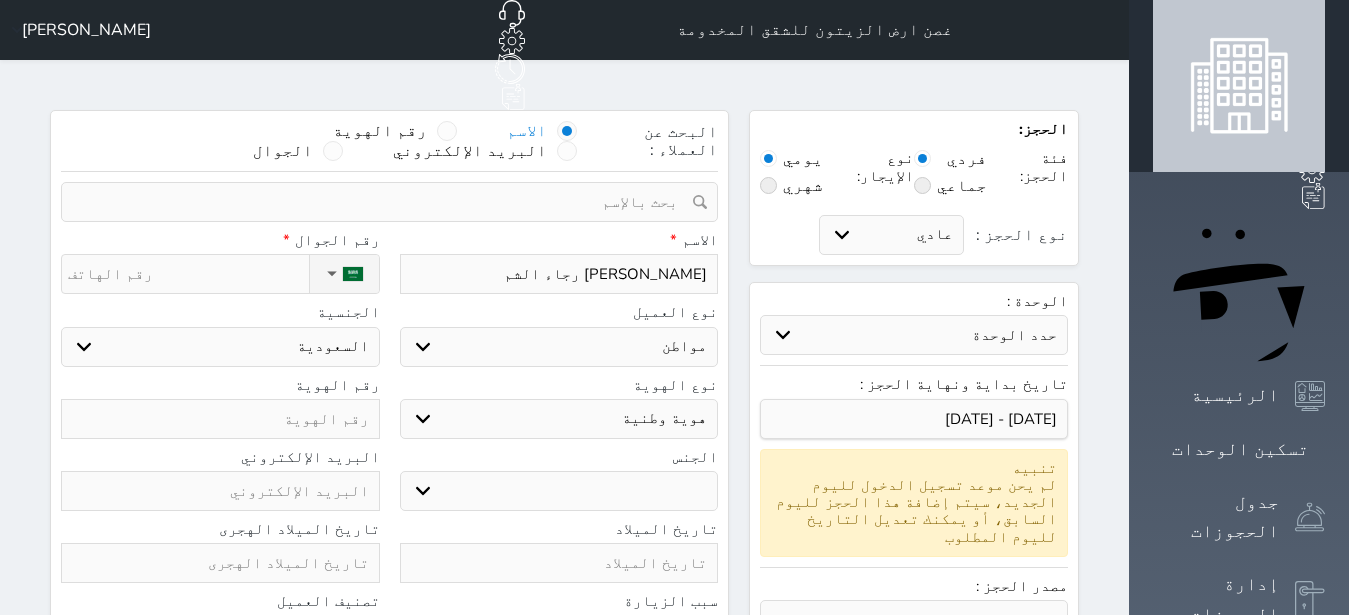 type on "[PERSON_NAME] رجاء الشمر" 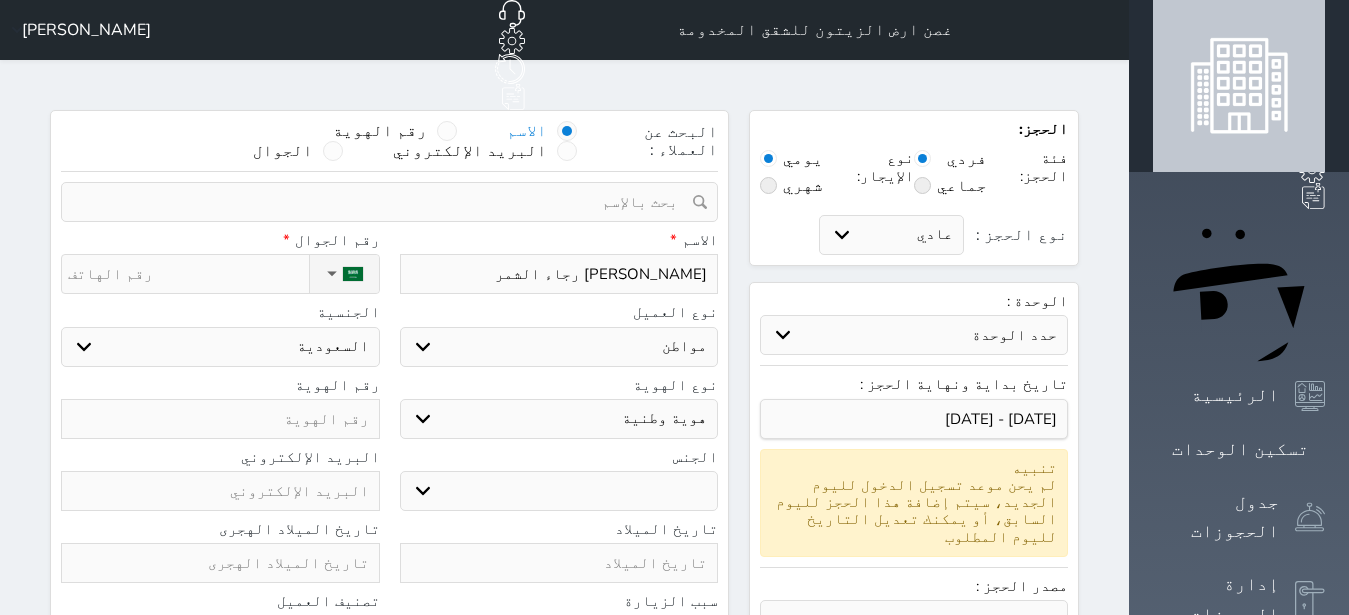type on "[PERSON_NAME] رجاء الشمري" 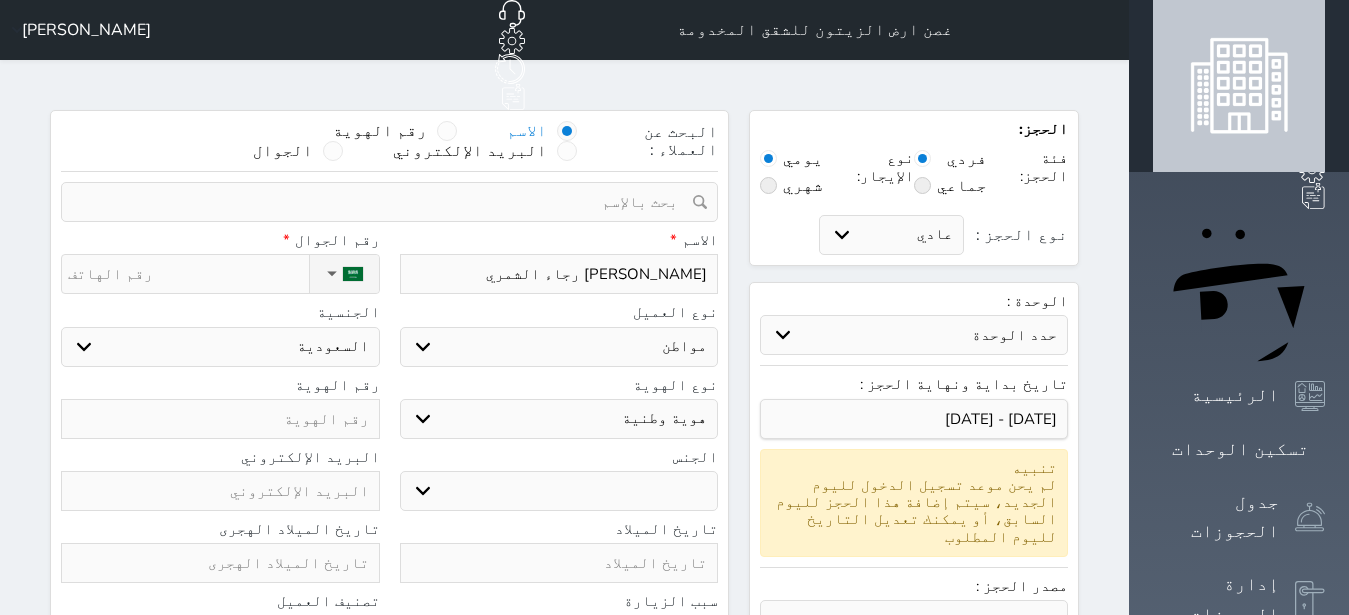type on "[PERSON_NAME] رجاء الشمري" 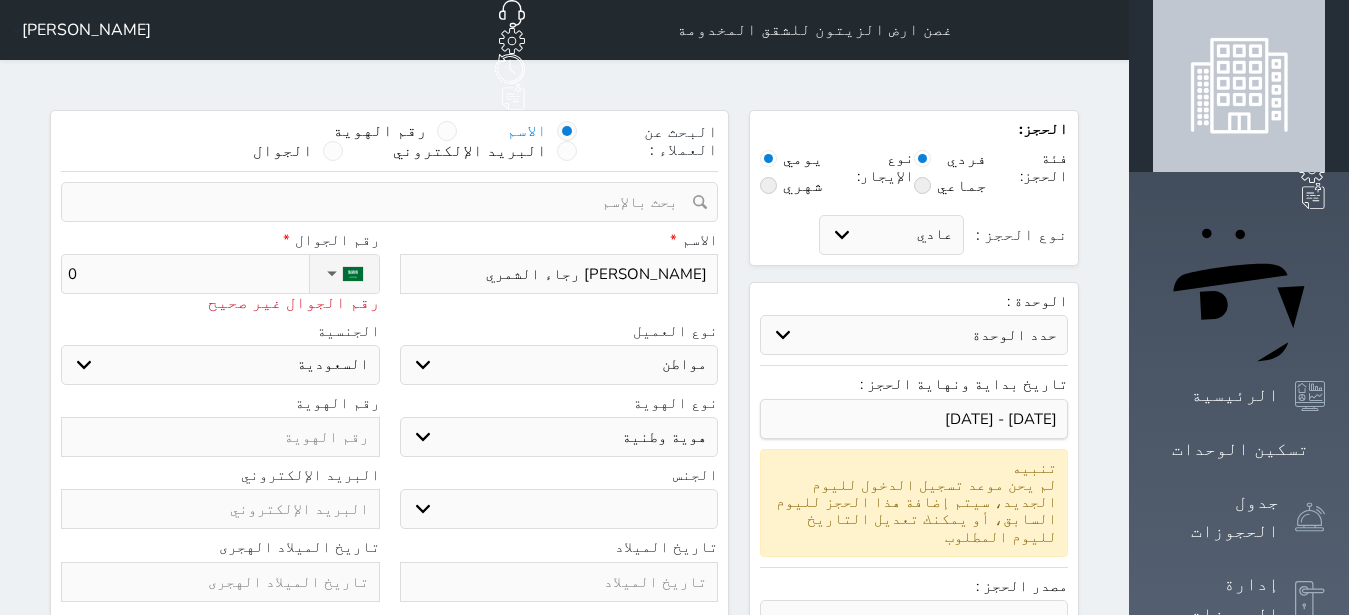 type on "05" 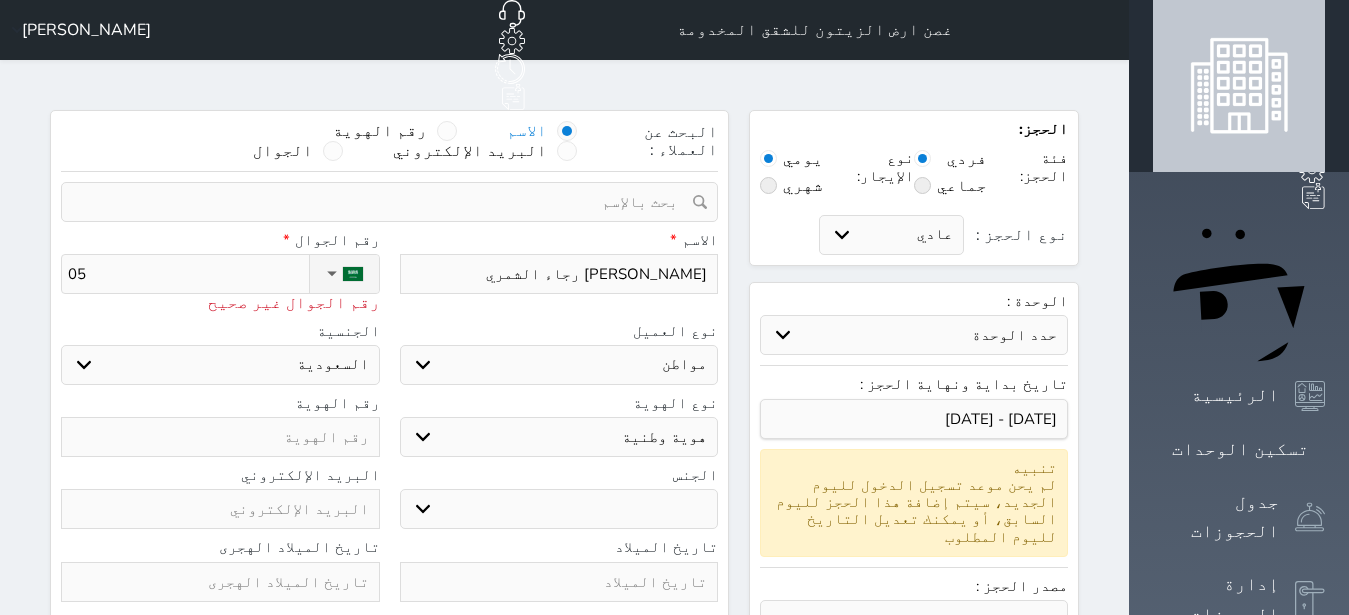type on "050" 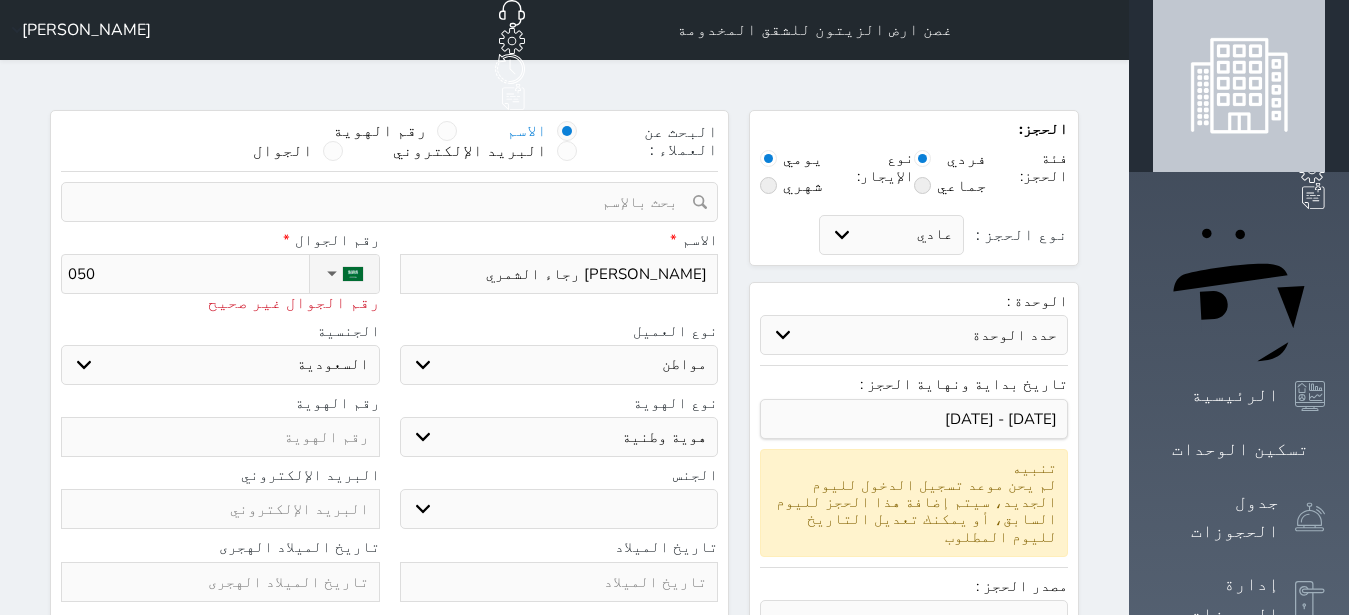 type on "0504" 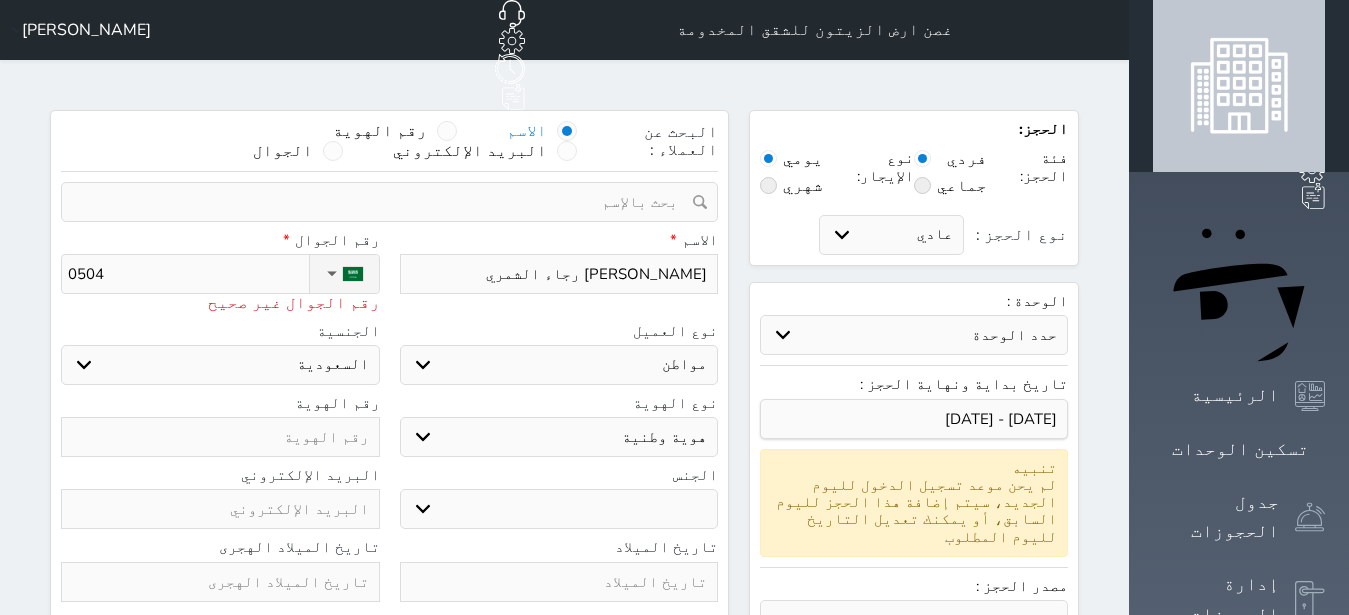 type on "050" 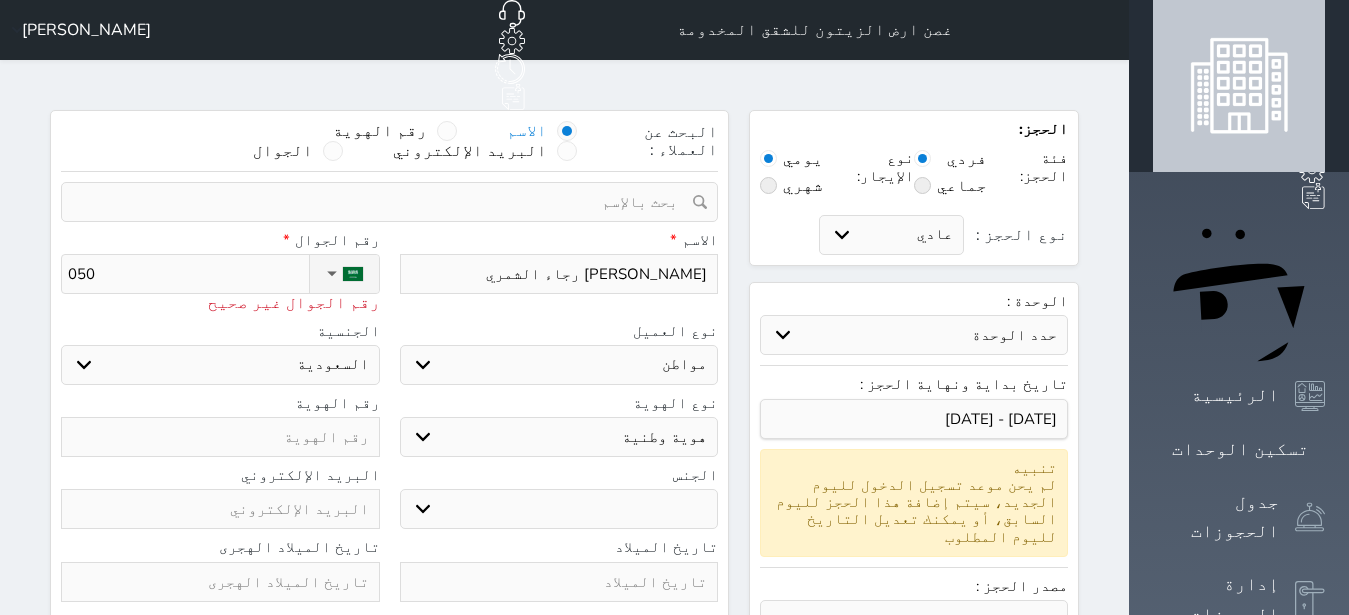 type on "05" 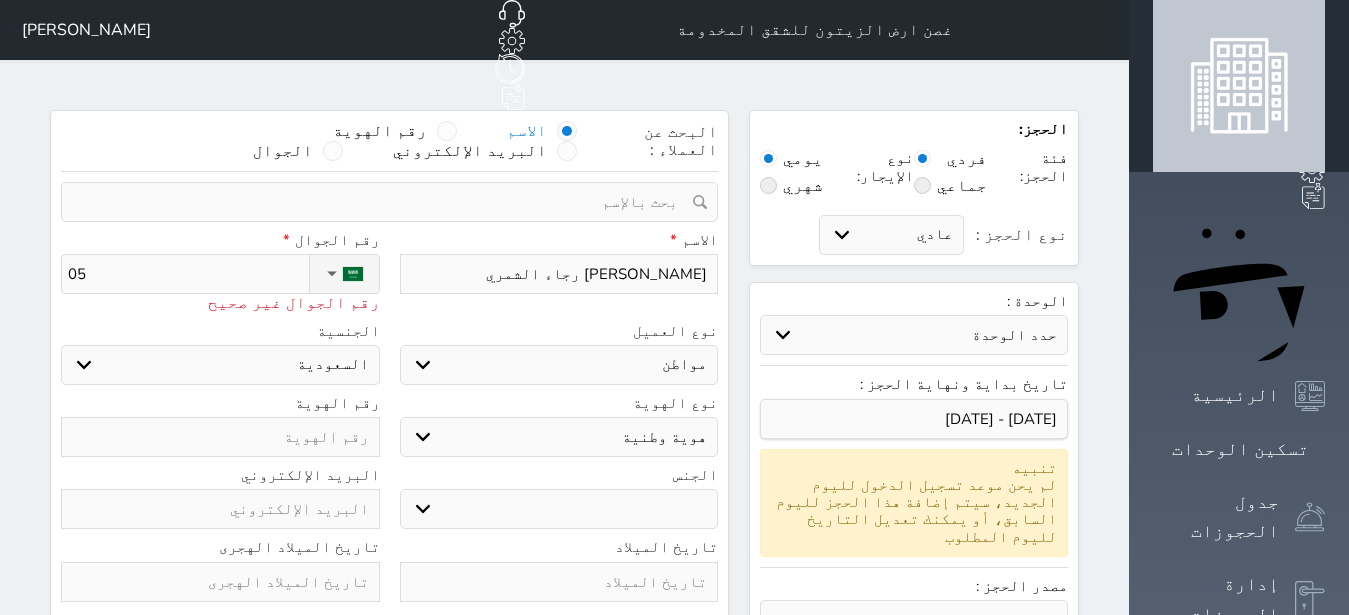 type on "054" 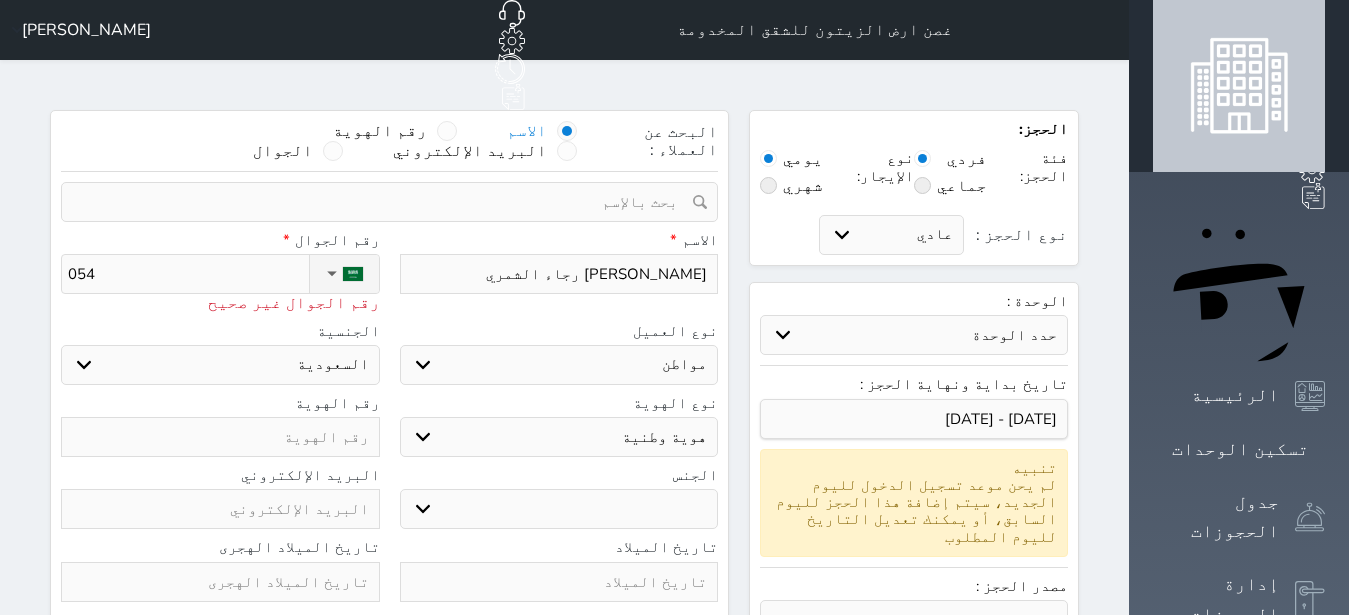 type on "0540" 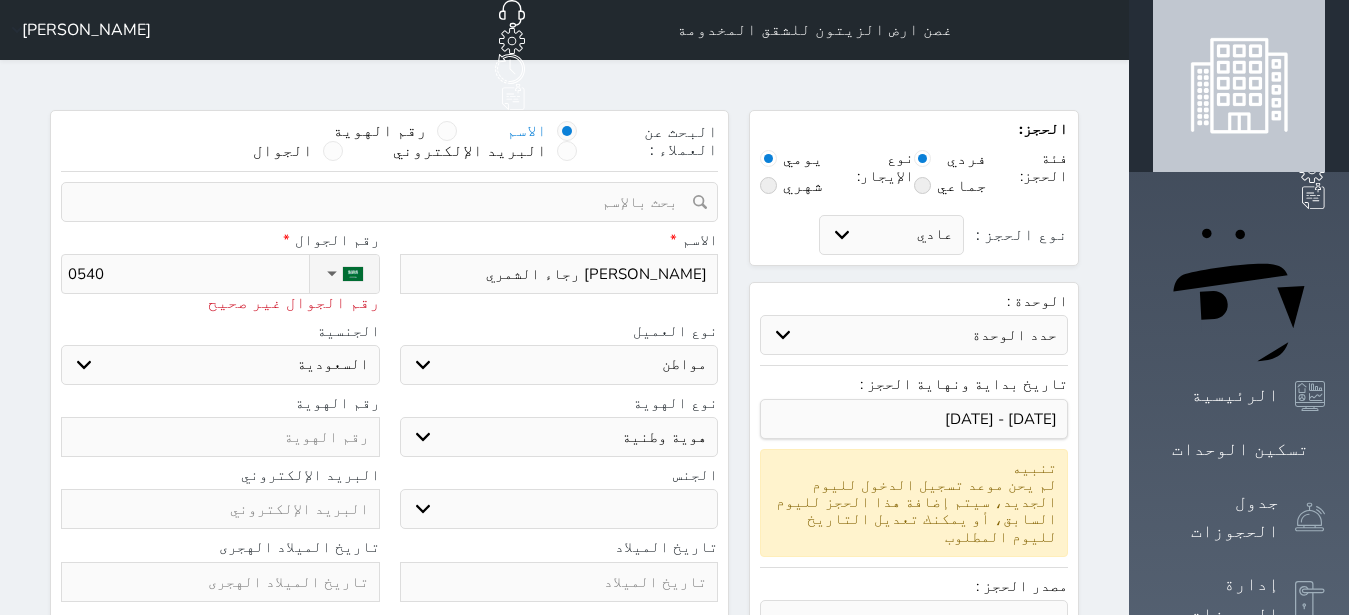 select 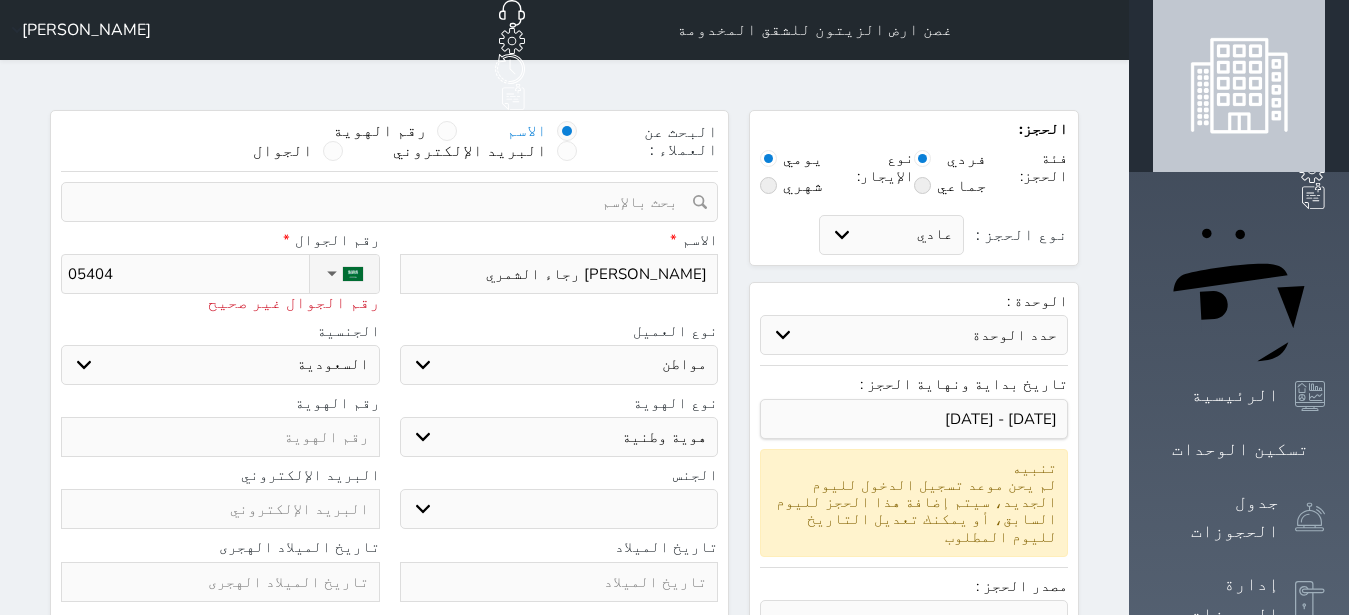 type on "0540" 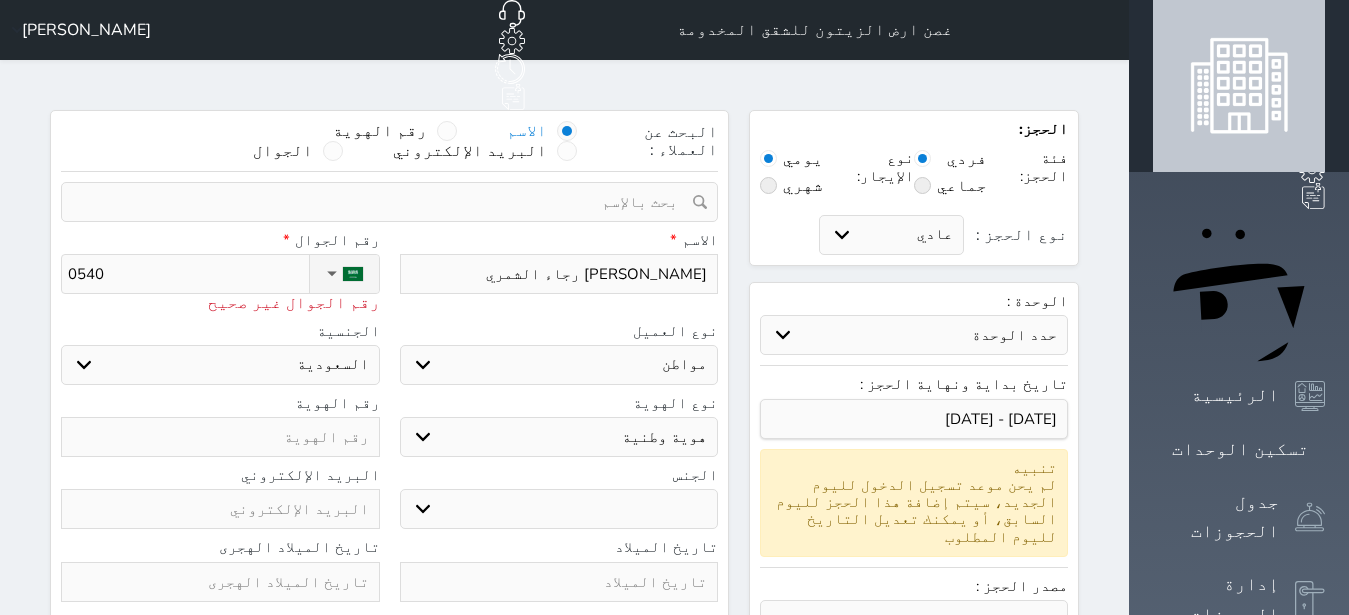 type on "05404" 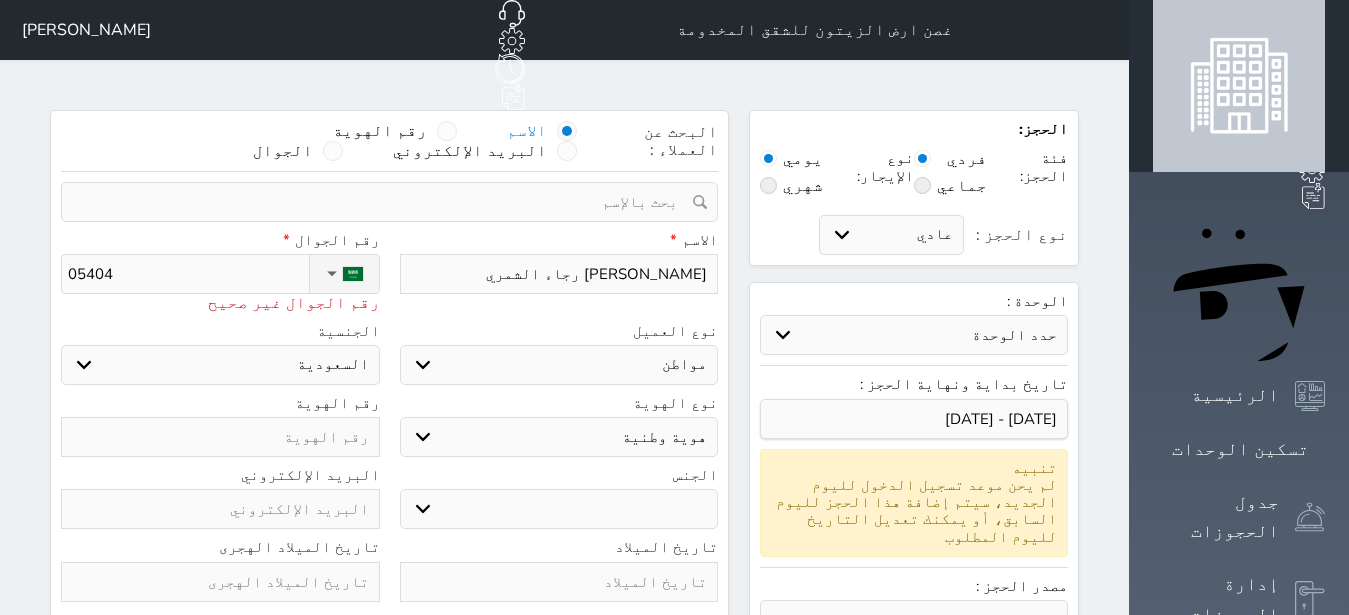 type on "054040" 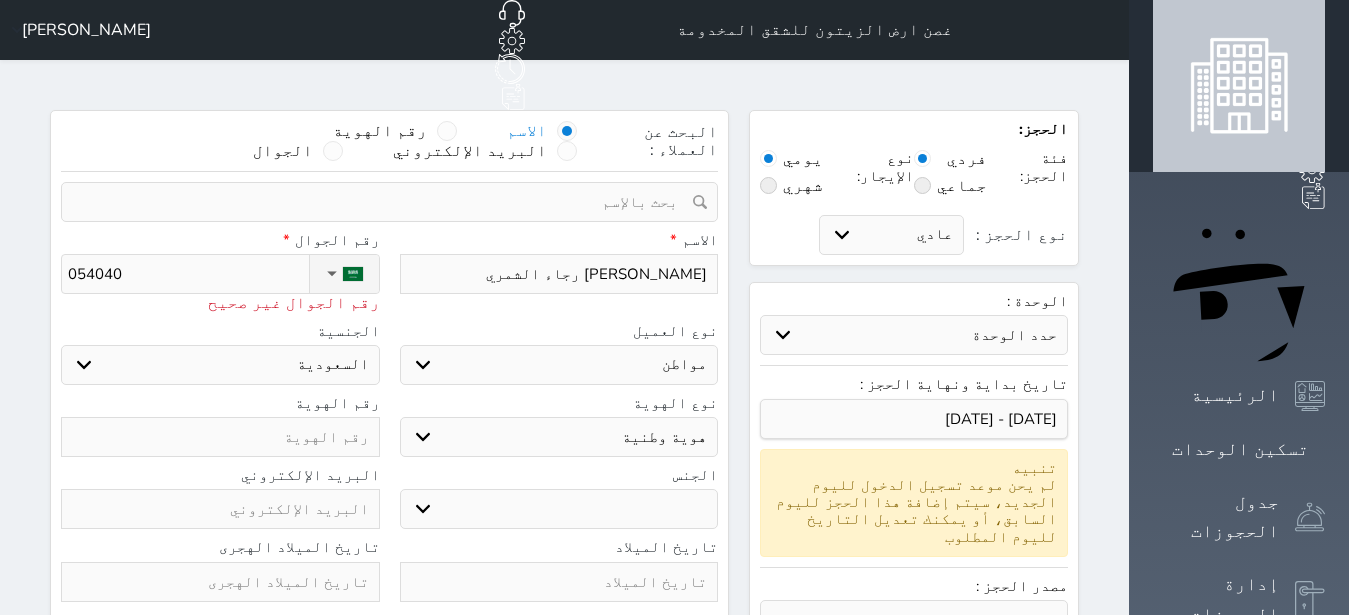 type on "0540407" 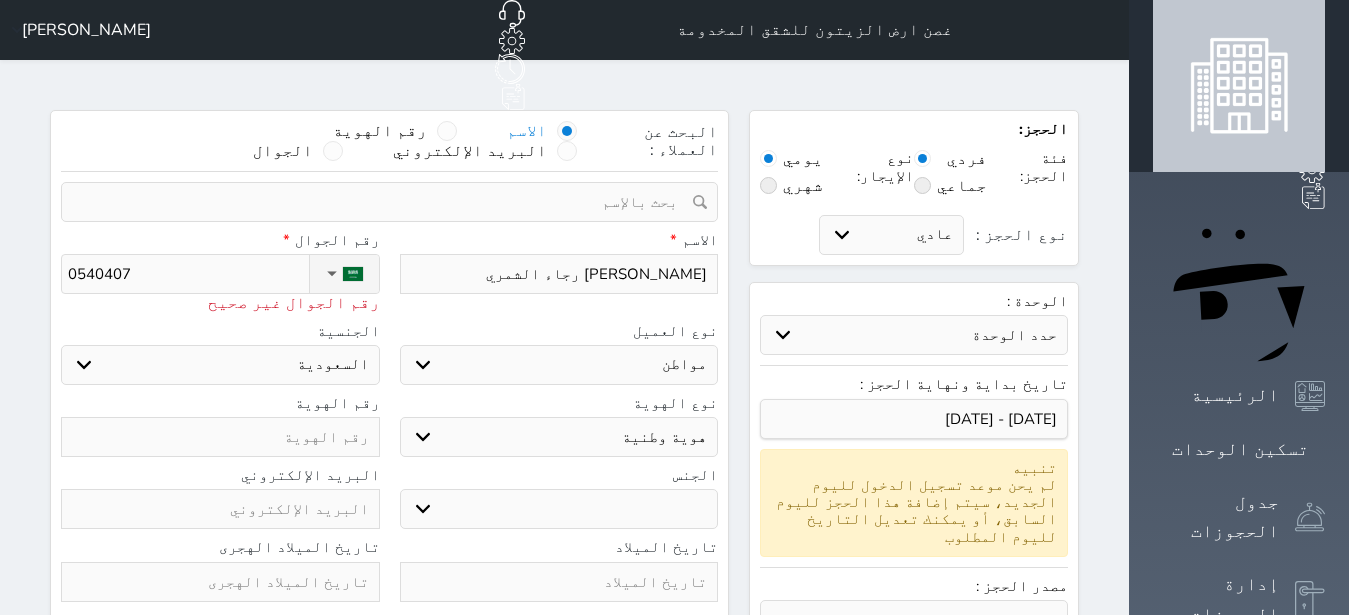 type on "05404072" 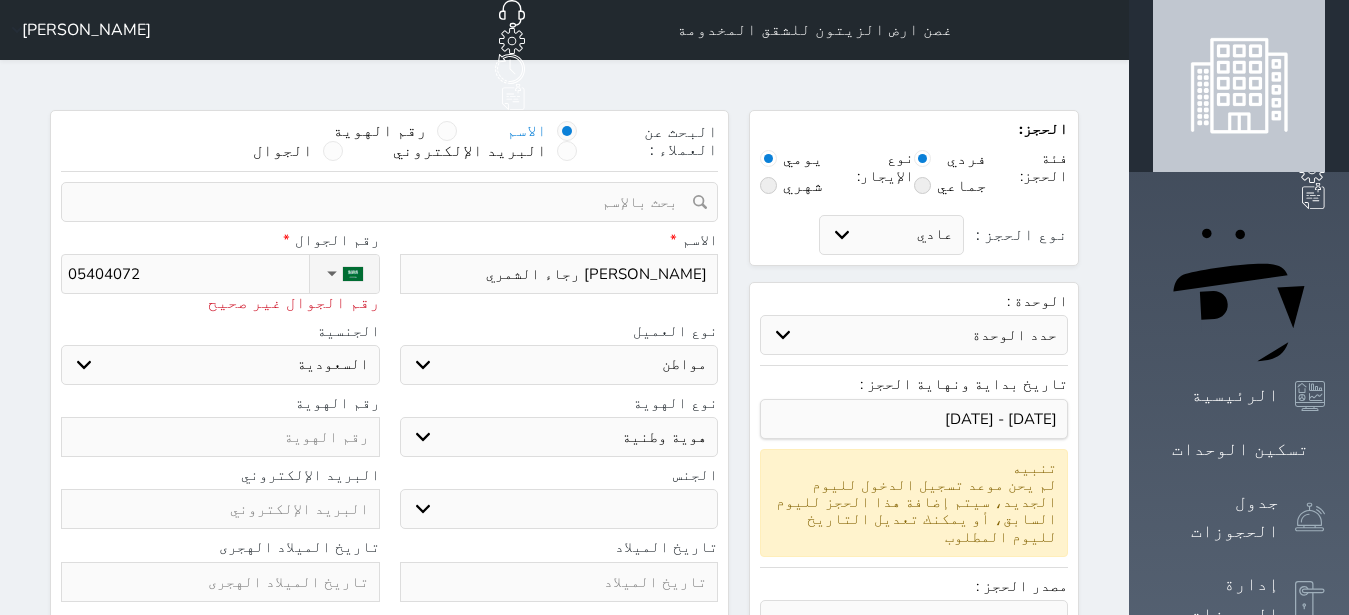 type on "054040729" 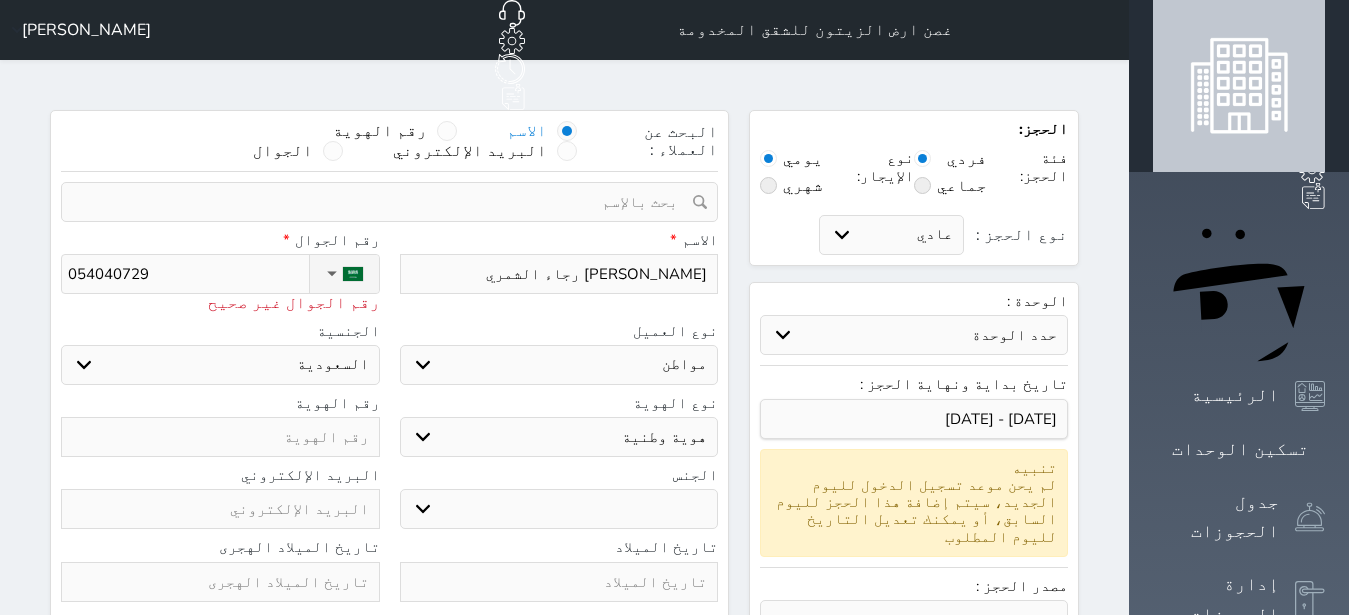 type on "[PHONE_NUMBER]" 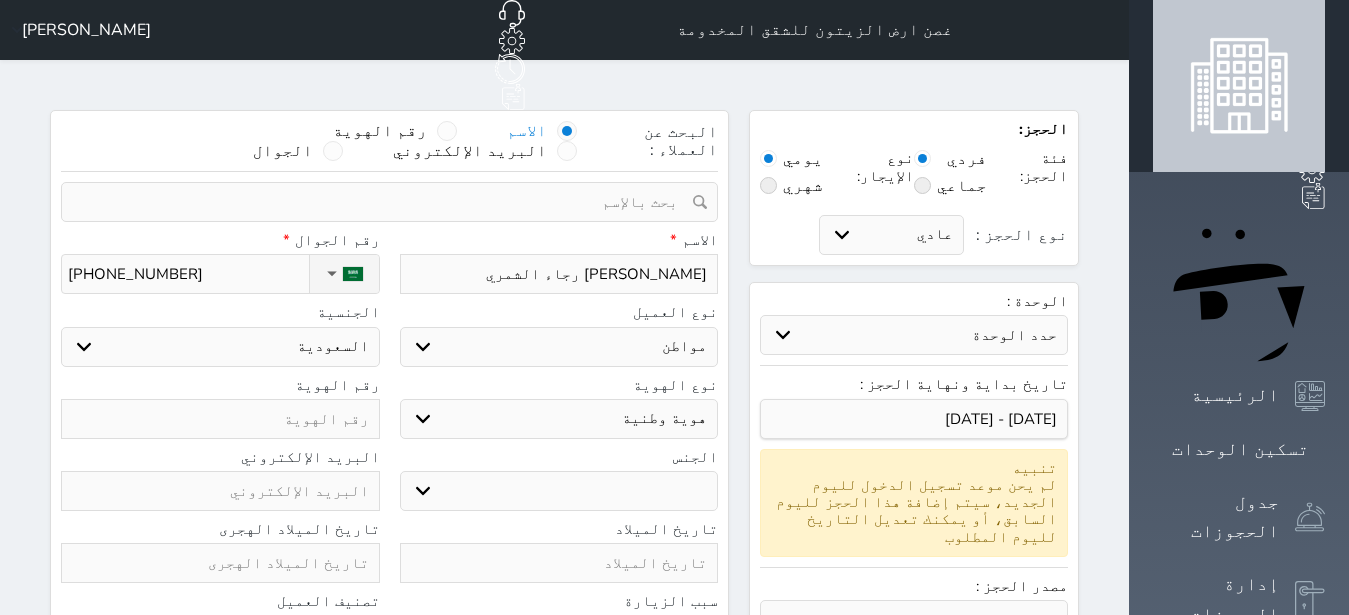 type on "[PHONE_NUMBER]" 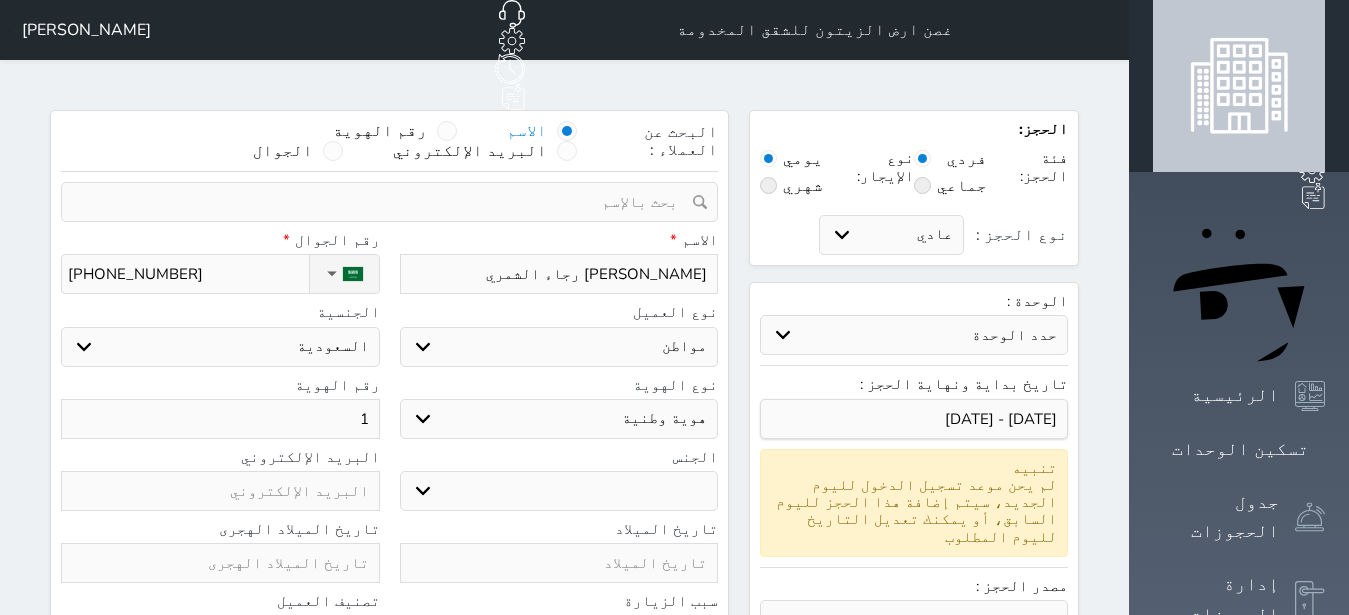type on "10" 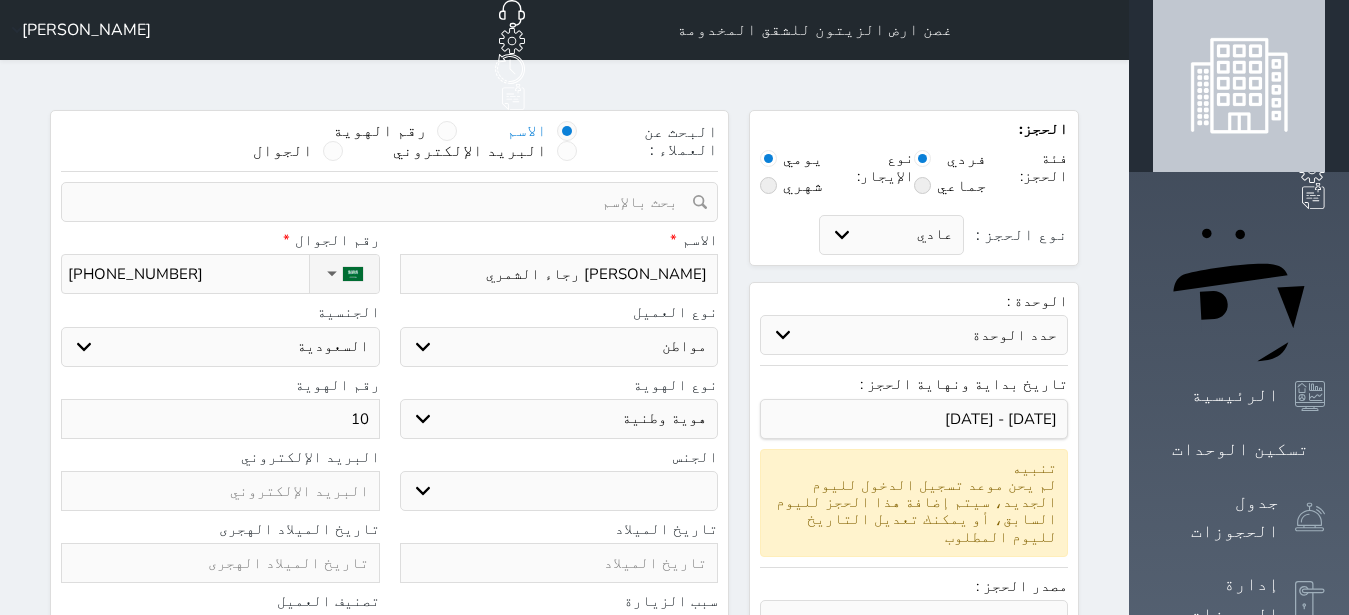 type on "104" 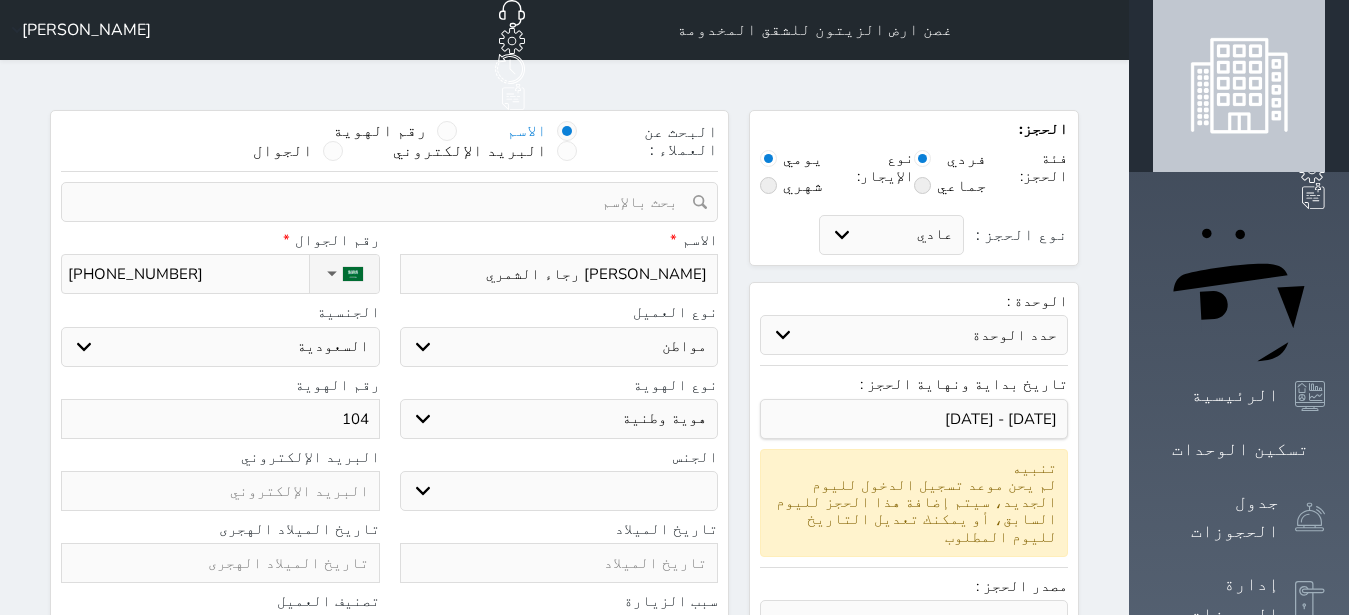 type on "1040" 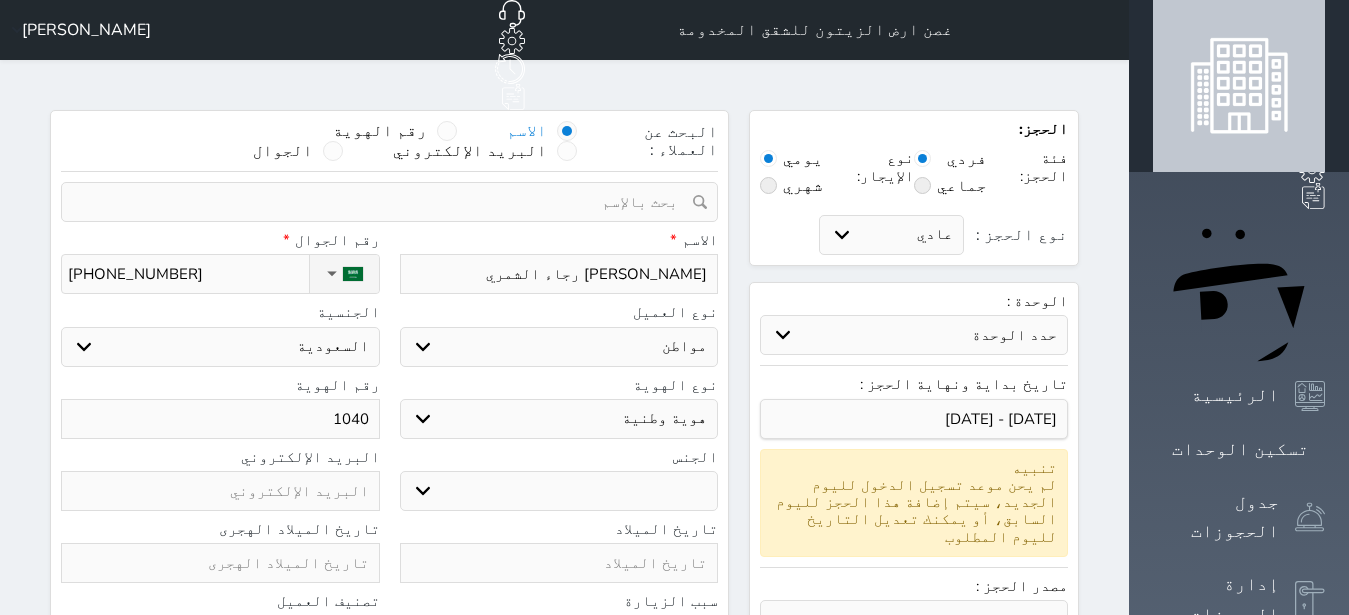 type on "10403" 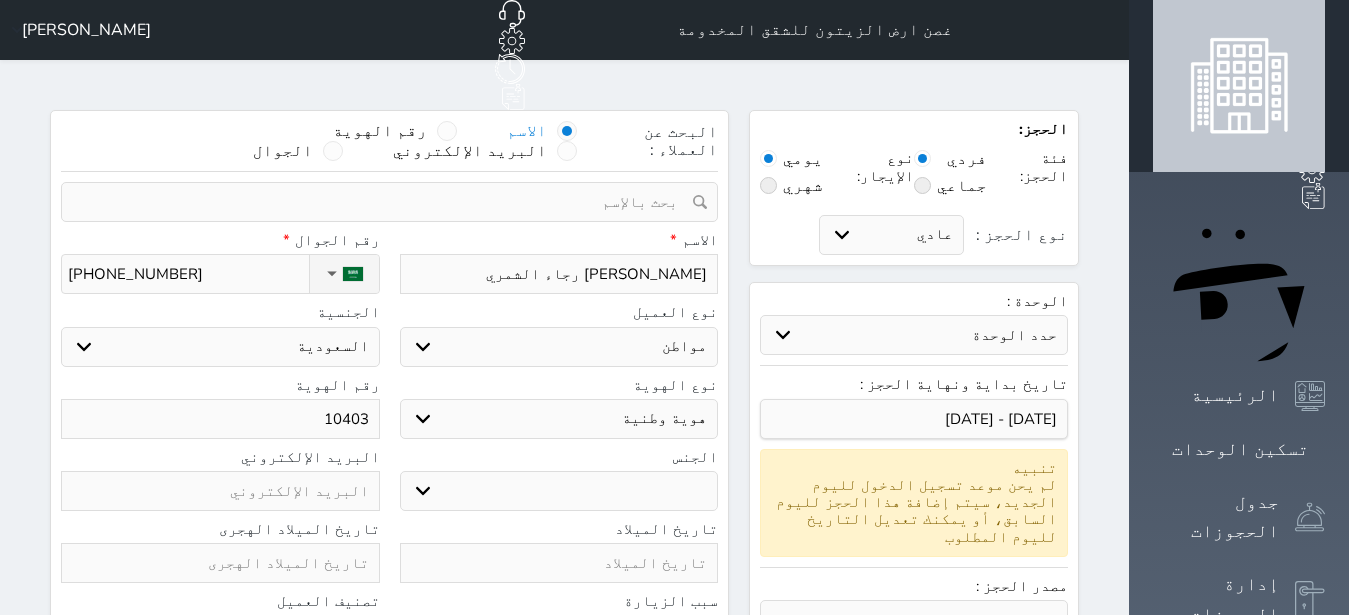 type on "104036" 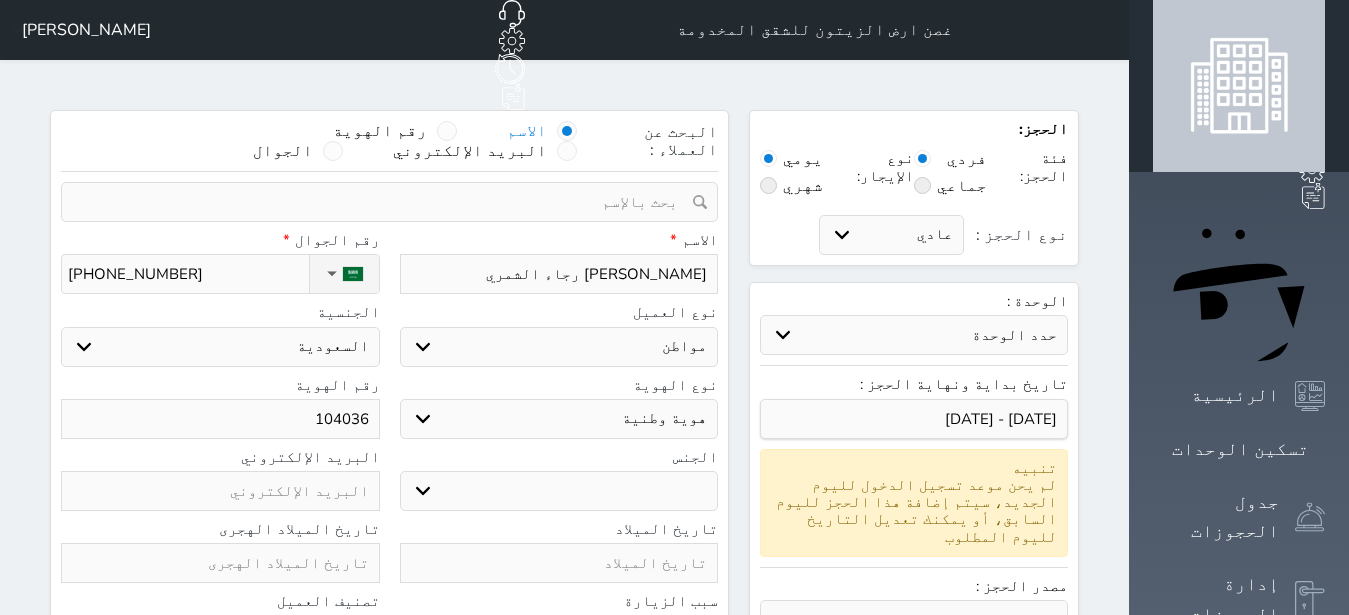 type on "1040364" 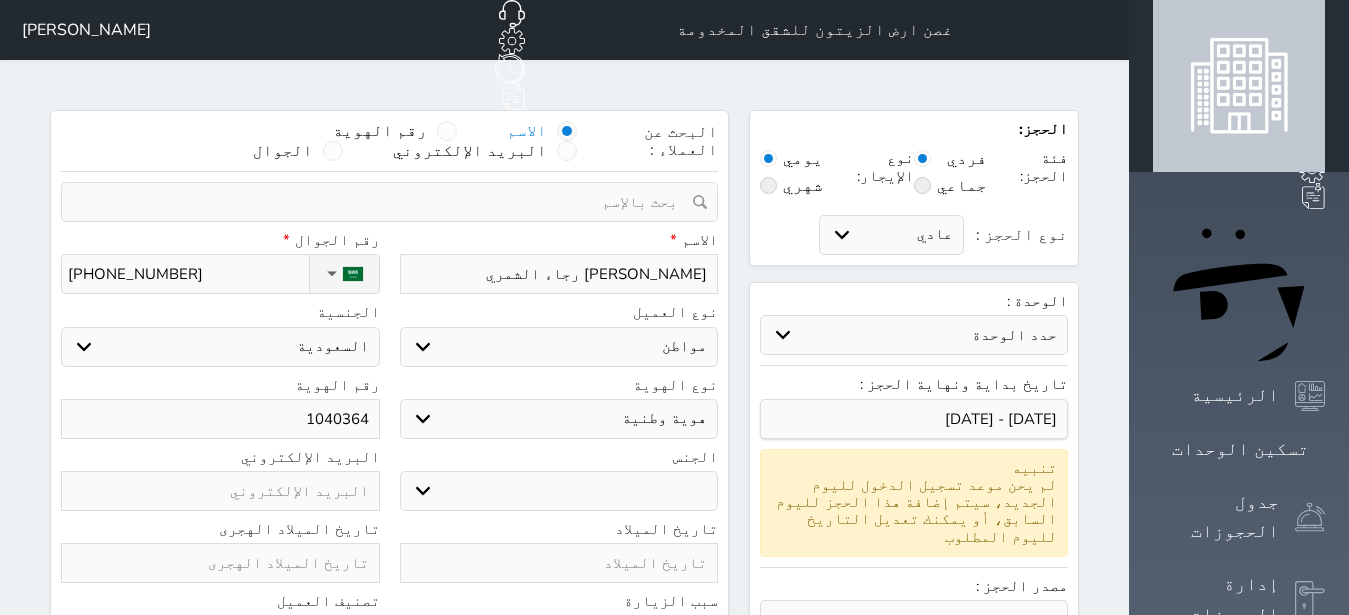 type on "10403640" 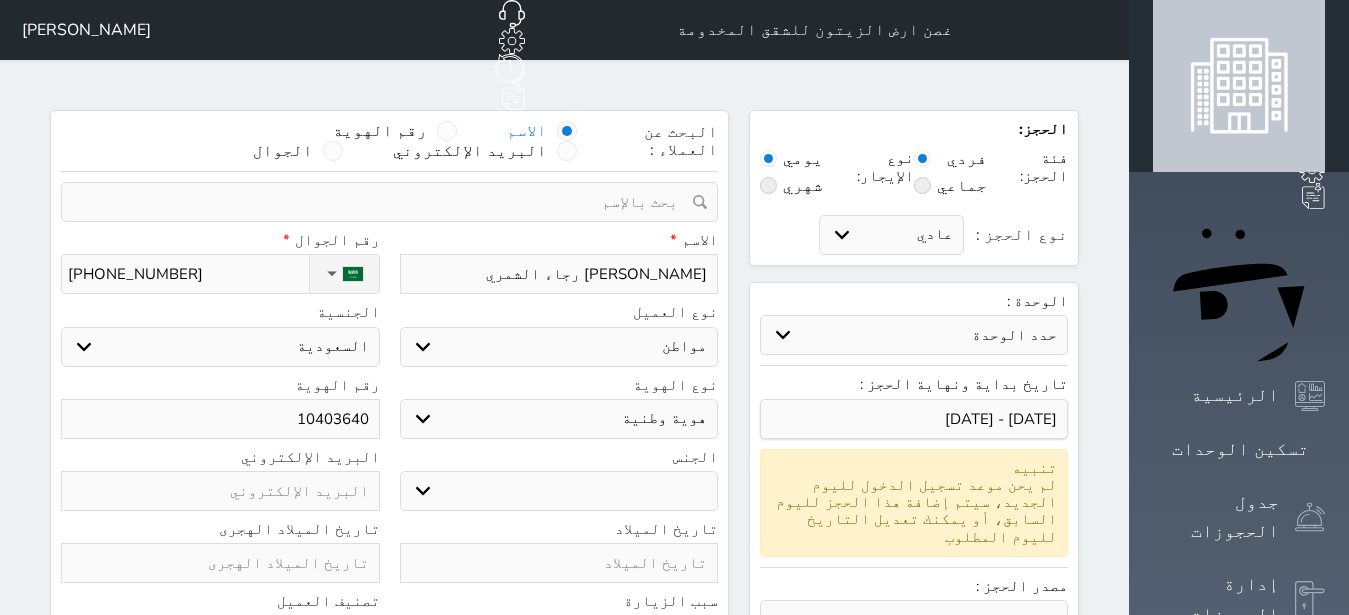 type on "104036405" 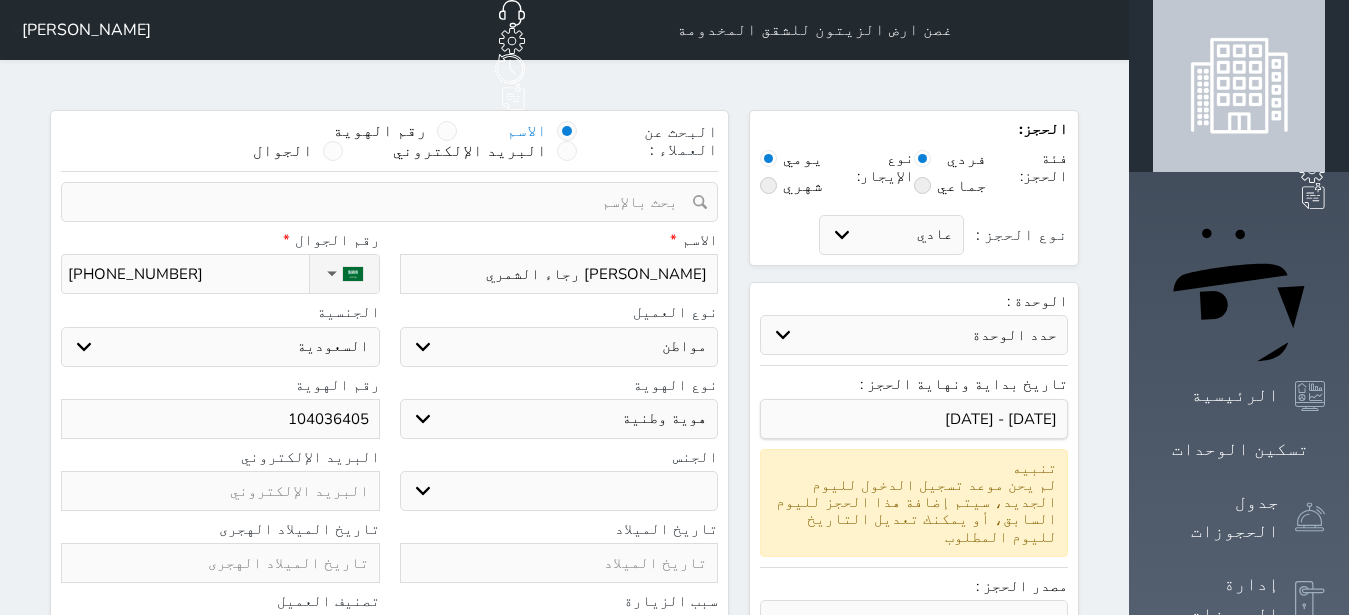 type on "1040364059" 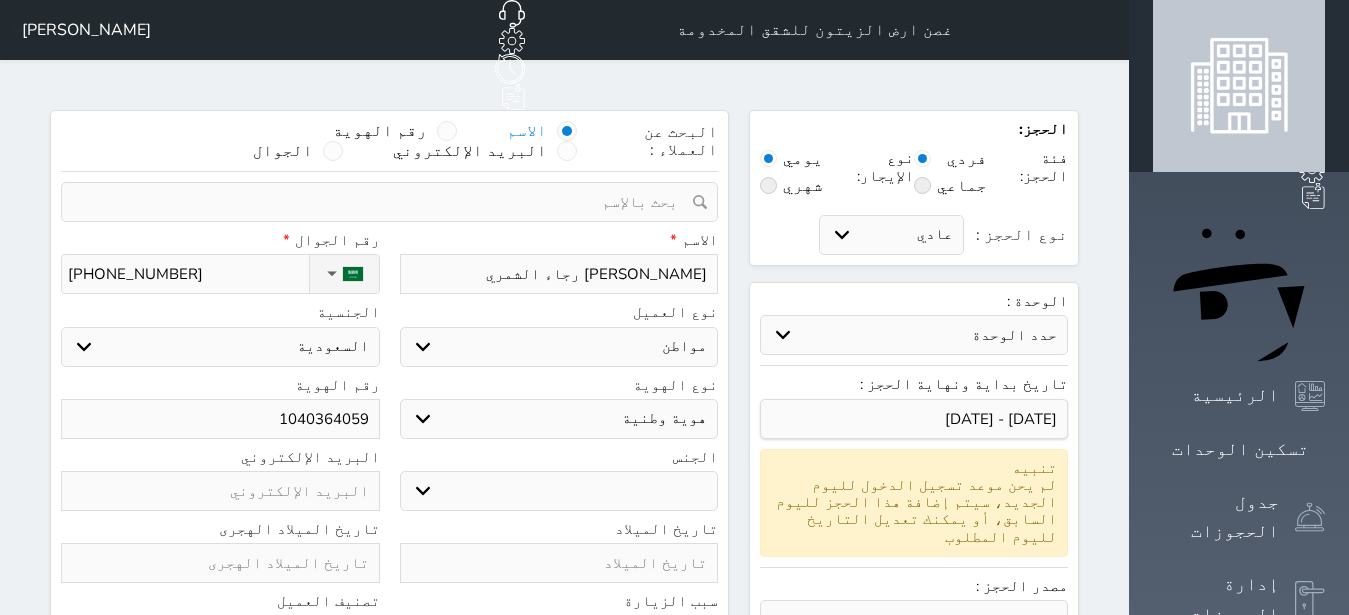type on "1040364059" 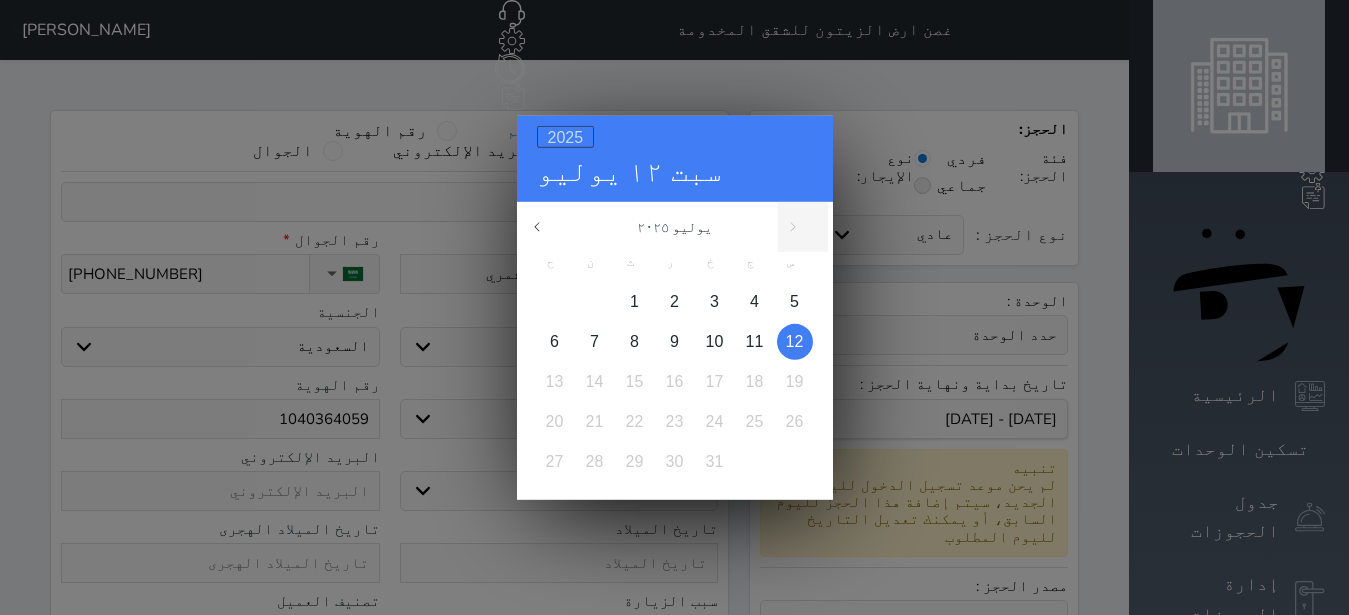 click on "2025" at bounding box center [566, 136] 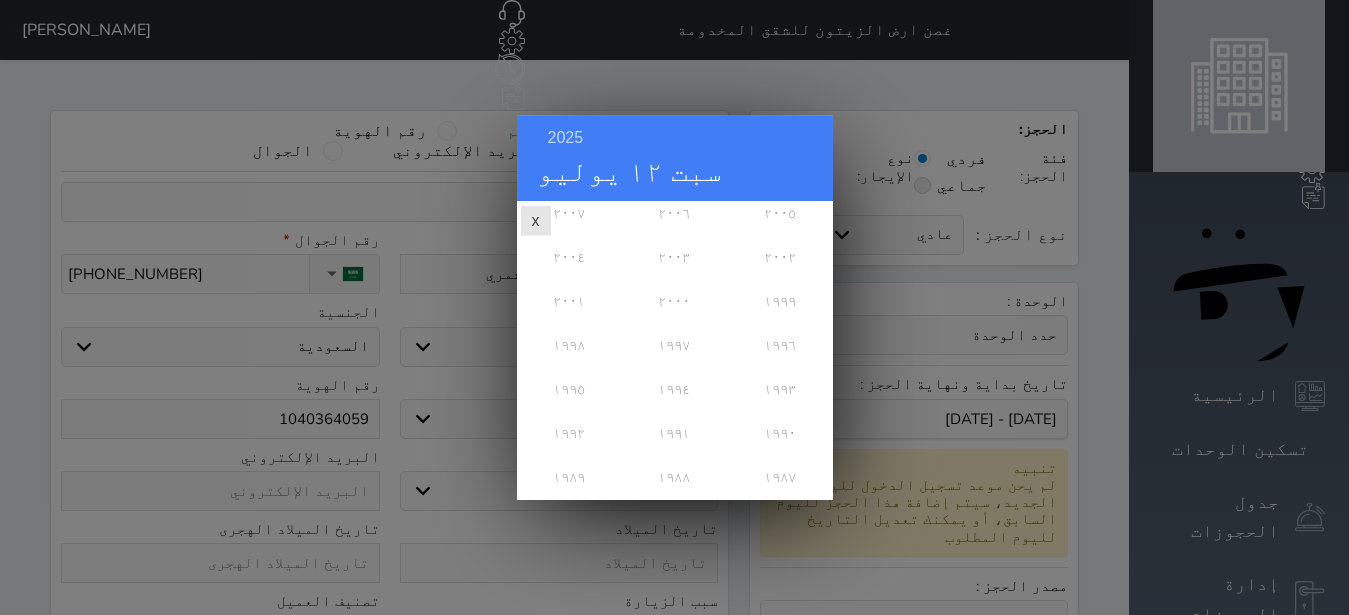 scroll, scrollTop: 486, scrollLeft: 0, axis: vertical 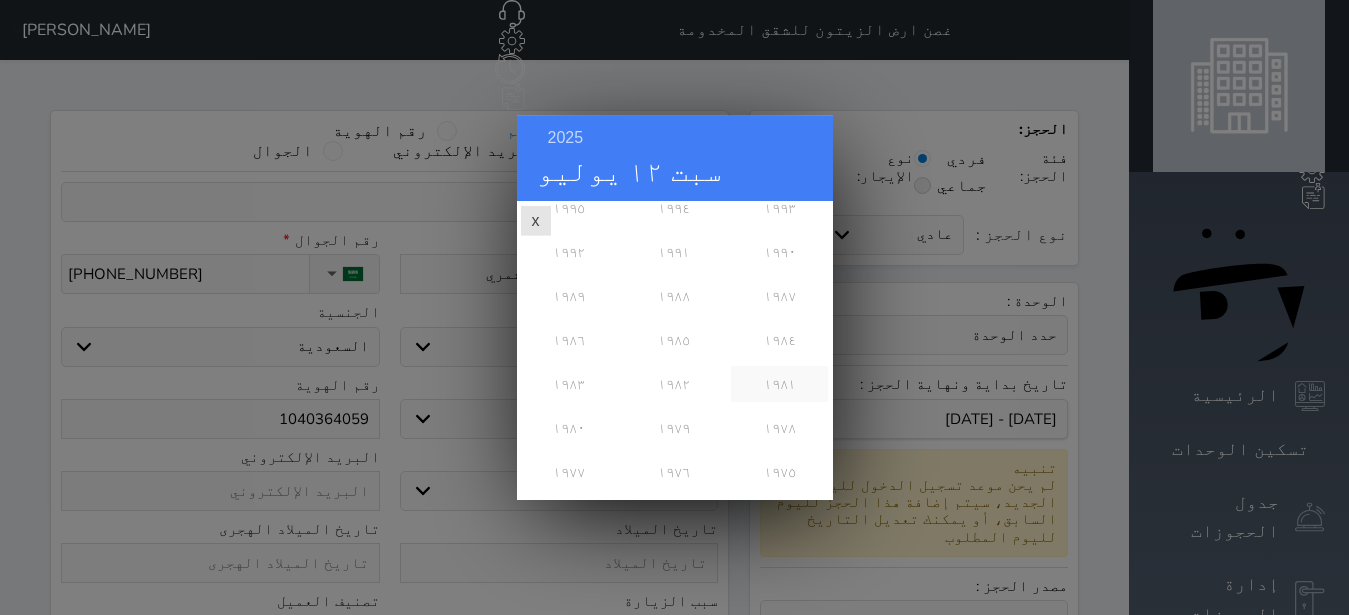 click on "١٩٨١" at bounding box center (779, 383) 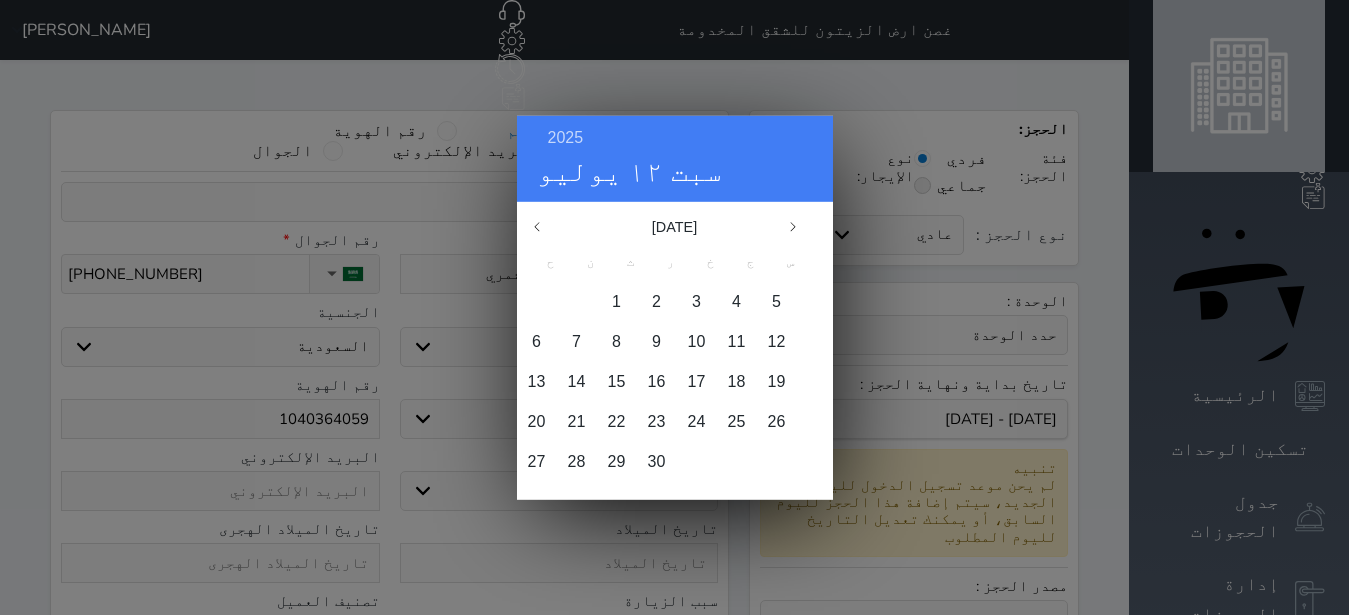 scroll, scrollTop: 0, scrollLeft: 0, axis: both 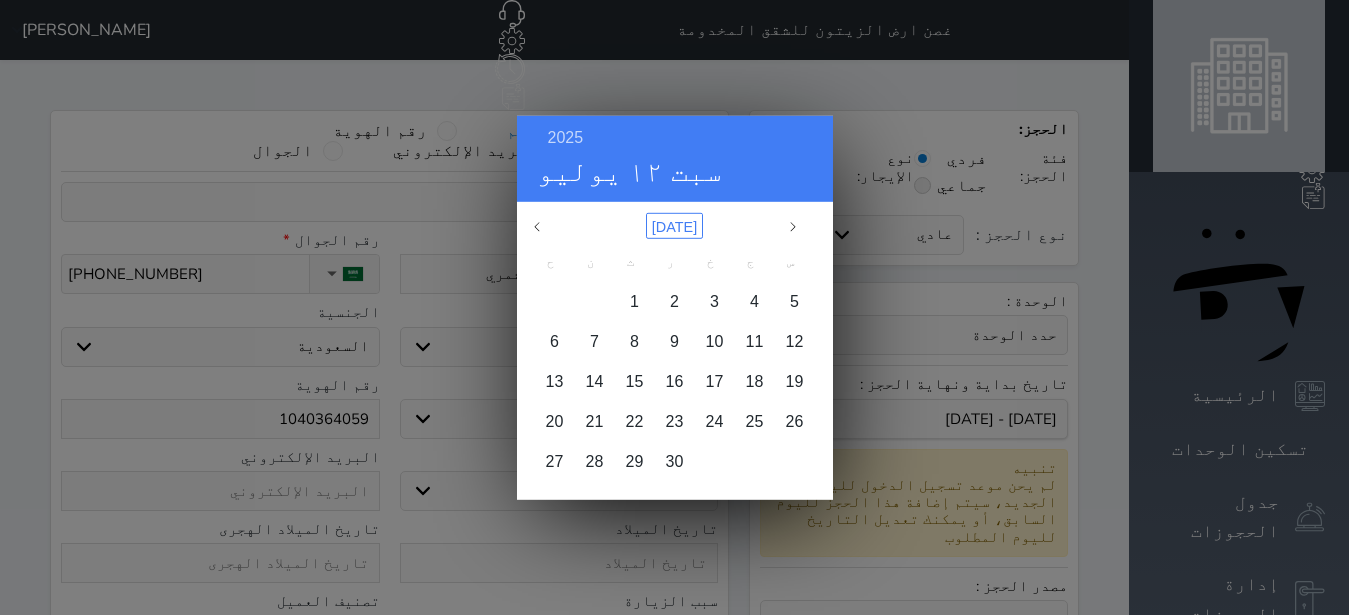 click on "[DATE]" at bounding box center [674, 225] 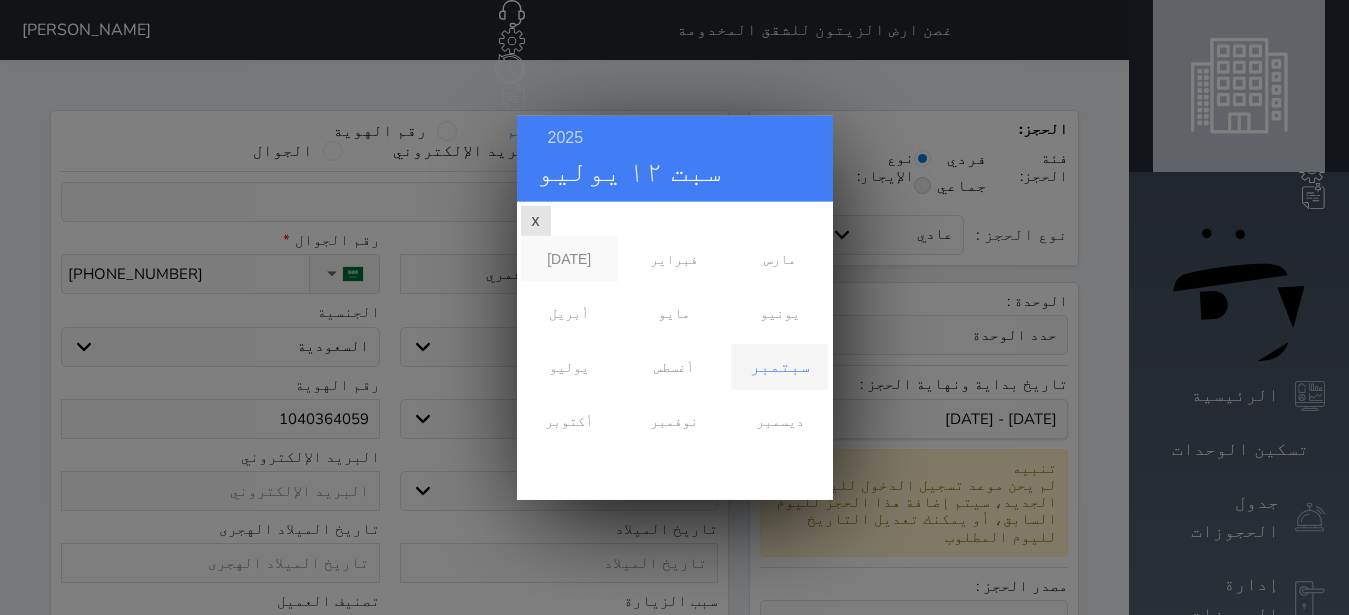 click on "[DATE]" at bounding box center (569, 258) 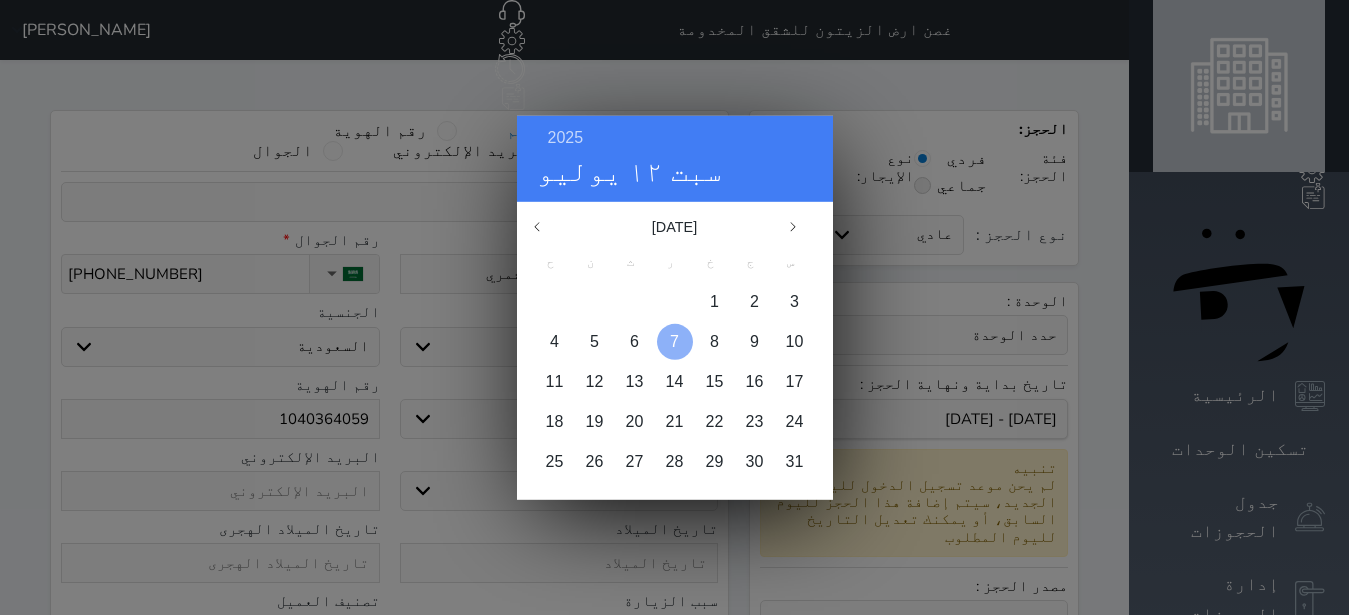 click on "7" at bounding box center [674, 340] 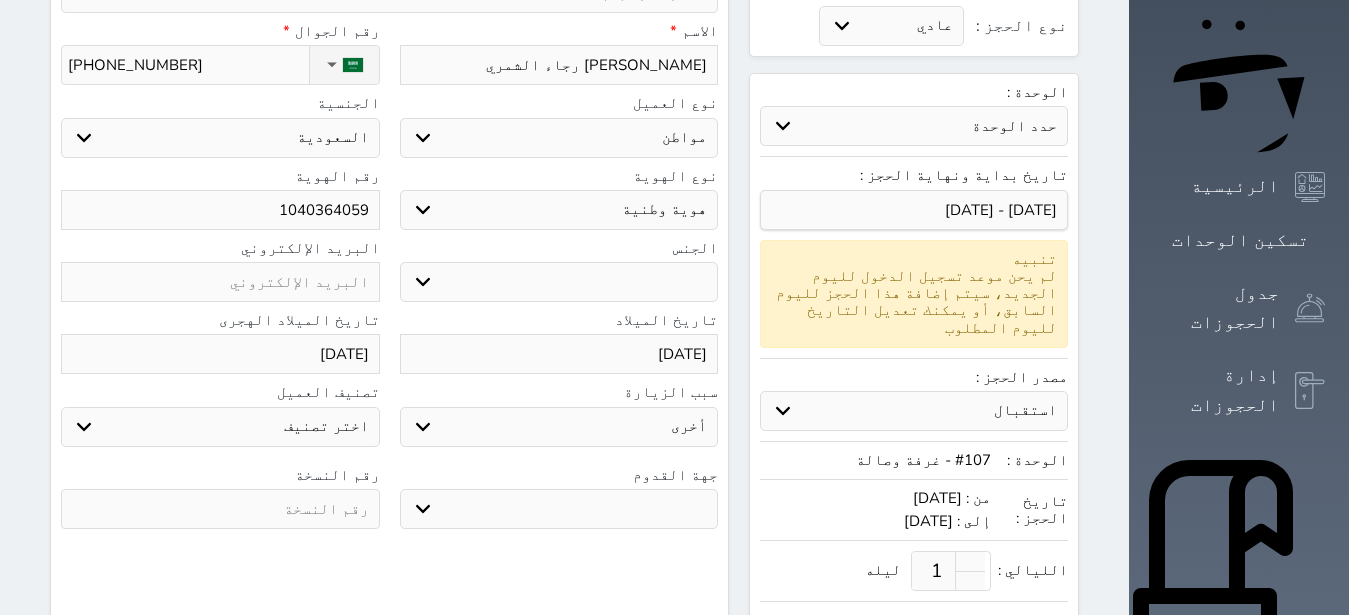 scroll, scrollTop: 252, scrollLeft: 0, axis: vertical 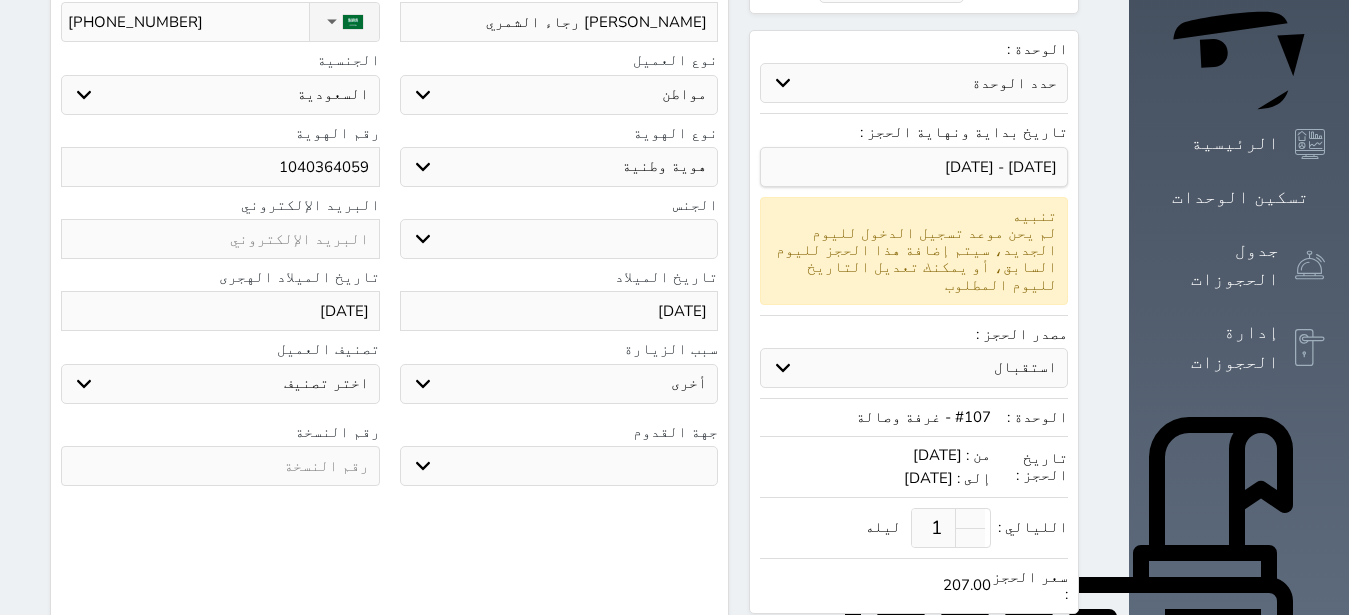 click at bounding box center [220, 466] 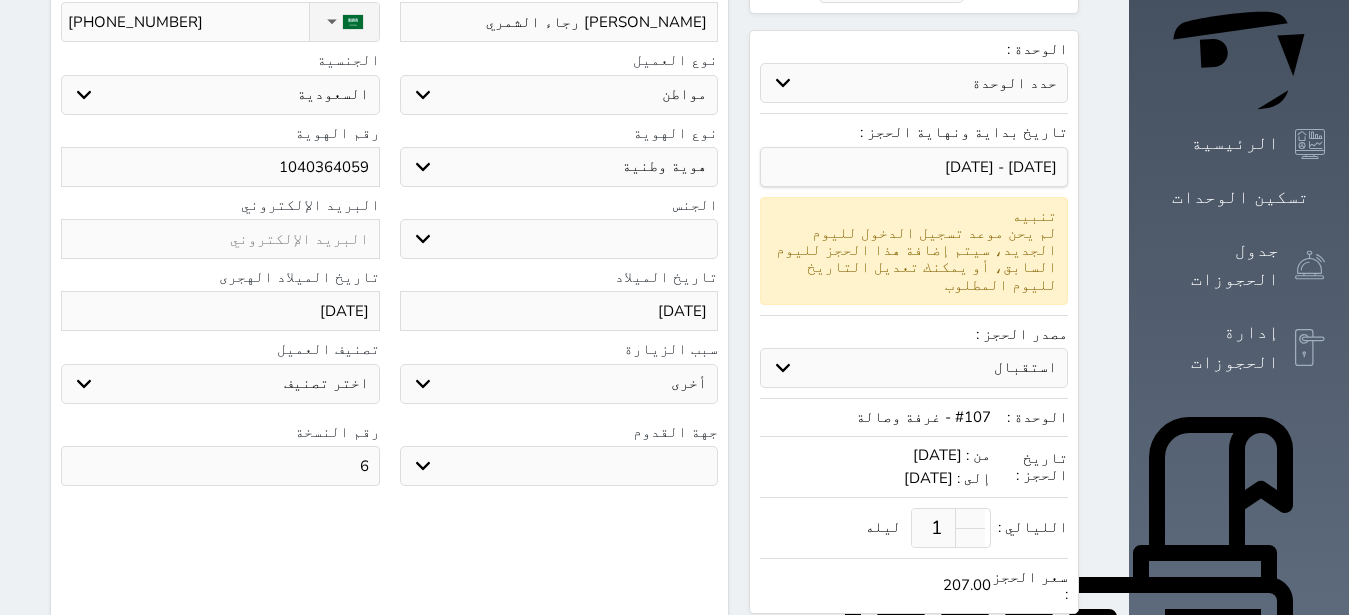 type on "6" 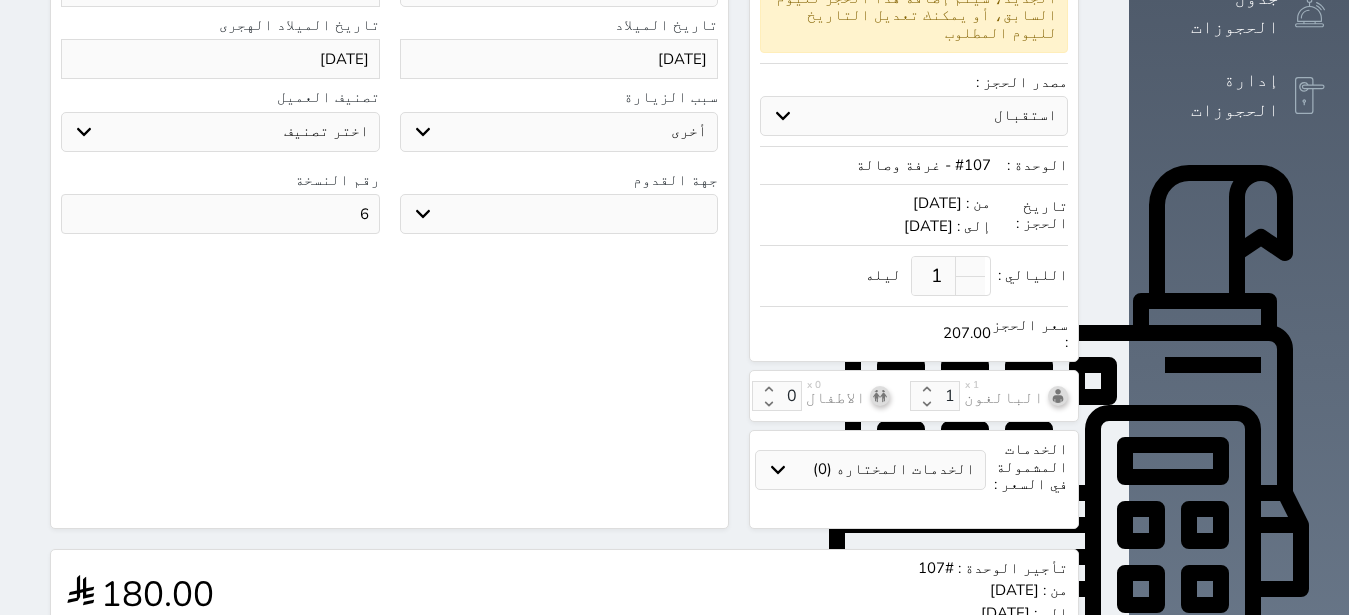scroll, scrollTop: 694, scrollLeft: 0, axis: vertical 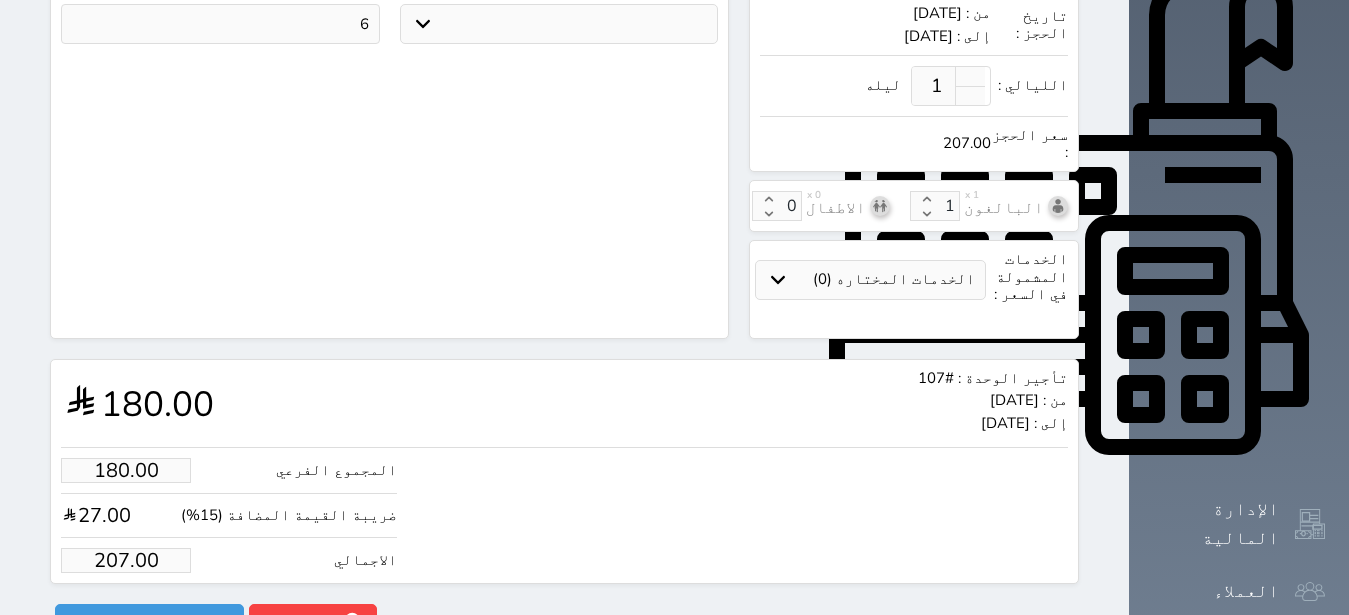 click on "207.00" at bounding box center [126, 560] 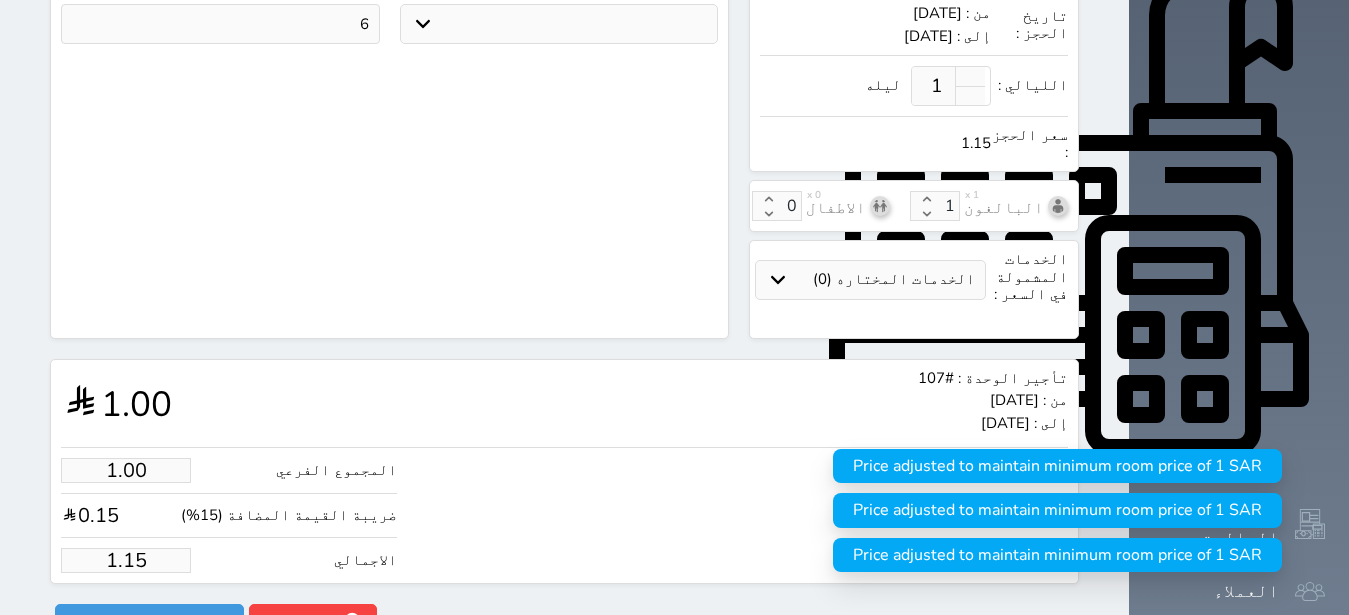 type on "1.1" 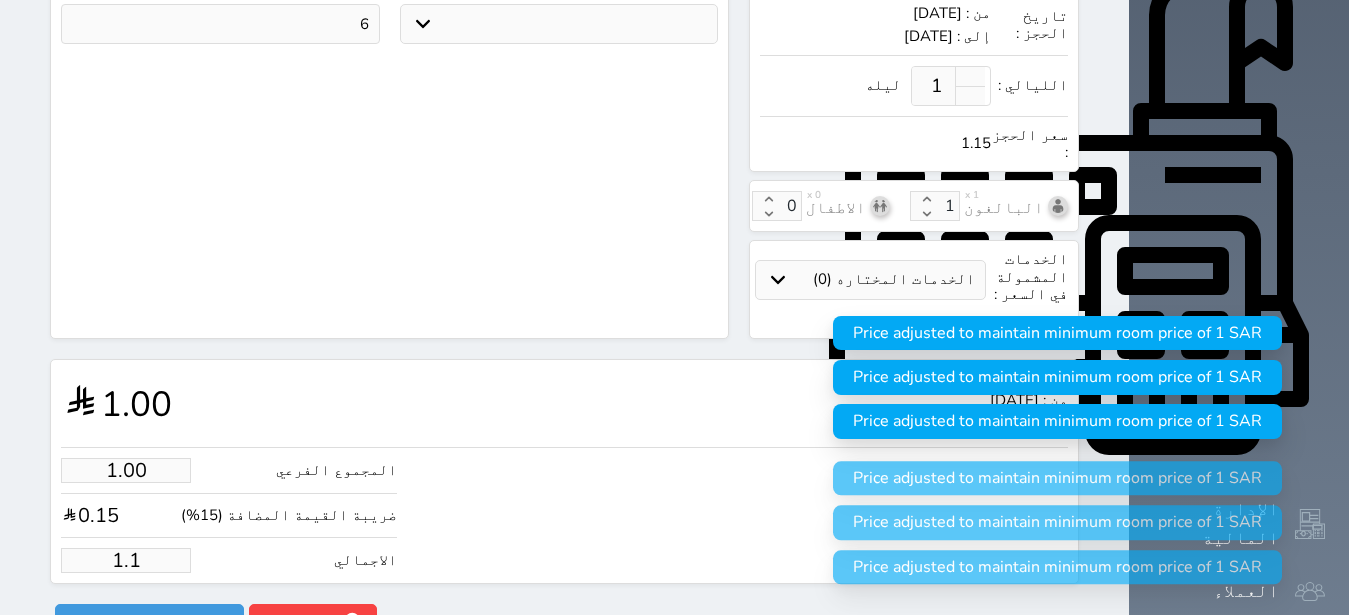 type on "1." 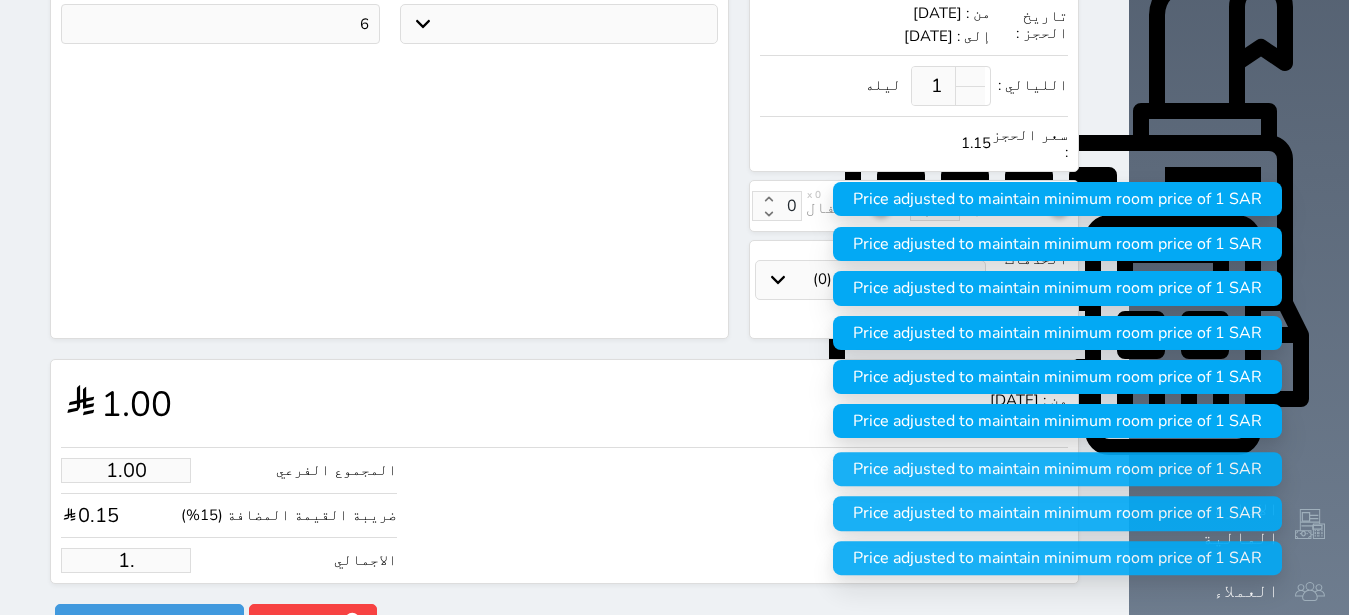 type on "1" 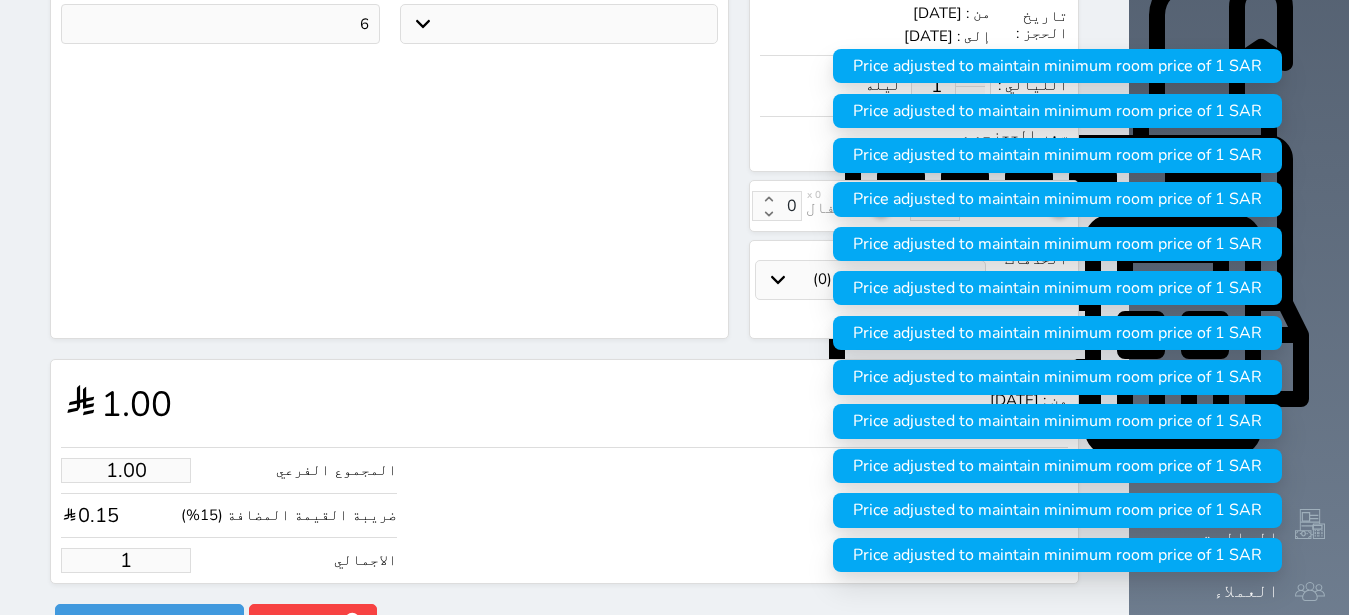type on "13.04" 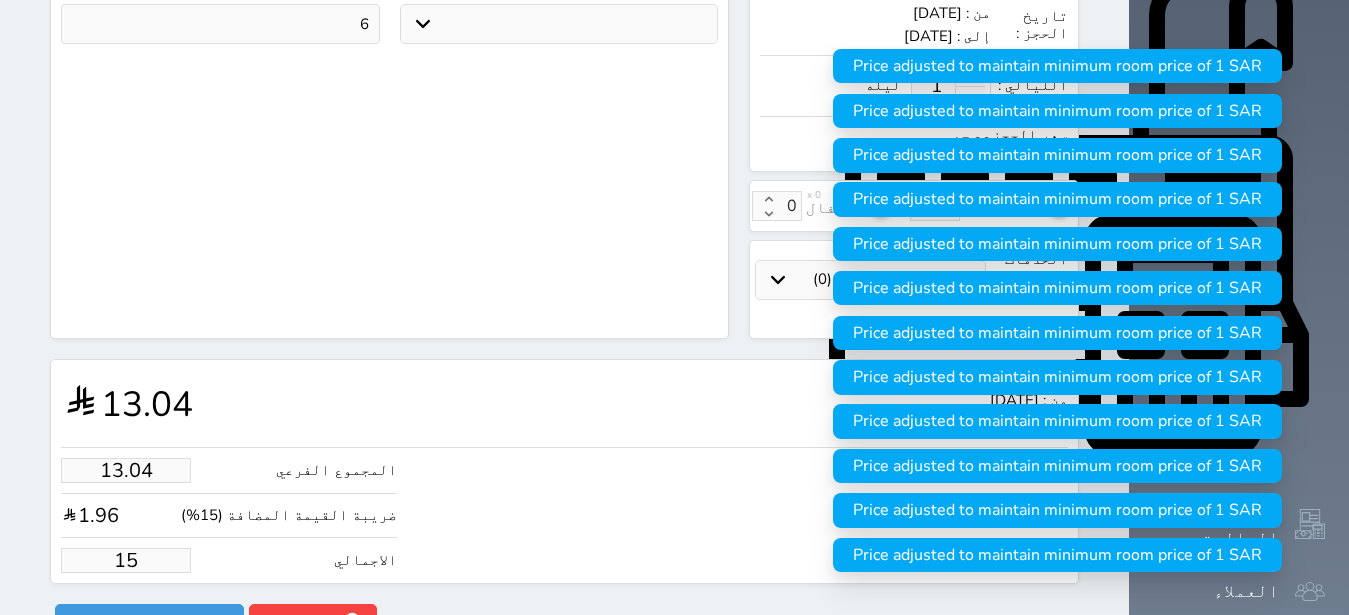 type on "130.43" 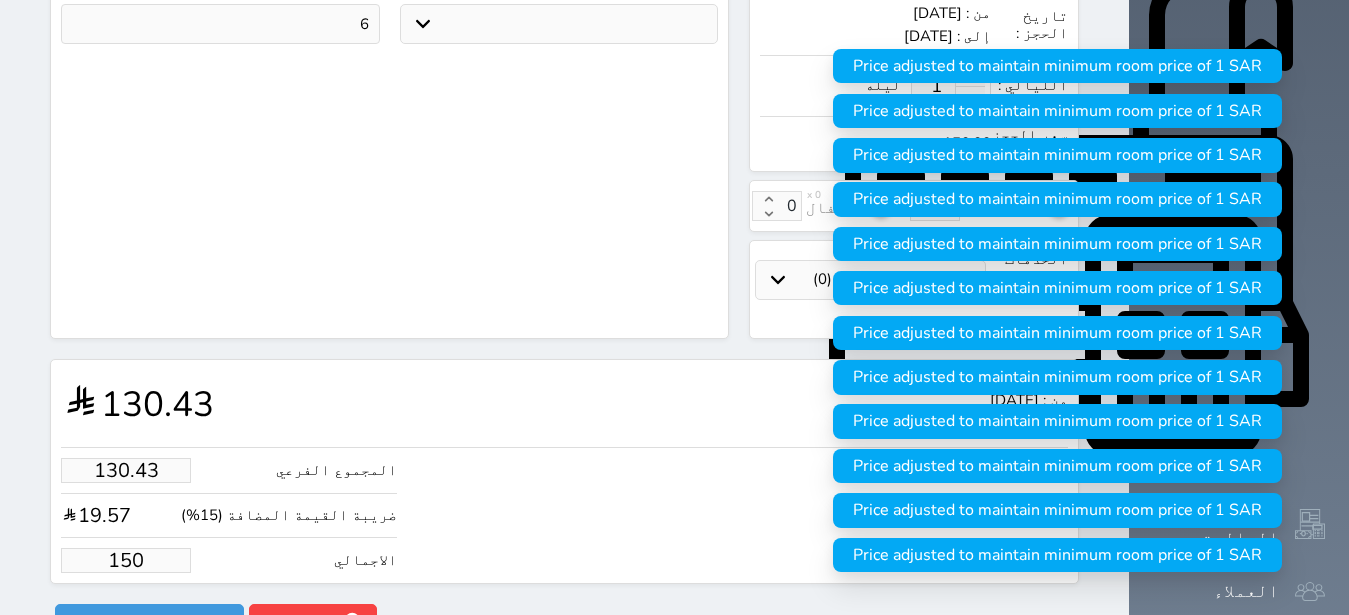type on "150.00" 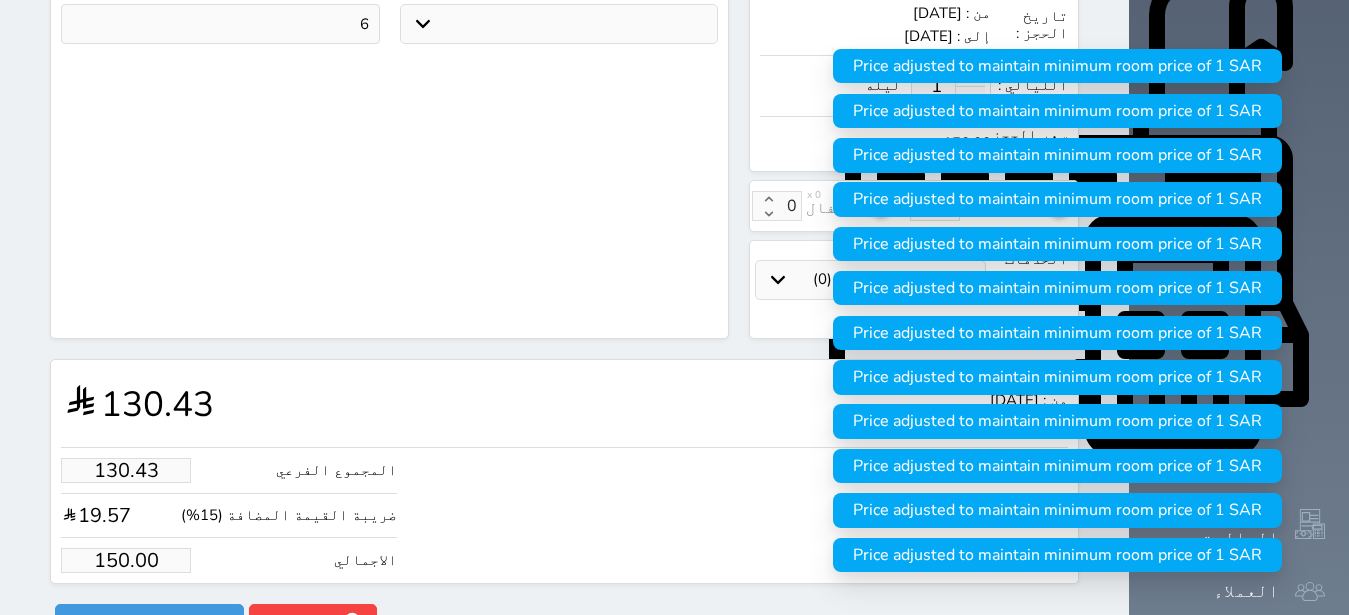 click on "المجموع الفرعي   130.43     ضريبة القيمة المضافة (15%)    19.57      الاجمالي   150.00" at bounding box center (564, 510) 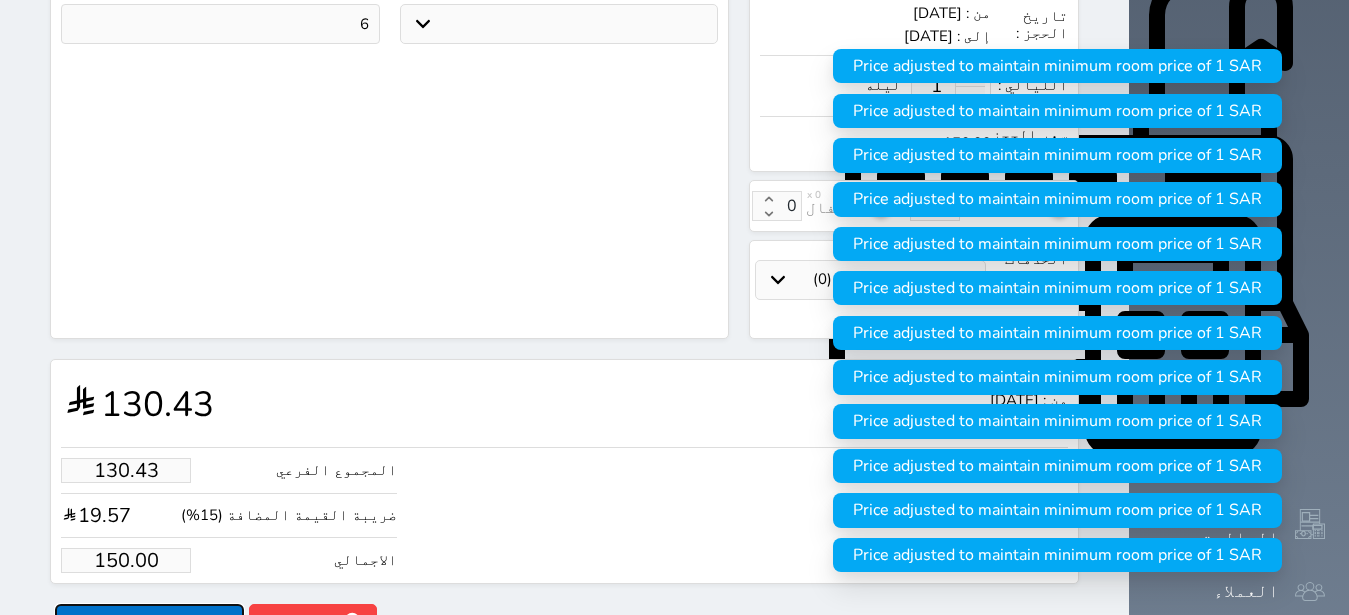 click on "حجز" at bounding box center (149, 621) 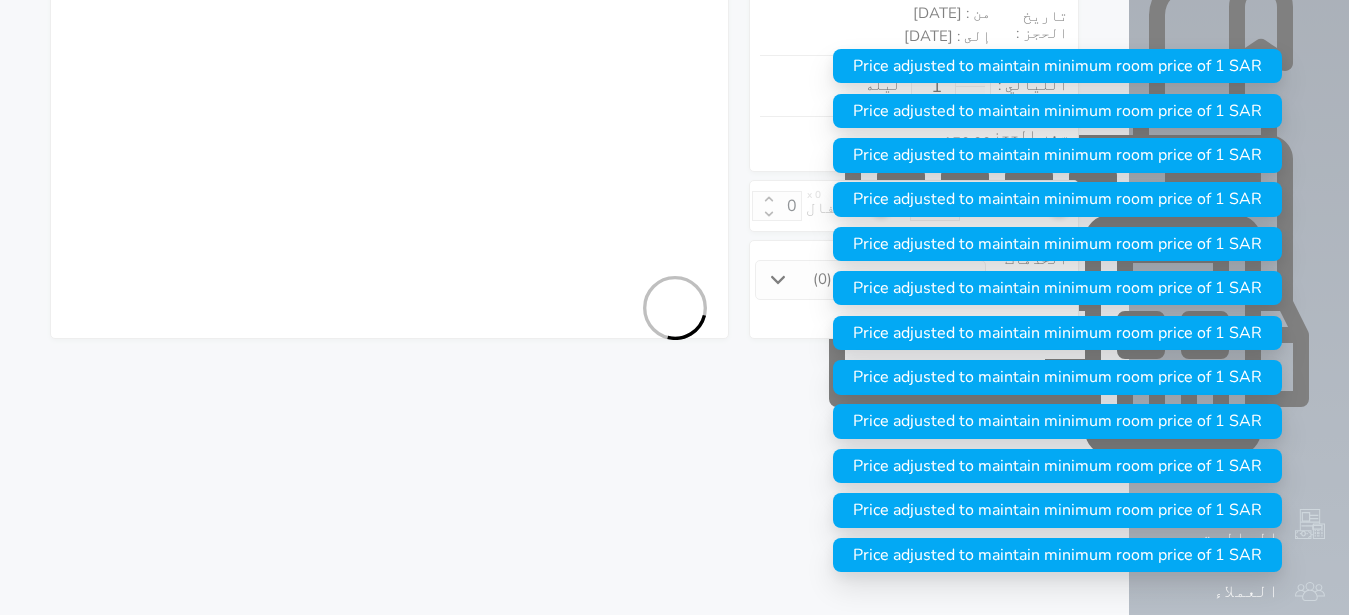 select on "1" 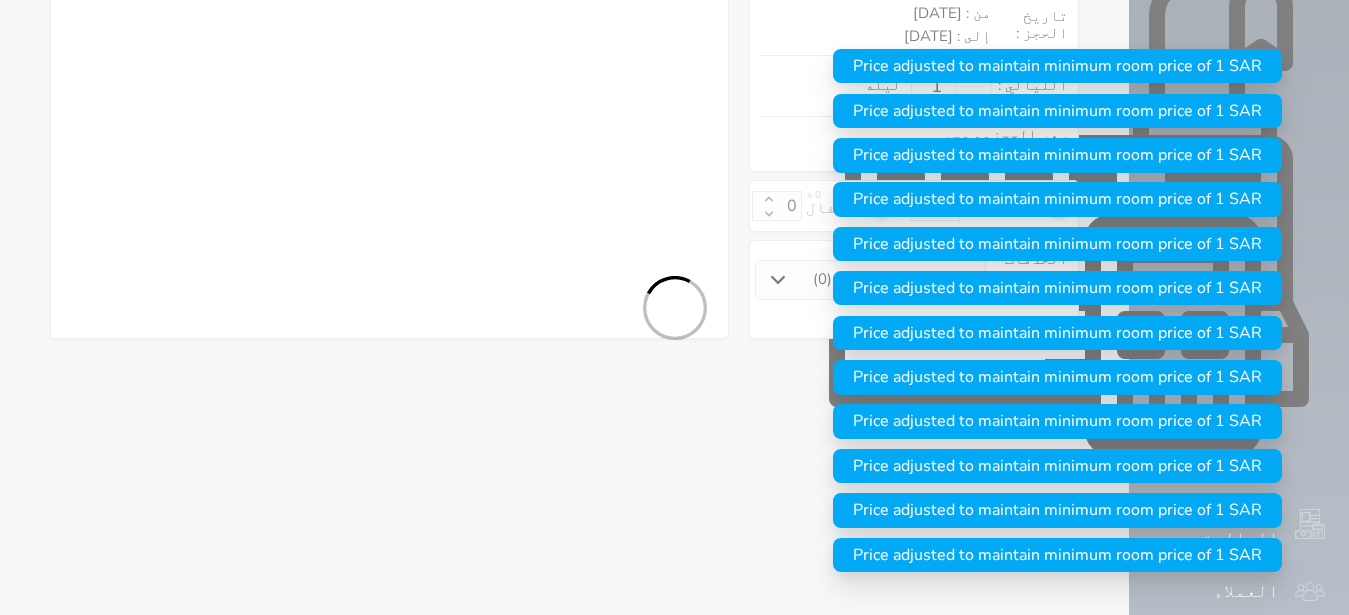 select on "113" 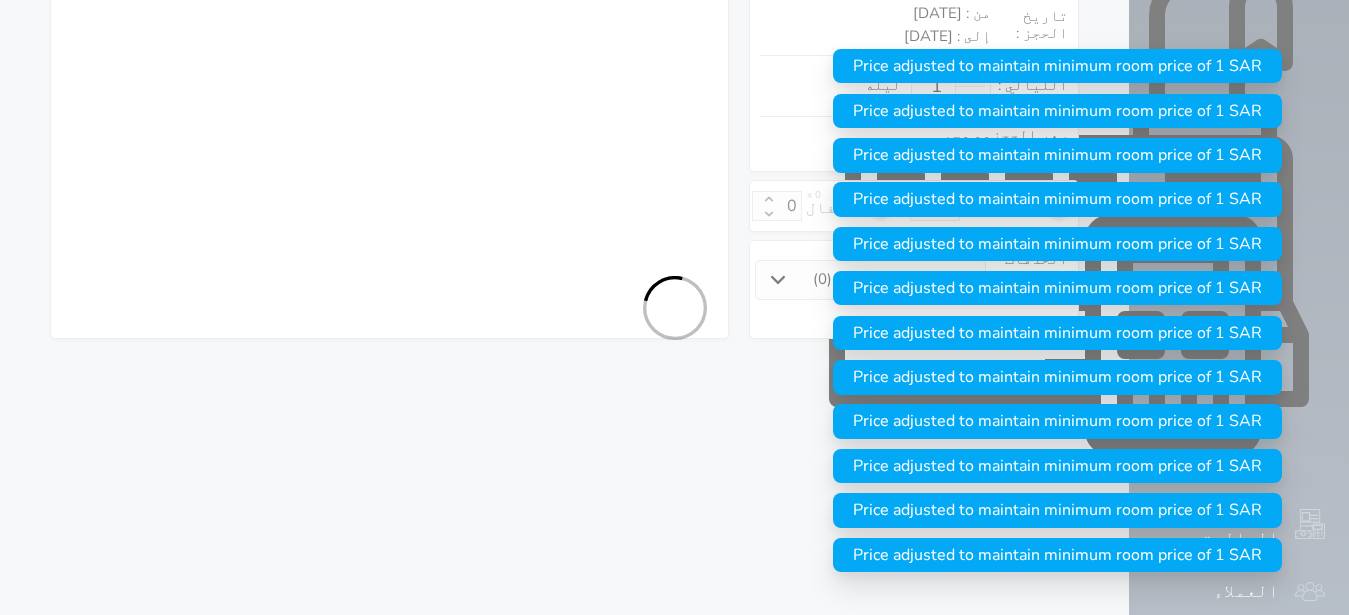 select on "1" 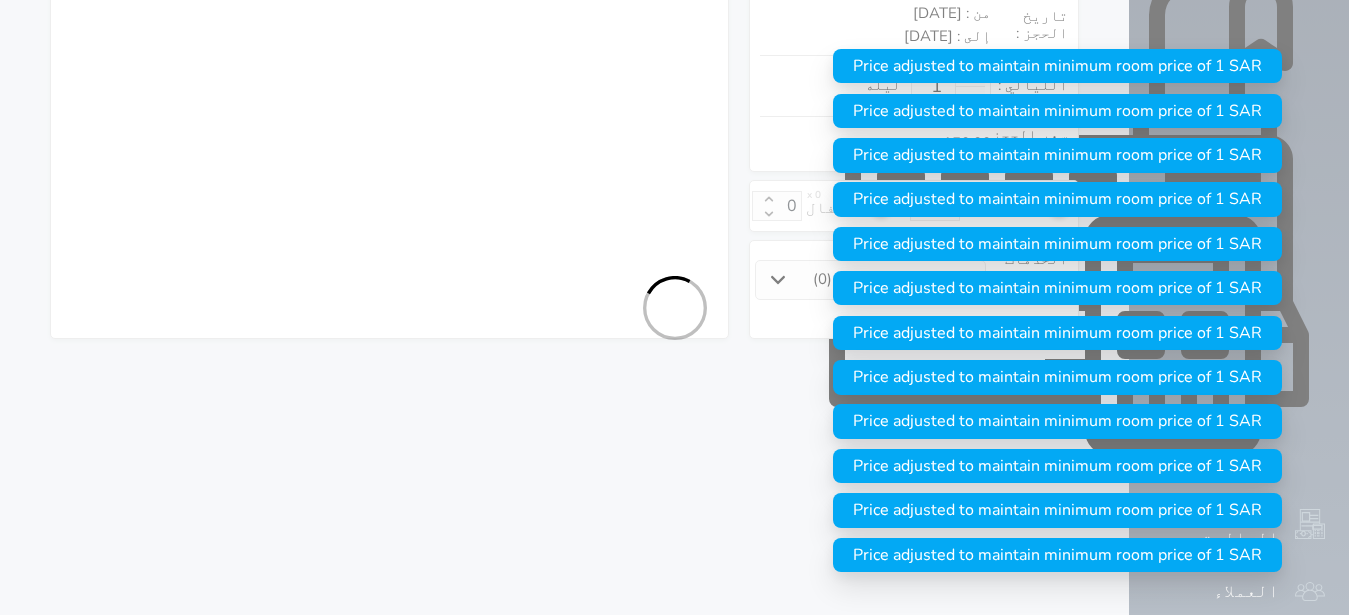 select on "7" 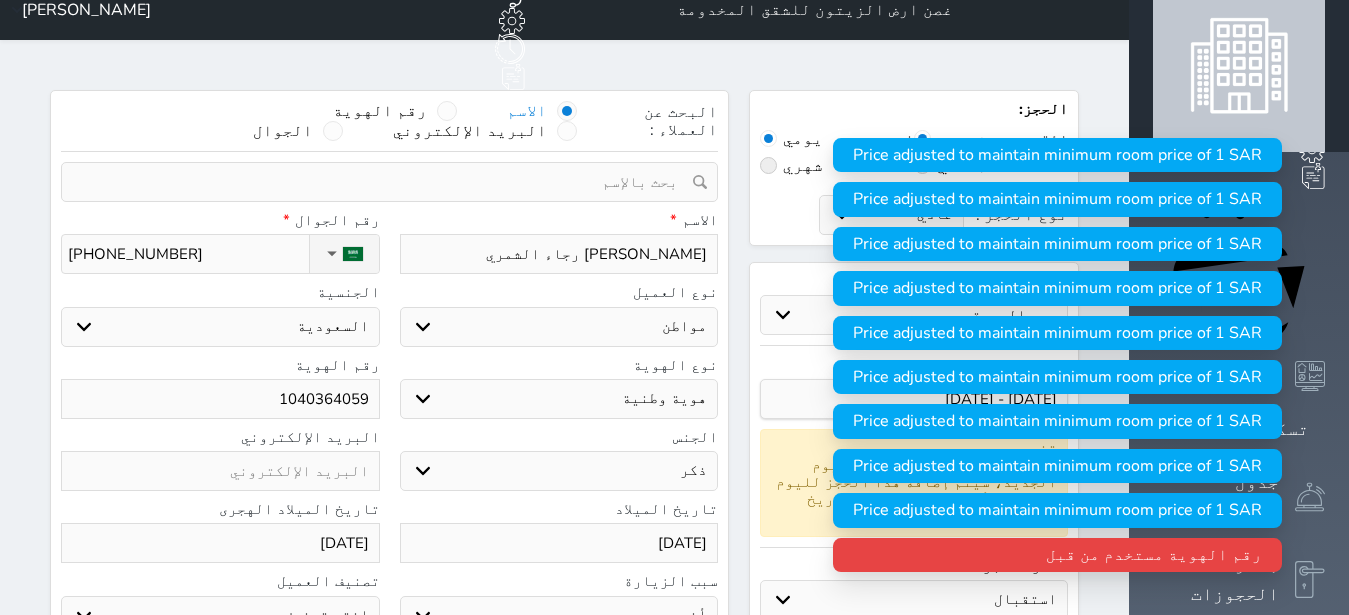 scroll, scrollTop: 0, scrollLeft: 0, axis: both 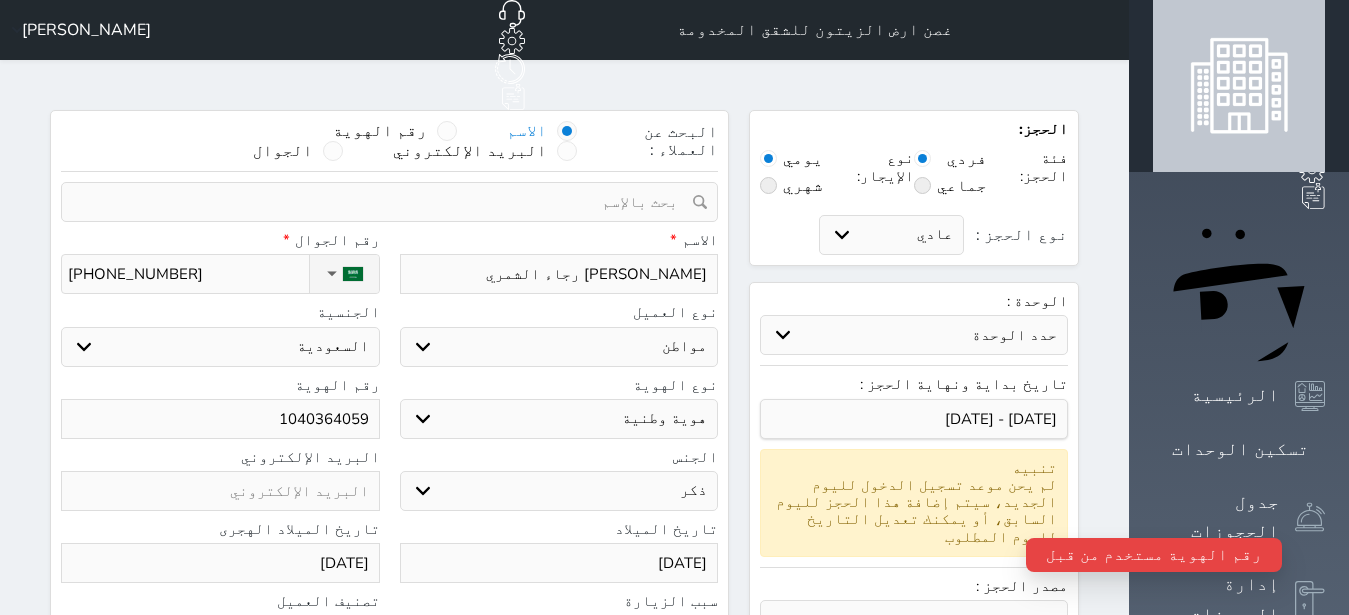 click on "1040364059" at bounding box center [220, 419] 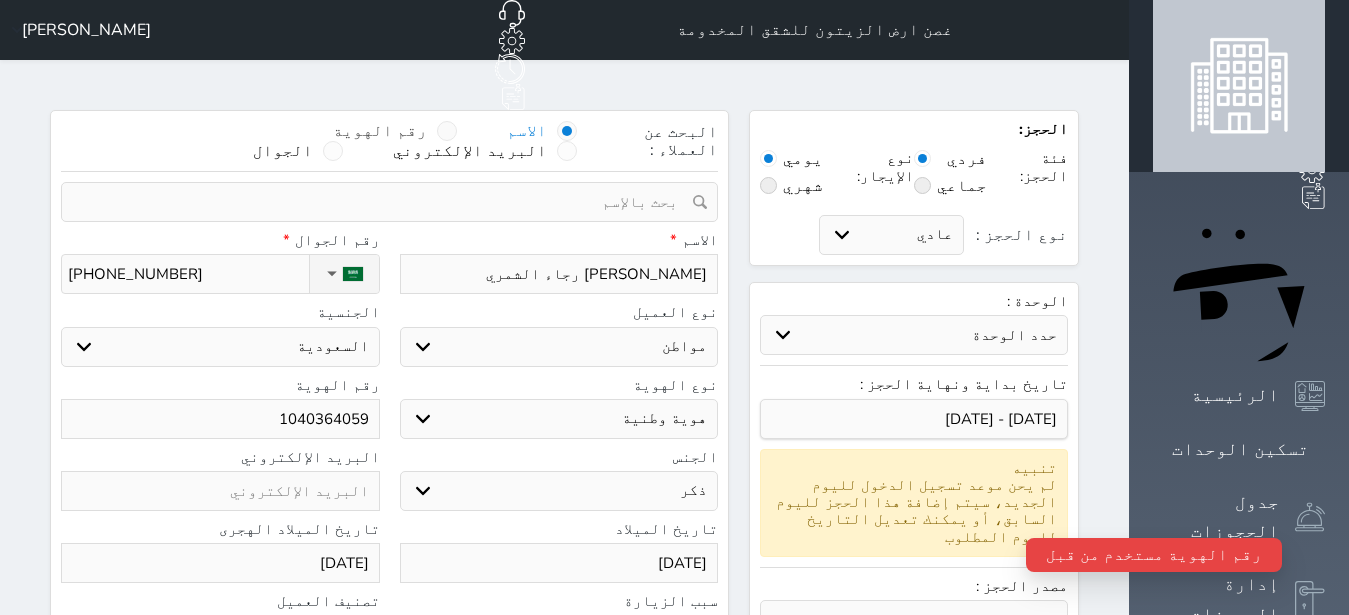 click at bounding box center [447, 131] 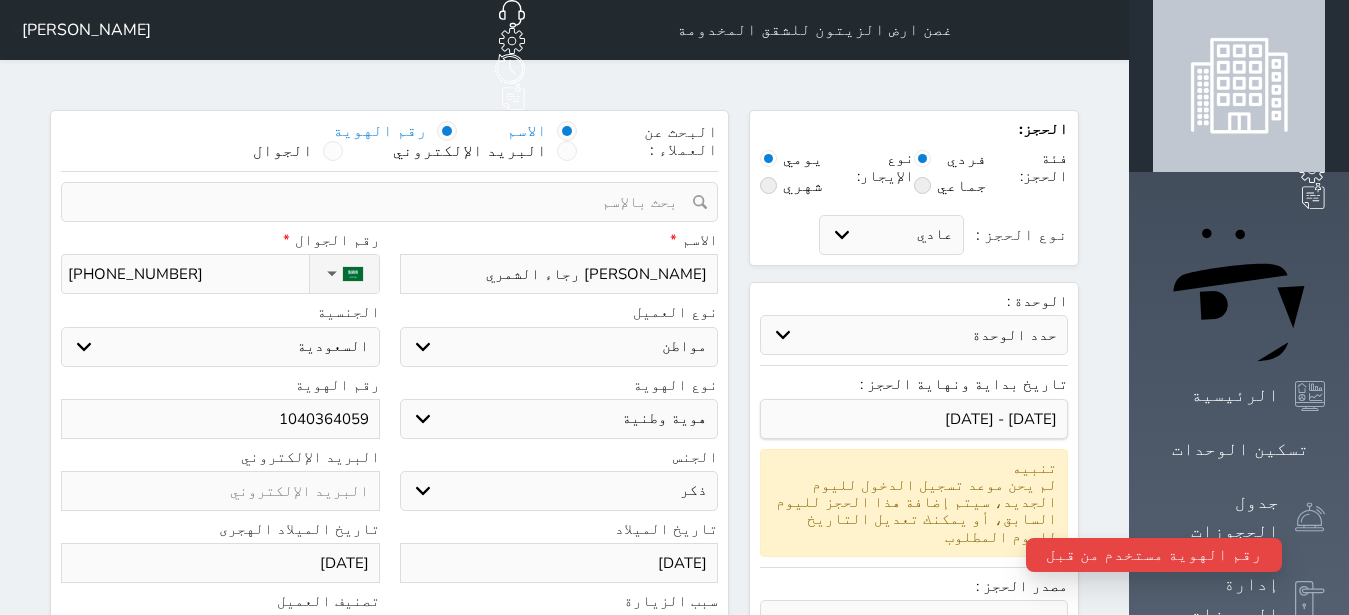 select 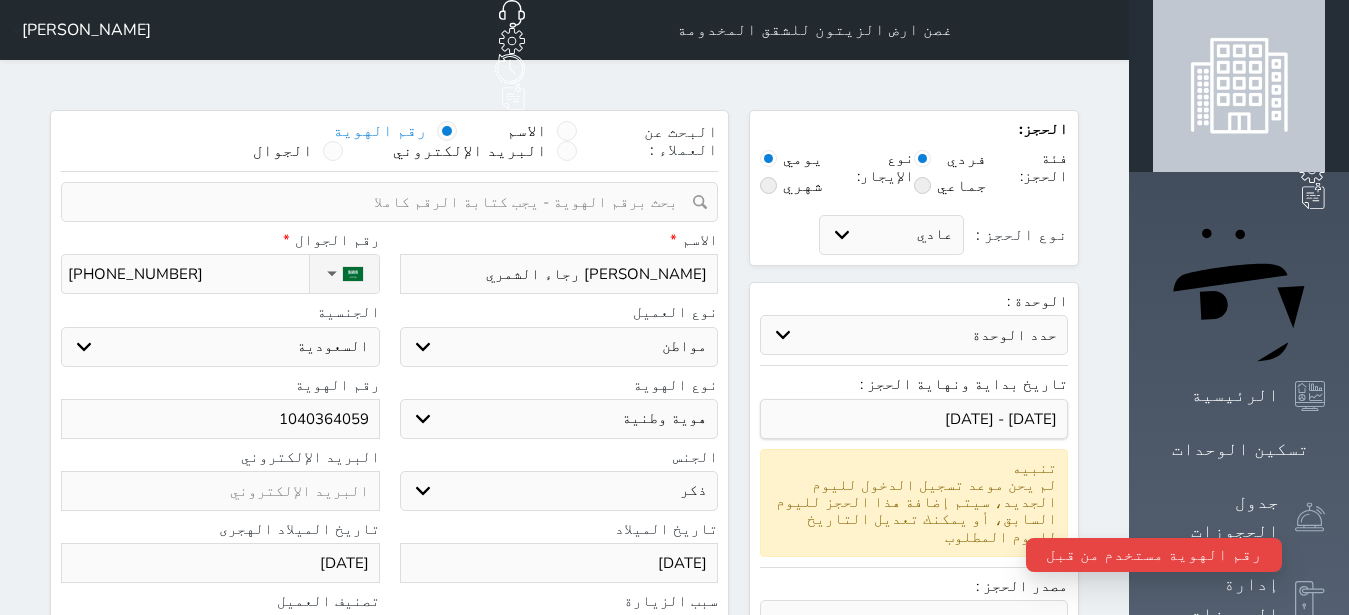 click at bounding box center [382, 202] 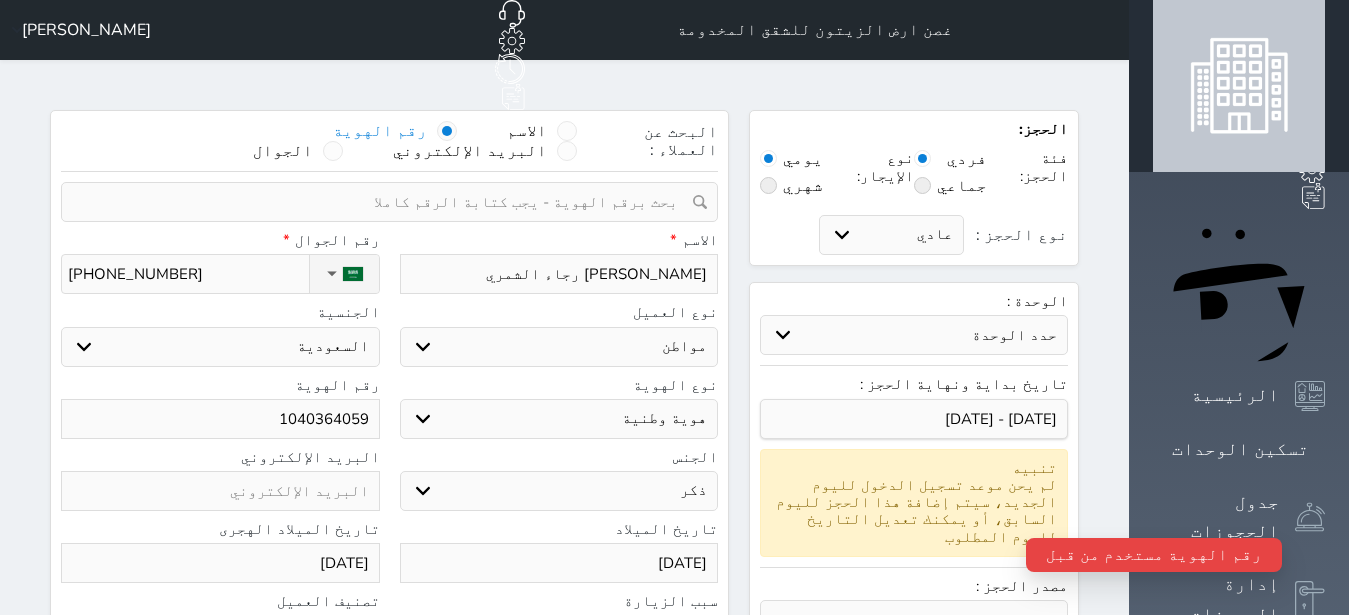 paste on "1040364059" 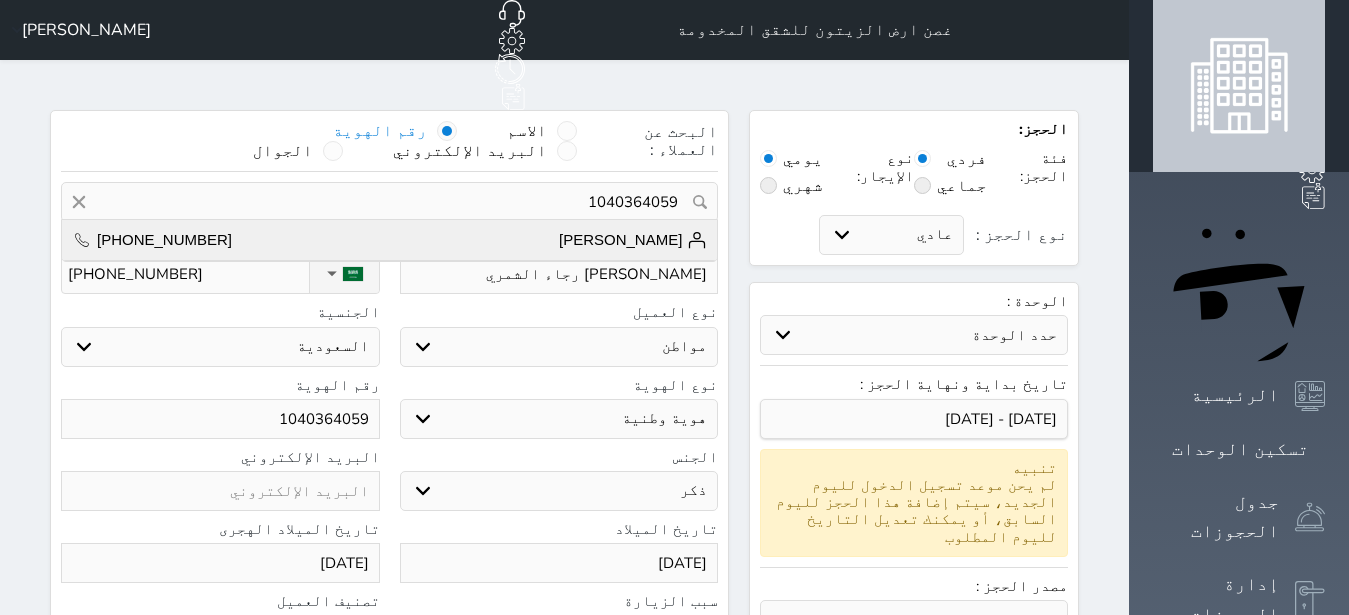click on "[PERSON_NAME]   [PHONE_NUMBER]" at bounding box center (389, 240) 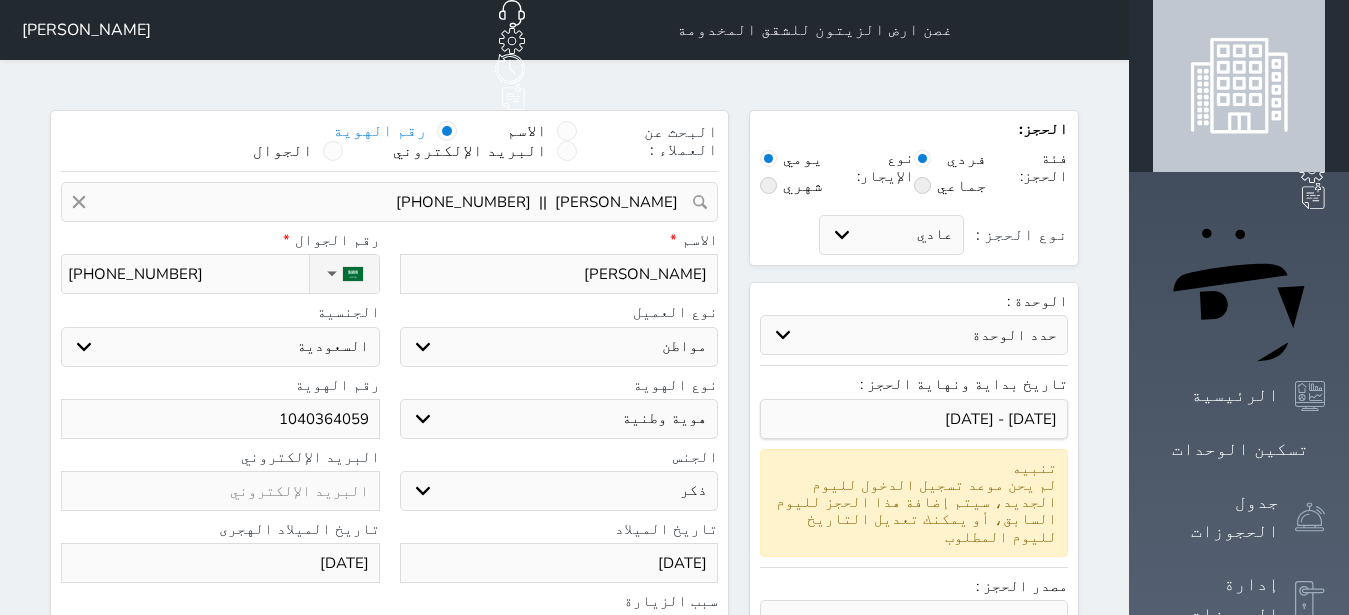 click on "[PERSON_NAME]" at bounding box center (559, 274) 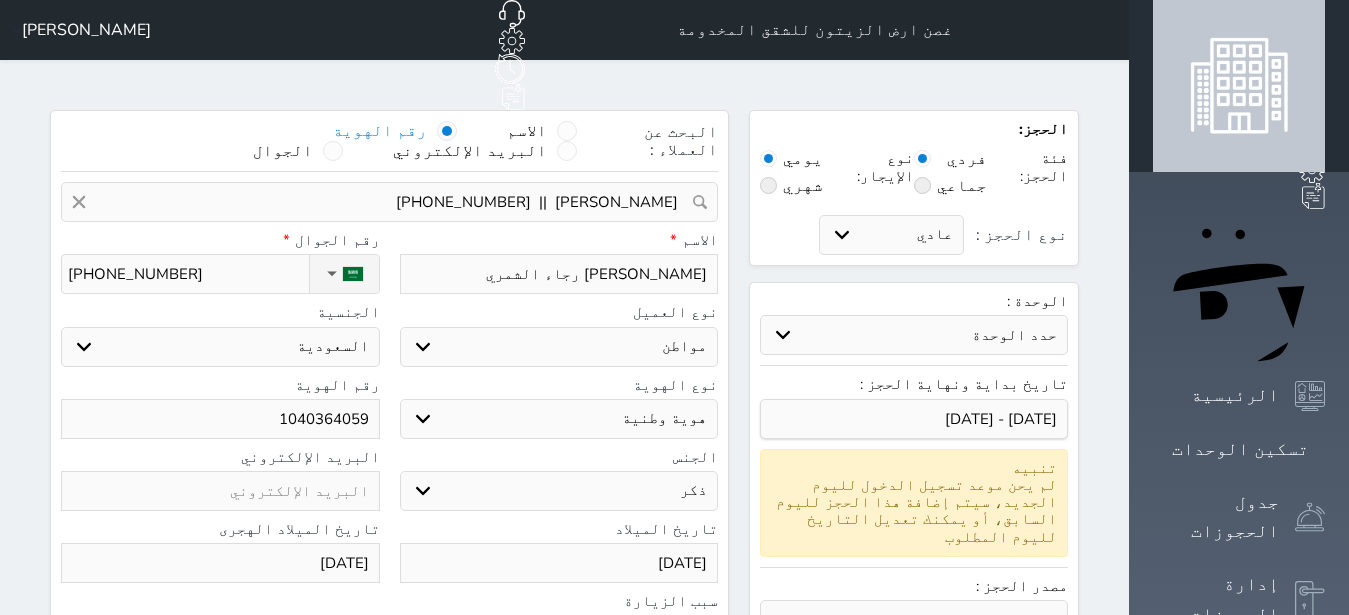 click on "[PERSON_NAME] رجاء الشمري" at bounding box center [559, 274] 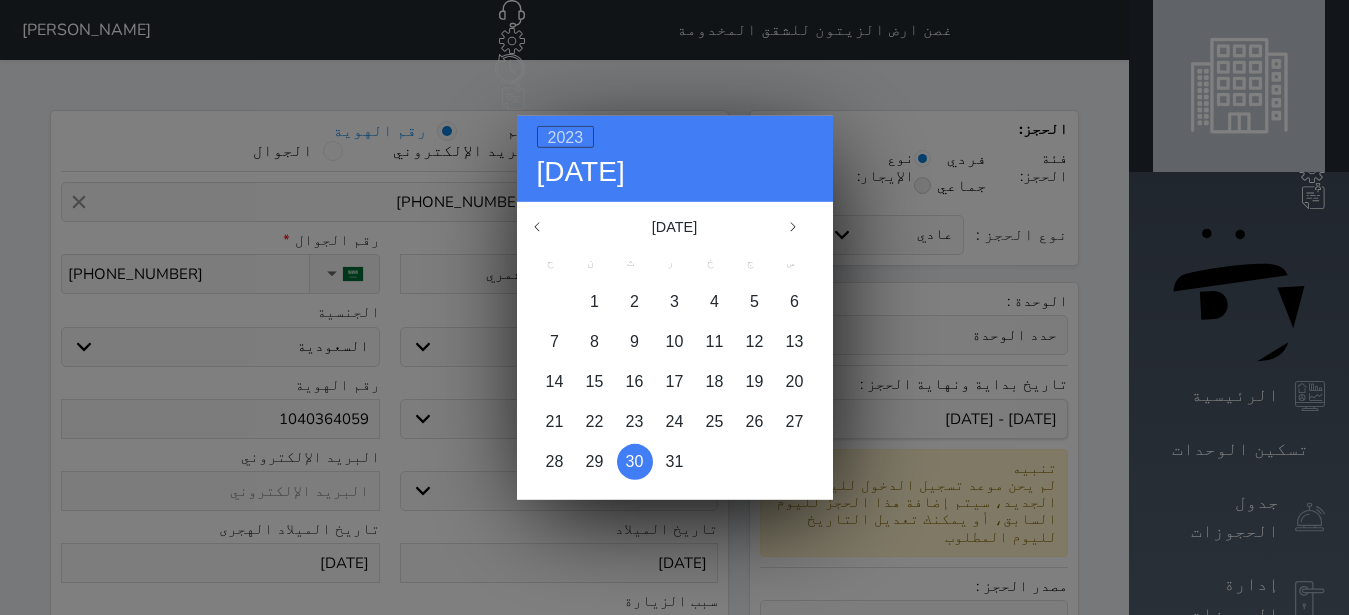 click on "2023" at bounding box center [566, 136] 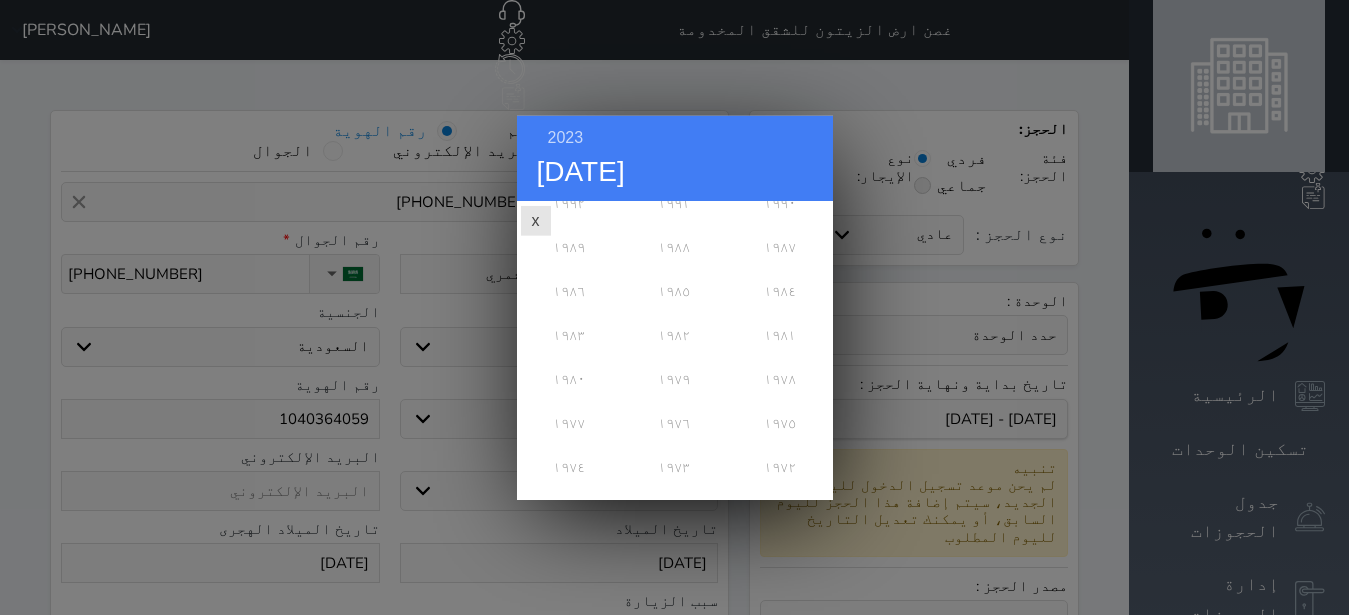 scroll, scrollTop: 637, scrollLeft: 0, axis: vertical 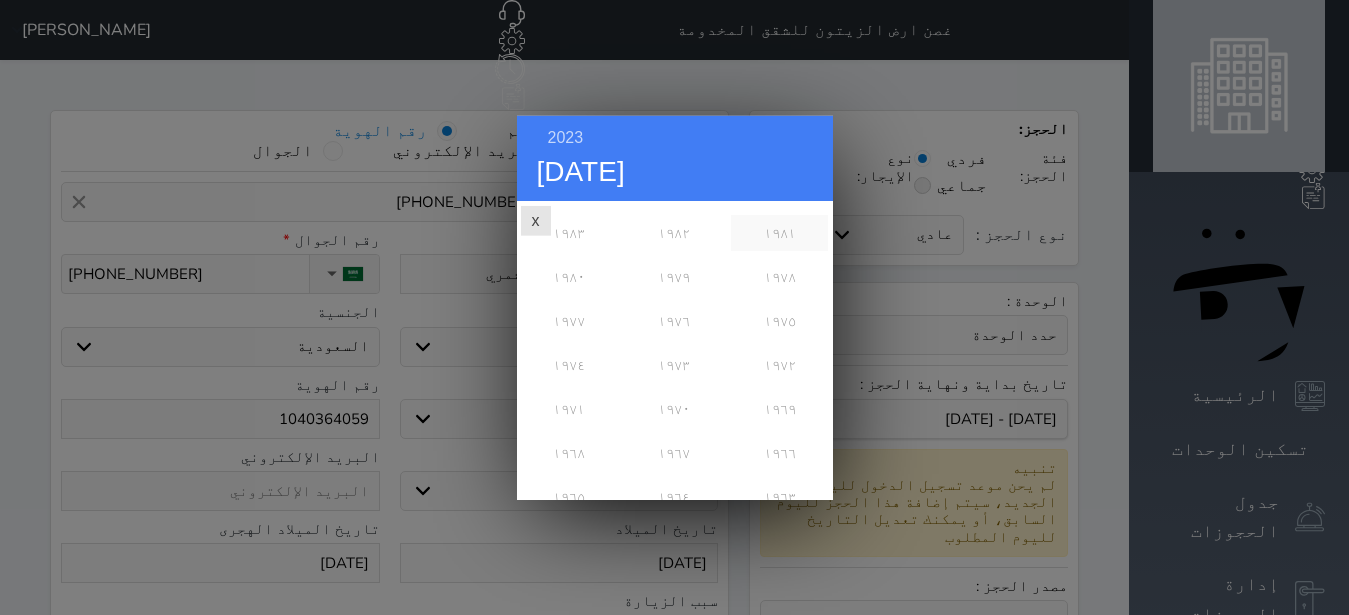 click on "١٩٨١" at bounding box center [779, 232] 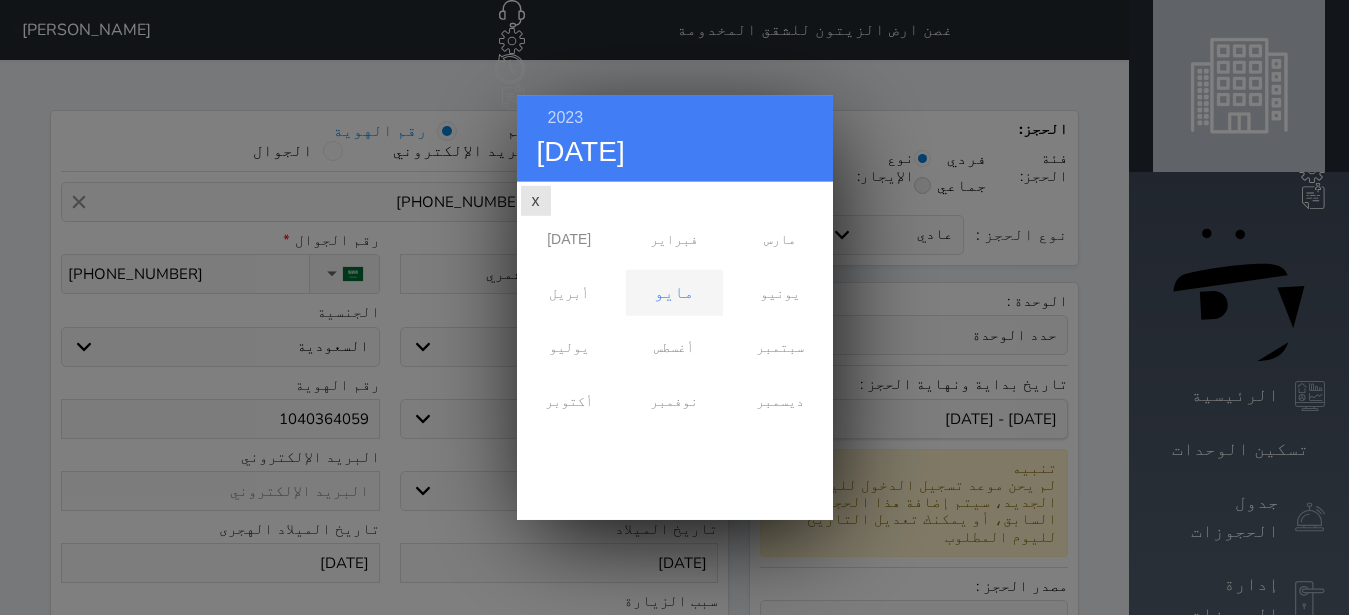scroll, scrollTop: 0, scrollLeft: 0, axis: both 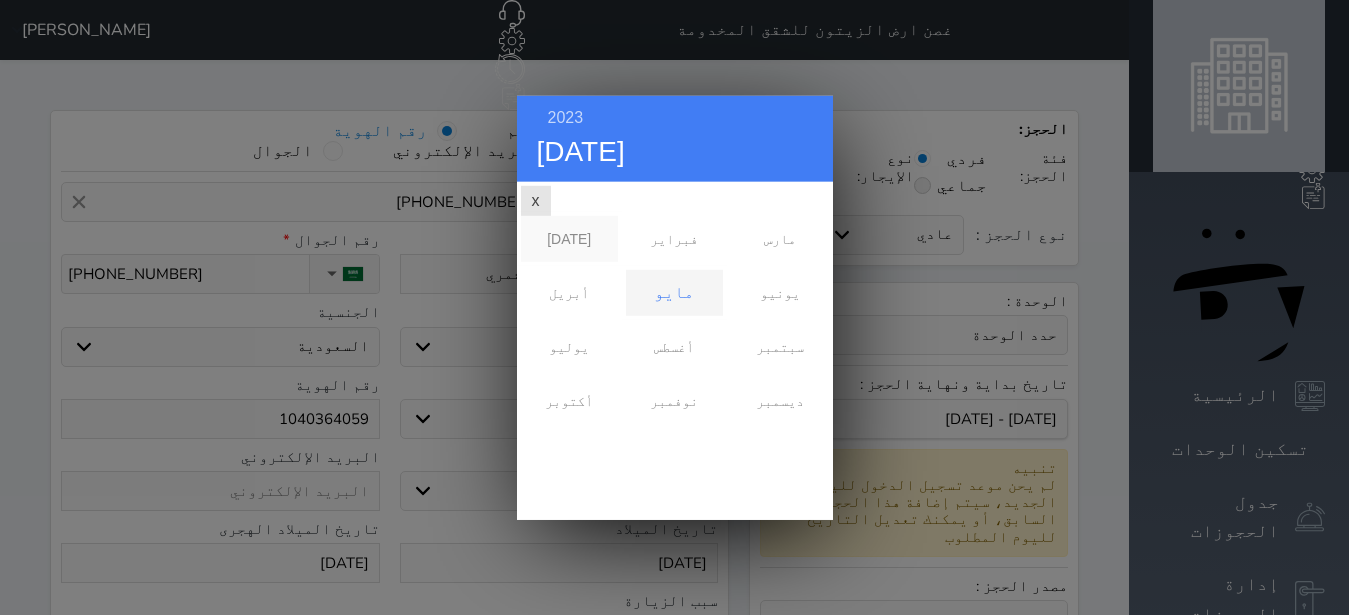 click on "[DATE]" at bounding box center [569, 238] 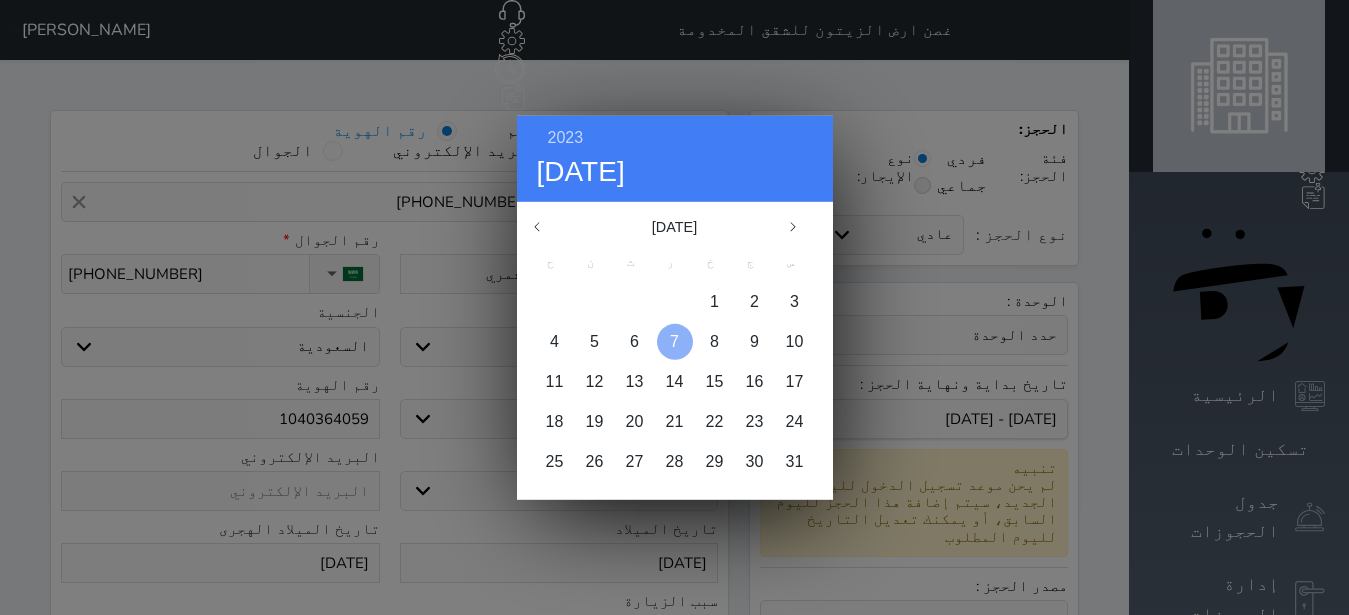 click at bounding box center (675, 341) 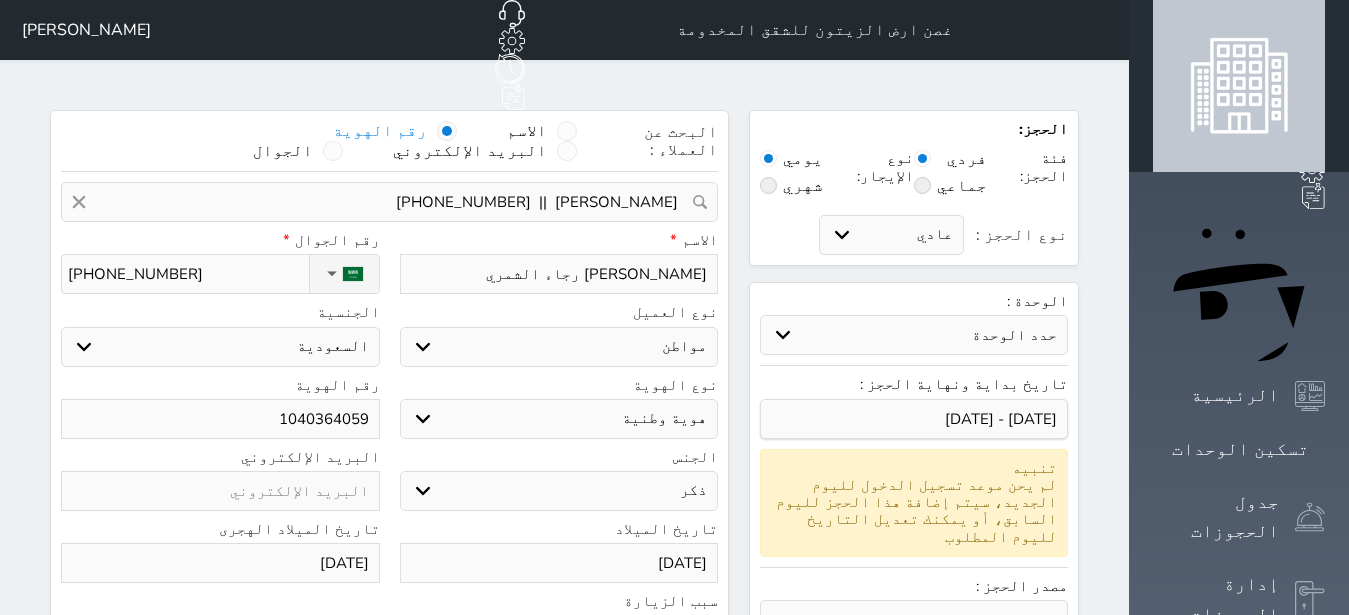 type on "[DATE]" 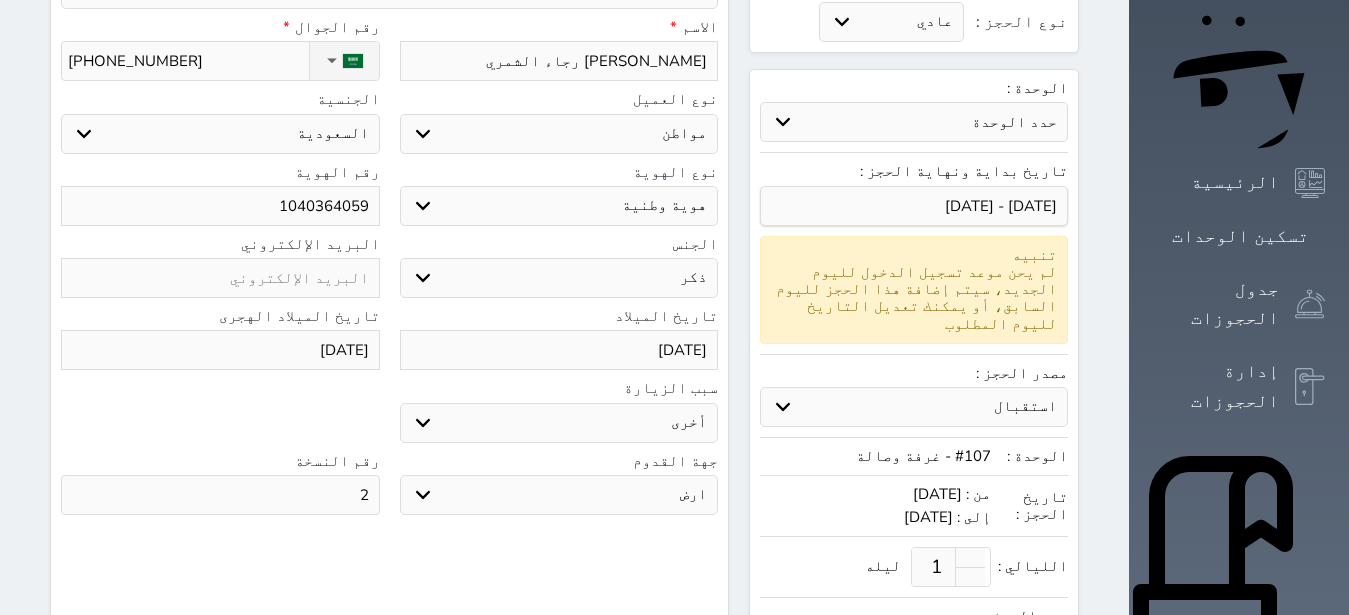 scroll, scrollTop: 252, scrollLeft: 0, axis: vertical 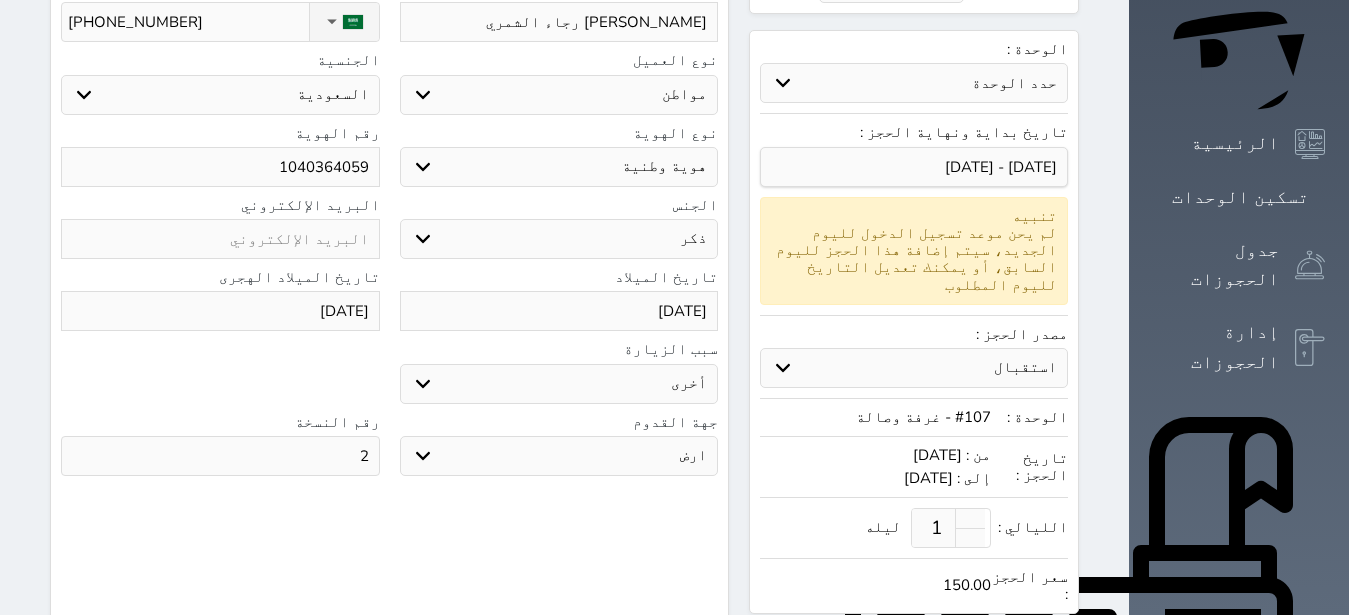 click on "2" at bounding box center (220, 456) 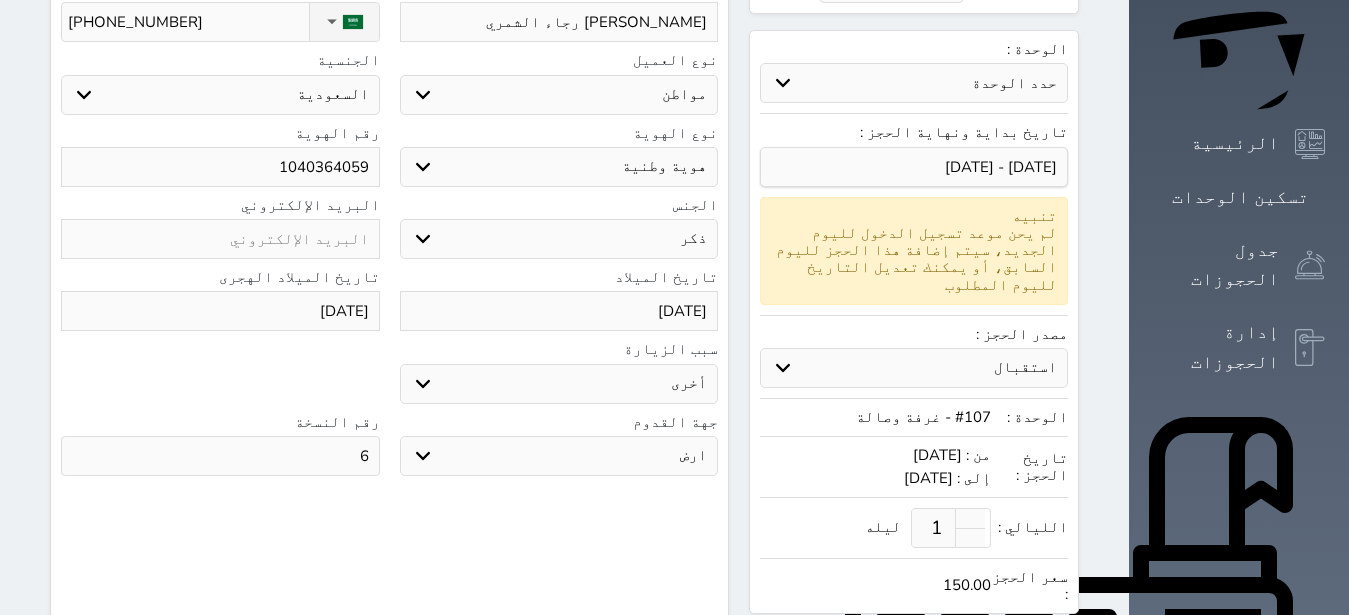 type on "6" 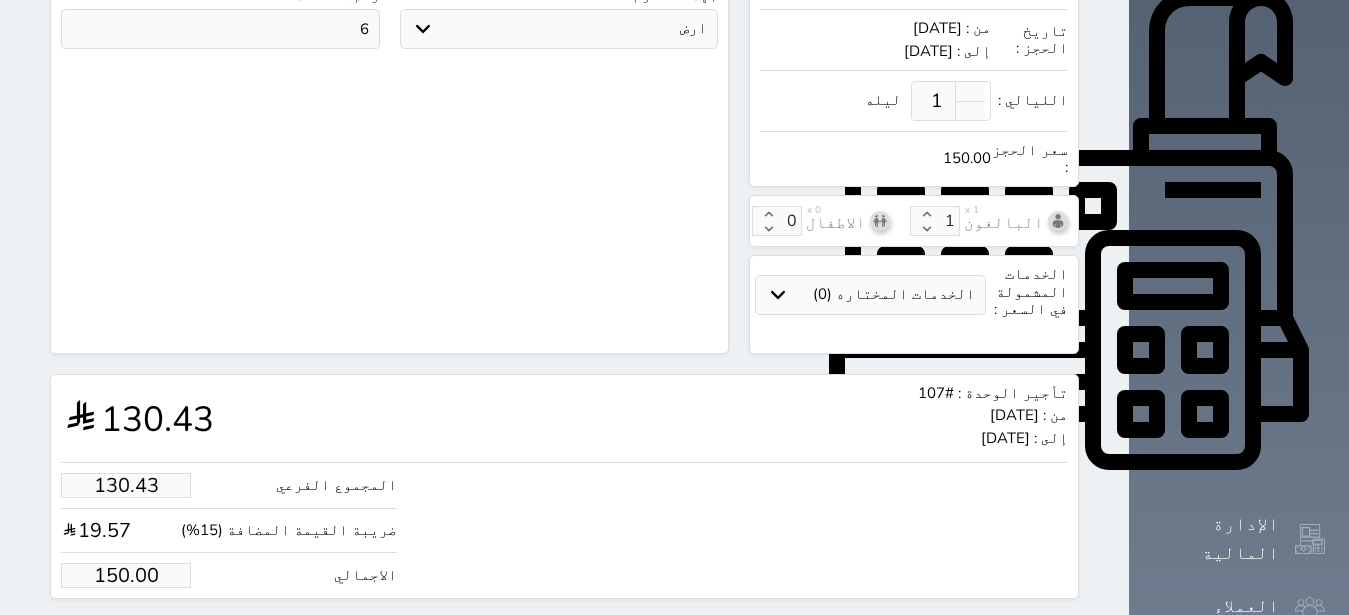 scroll, scrollTop: 694, scrollLeft: 0, axis: vertical 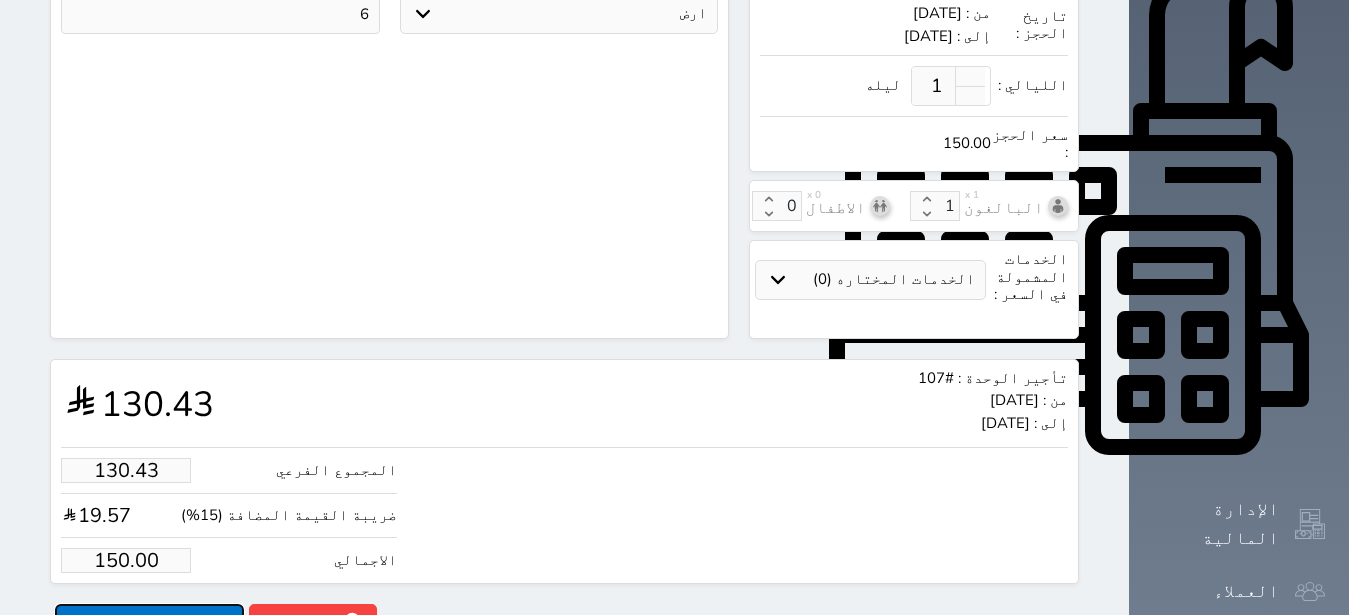 click on "حجز" at bounding box center [149, 621] 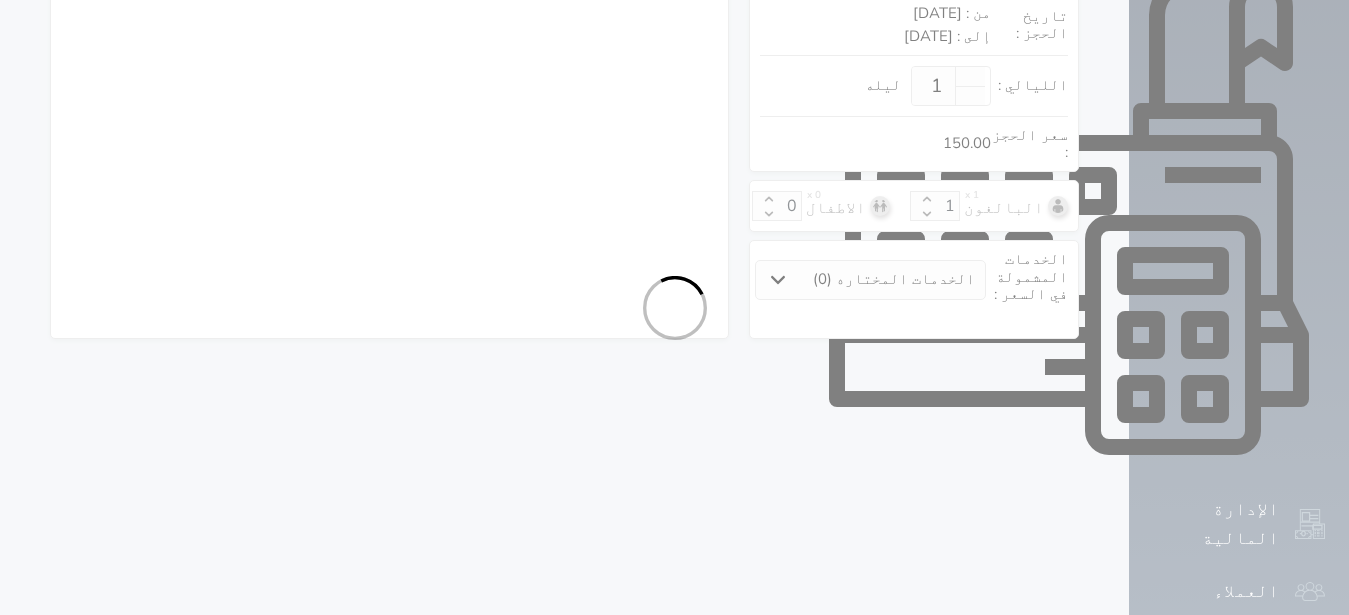 select on "1" 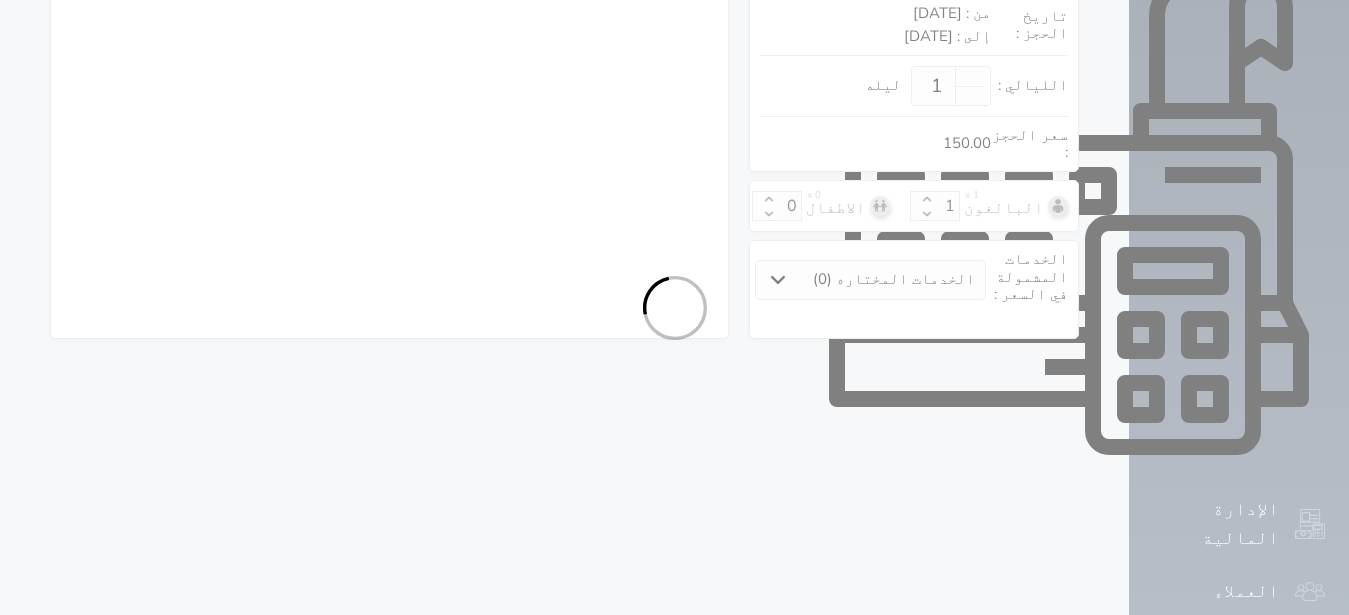 select on "113" 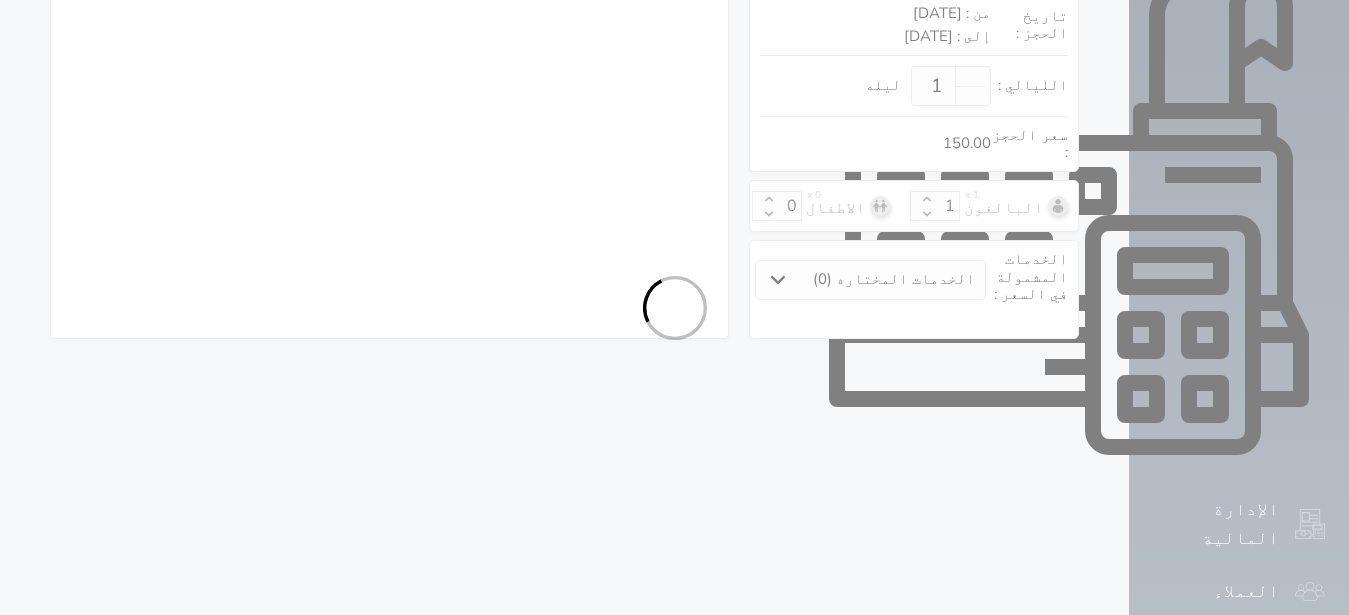 select on "1" 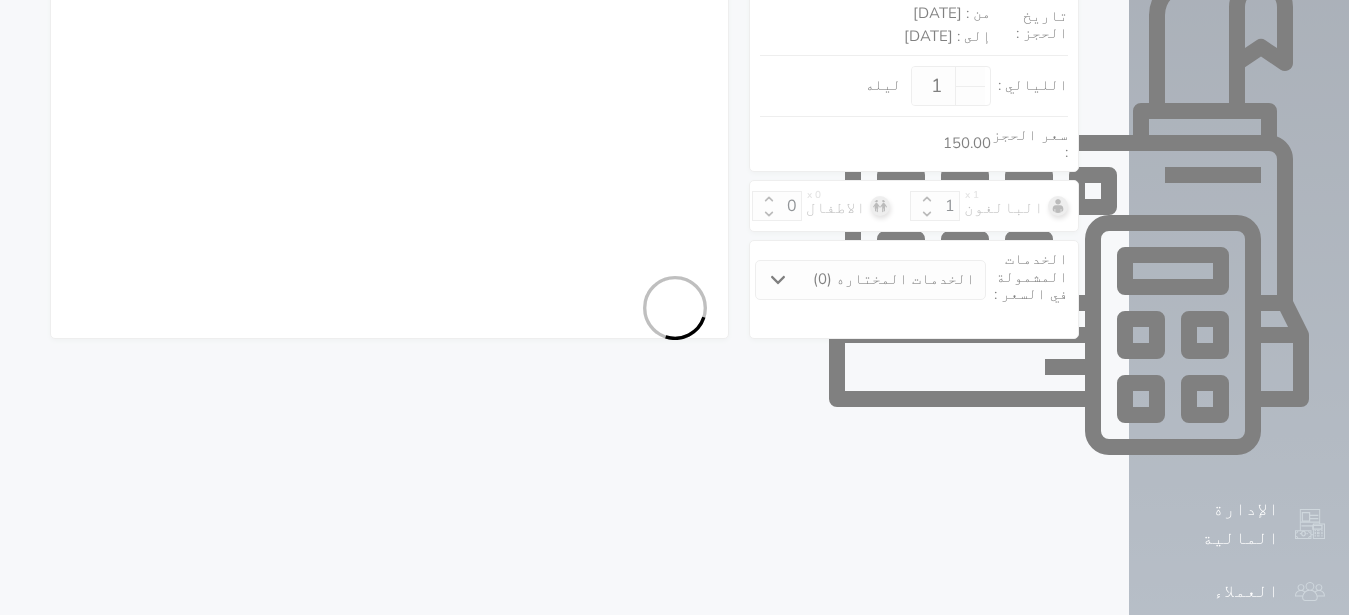 select on "7" 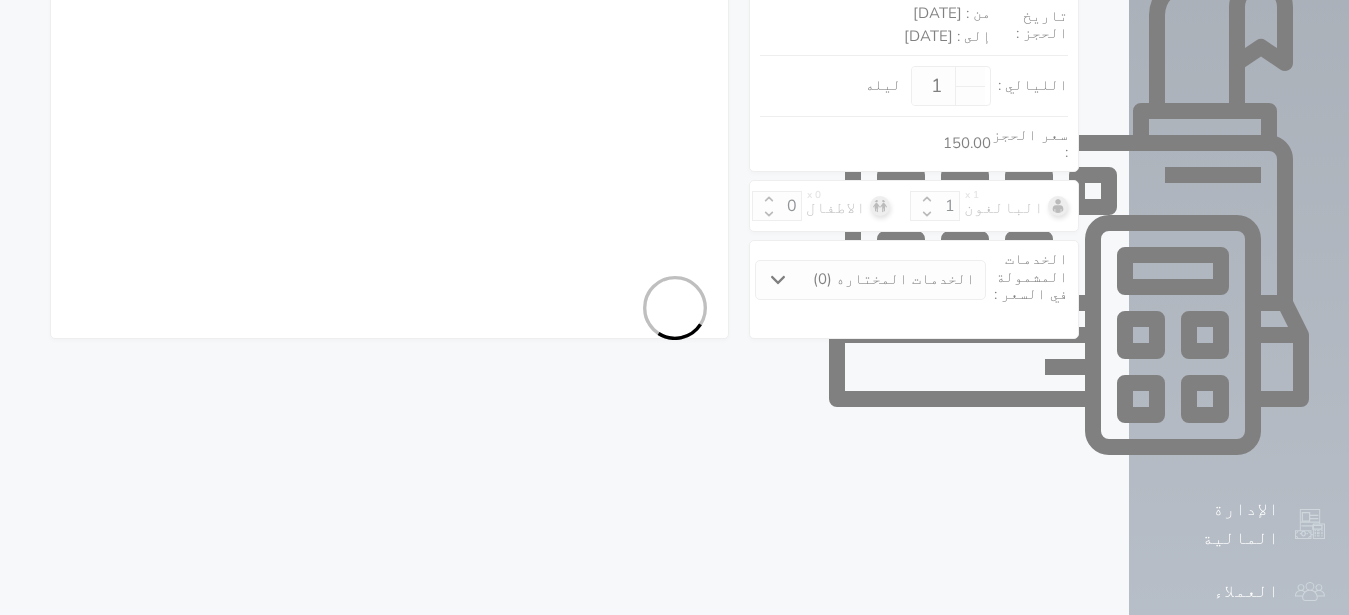 select on "9" 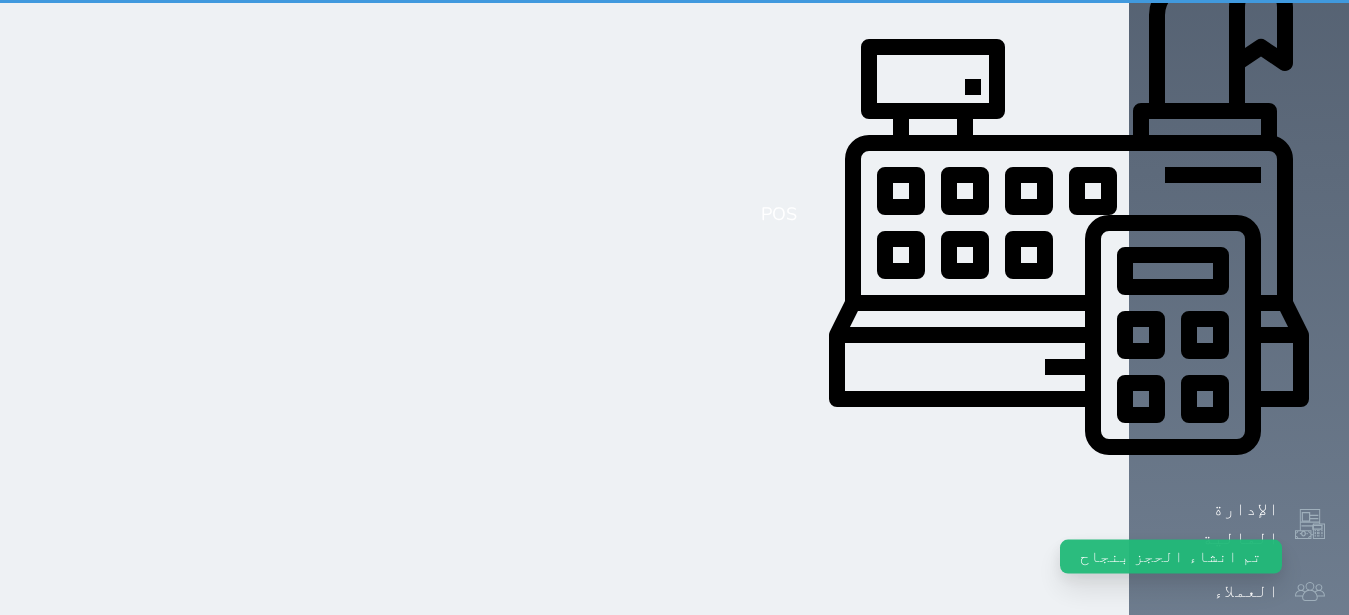 scroll, scrollTop: 0, scrollLeft: 0, axis: both 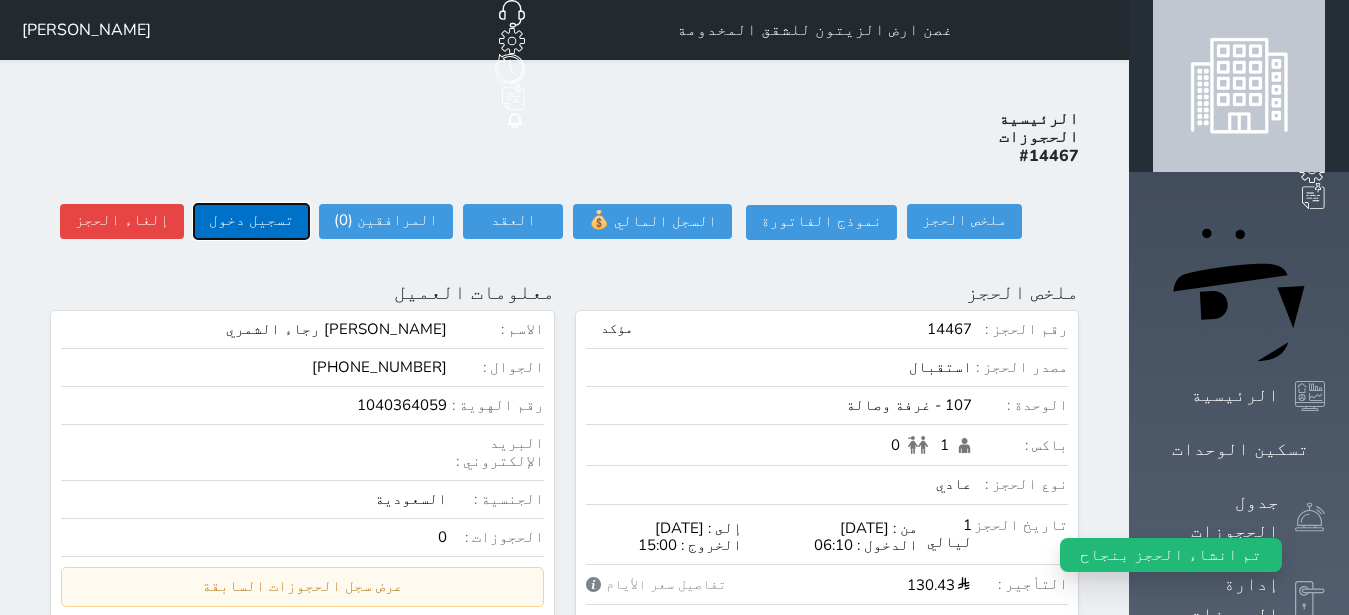 click on "تسجيل دخول" at bounding box center (251, 221) 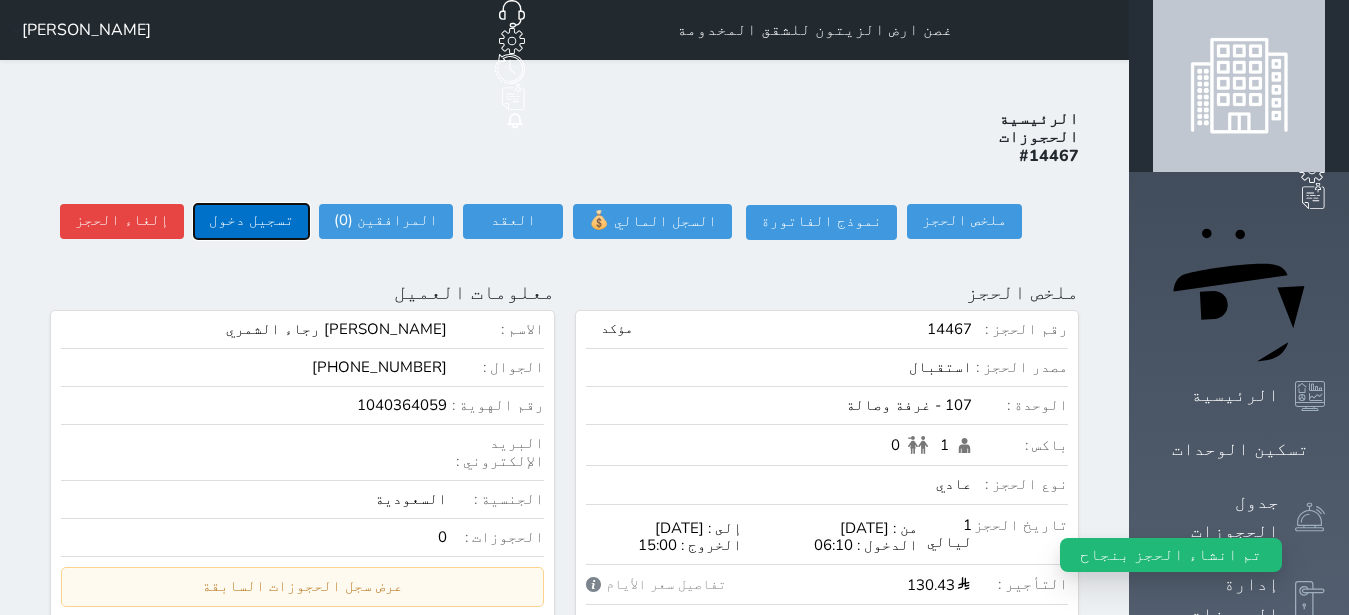 click on "تسجيل دخول" at bounding box center [251, 221] 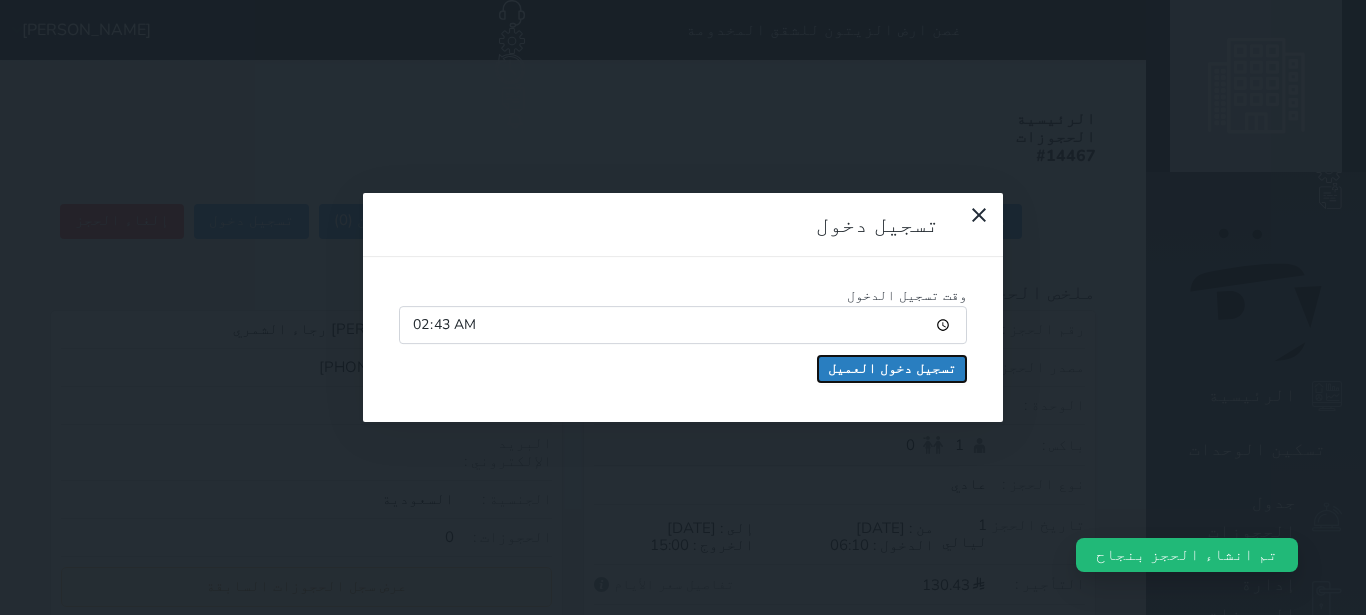 click on "تسجيل دخول العميل" at bounding box center (892, 369) 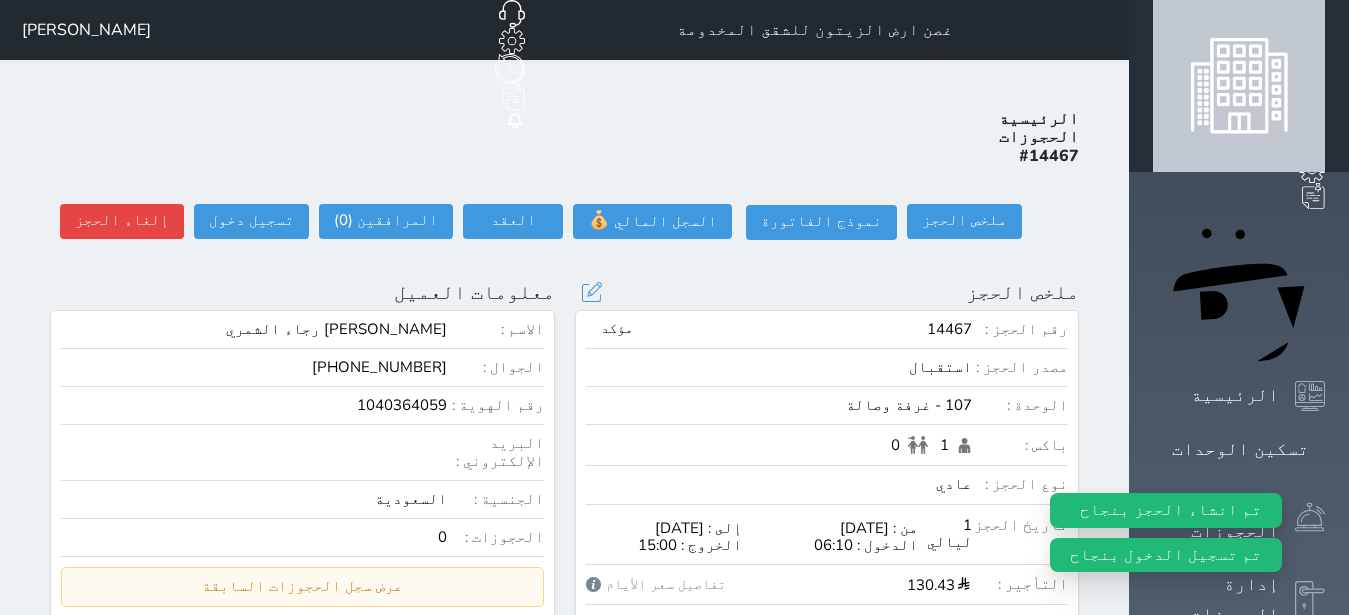 select 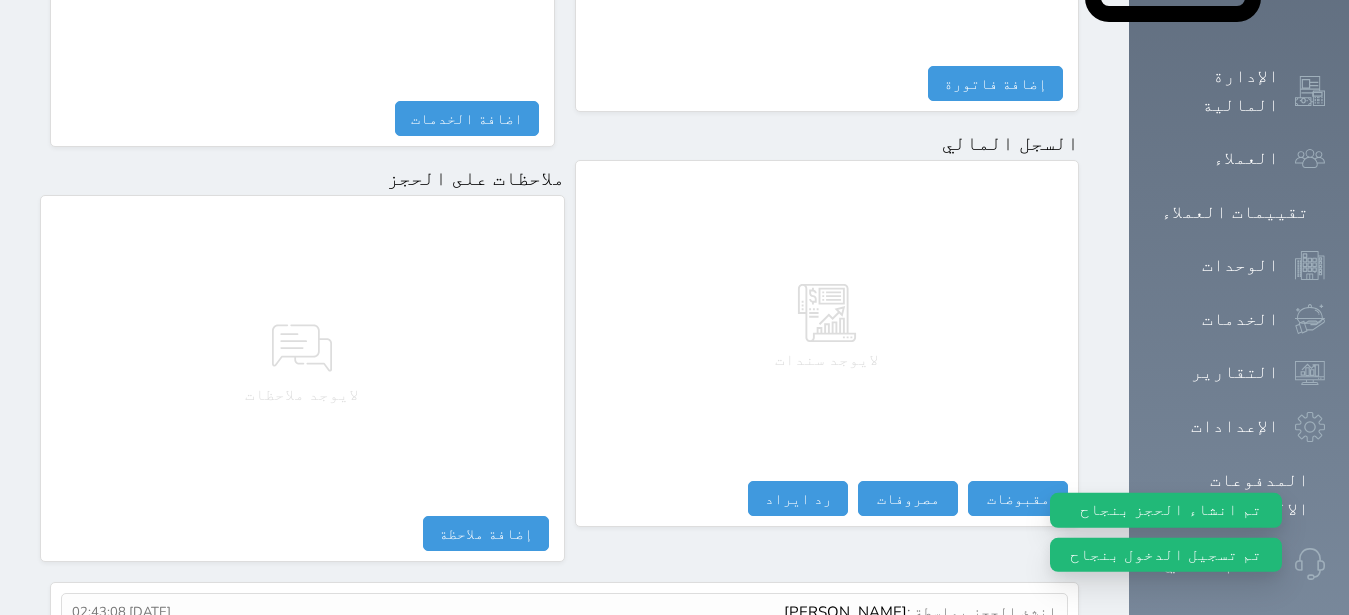 scroll, scrollTop: 1165, scrollLeft: 0, axis: vertical 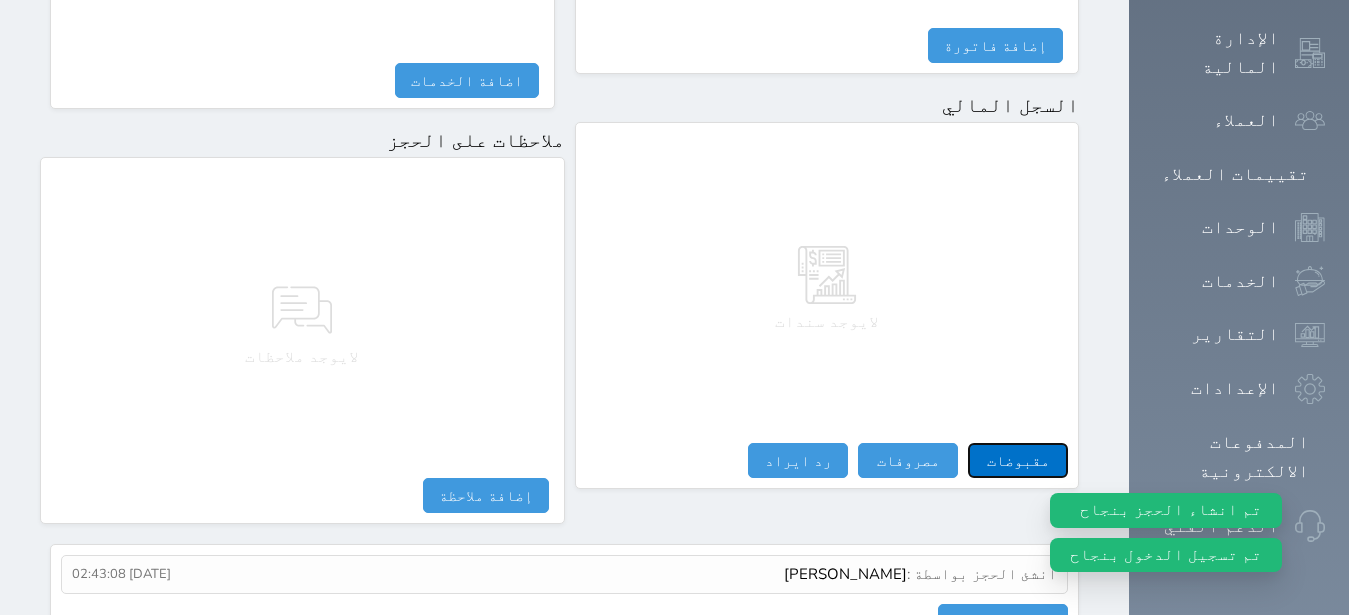 click on "مقبوضات" at bounding box center [1018, 460] 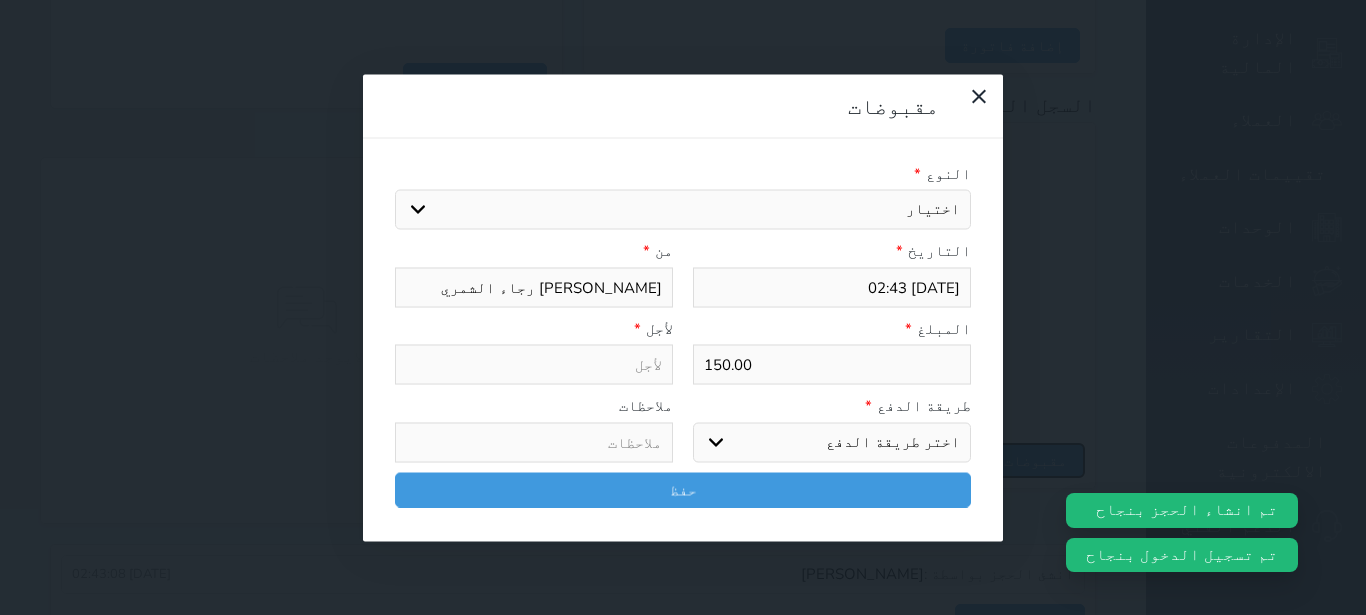 select 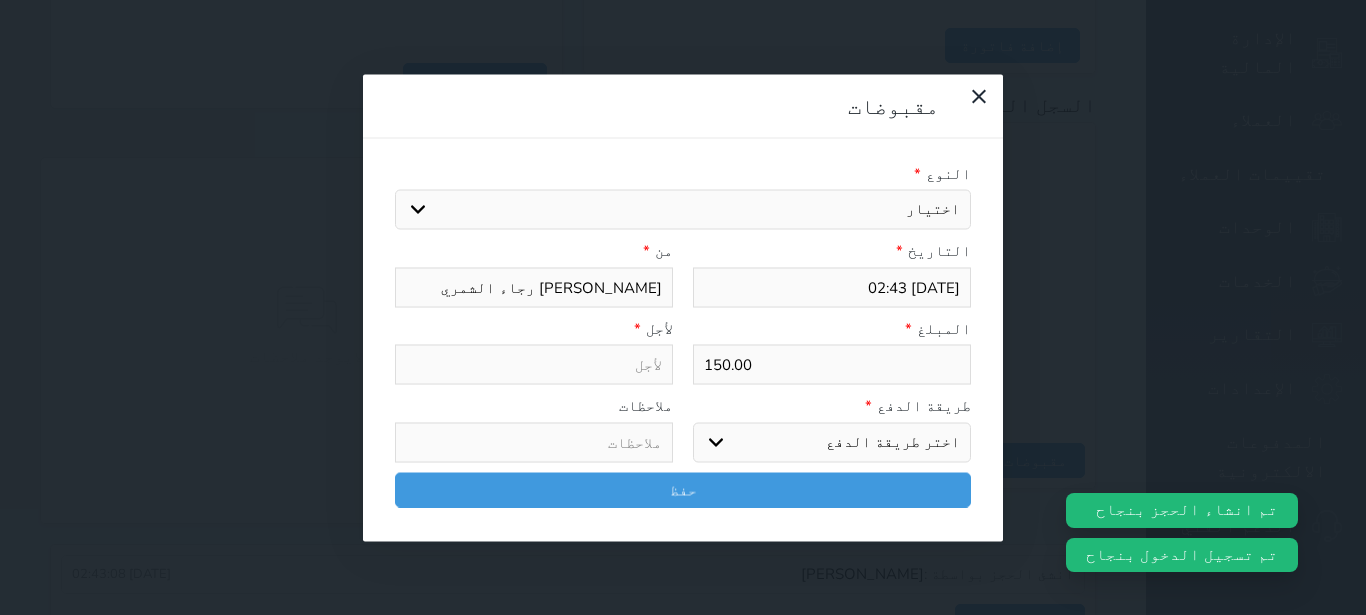 click on "اختيار   مقبوضات عامة قيمة إيجار فواتير تامين عربون لا ينطبق آخر مغسلة واي فاي - الإنترنت مواقف السيارات طعام الأغذية والمشروبات مشروبات المشروبات الباردة المشروبات الساخنة الإفطار غداء عشاء مخبز و كعك حمام سباحة الصالة الرياضية سبا و خدمات الجمال اختيار وإسقاط (خدمات النقل) ميني بار كابل - تلفزيون سرير إضافي تصفيف الشعر التسوق خدمات الجولات السياحية المنظمة خدمات الدليل السياحي" at bounding box center [683, 210] 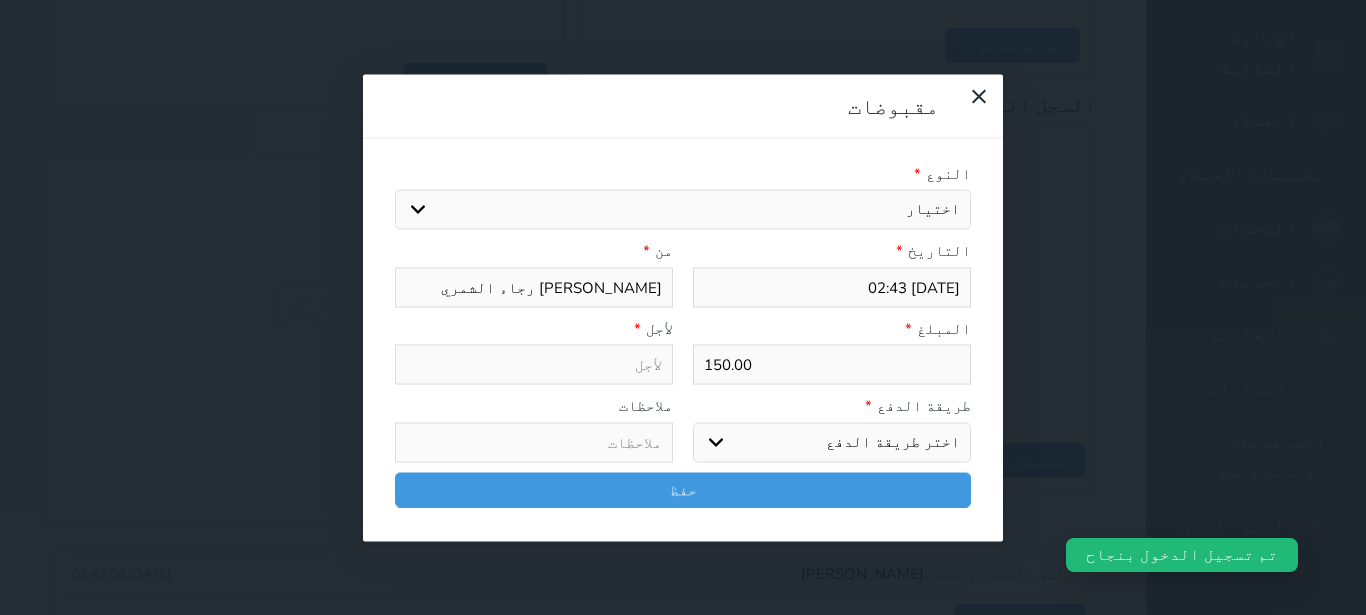 type 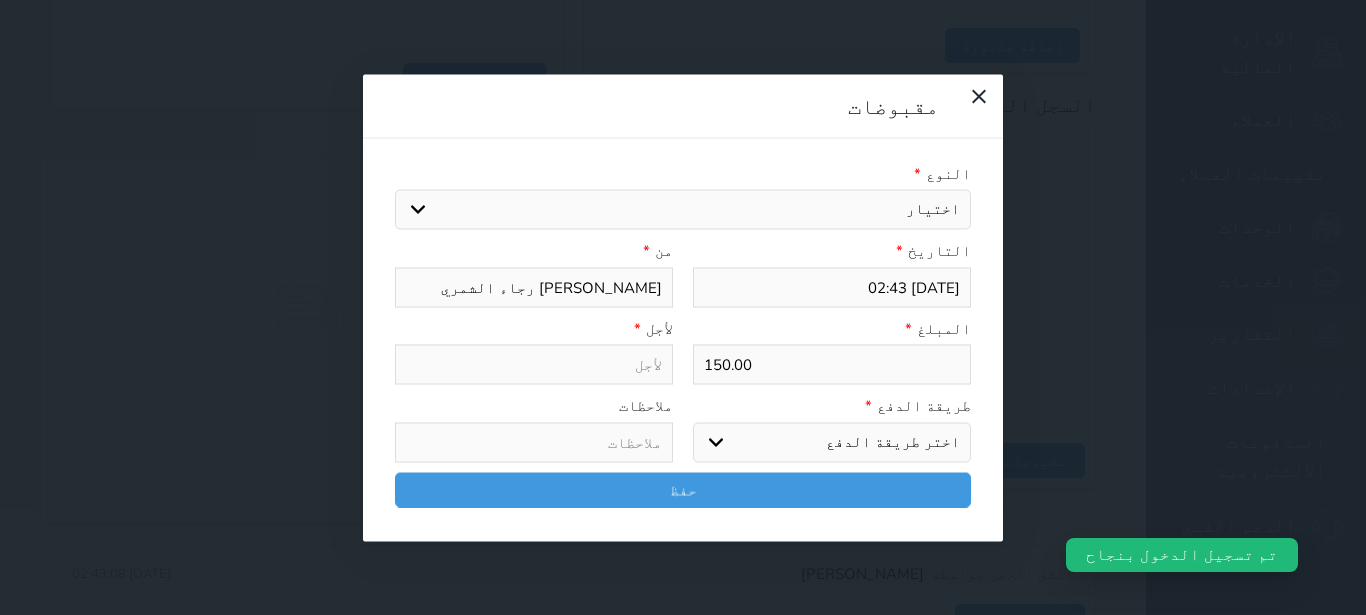 click on "قيمة إيجار" at bounding box center (0, 0) 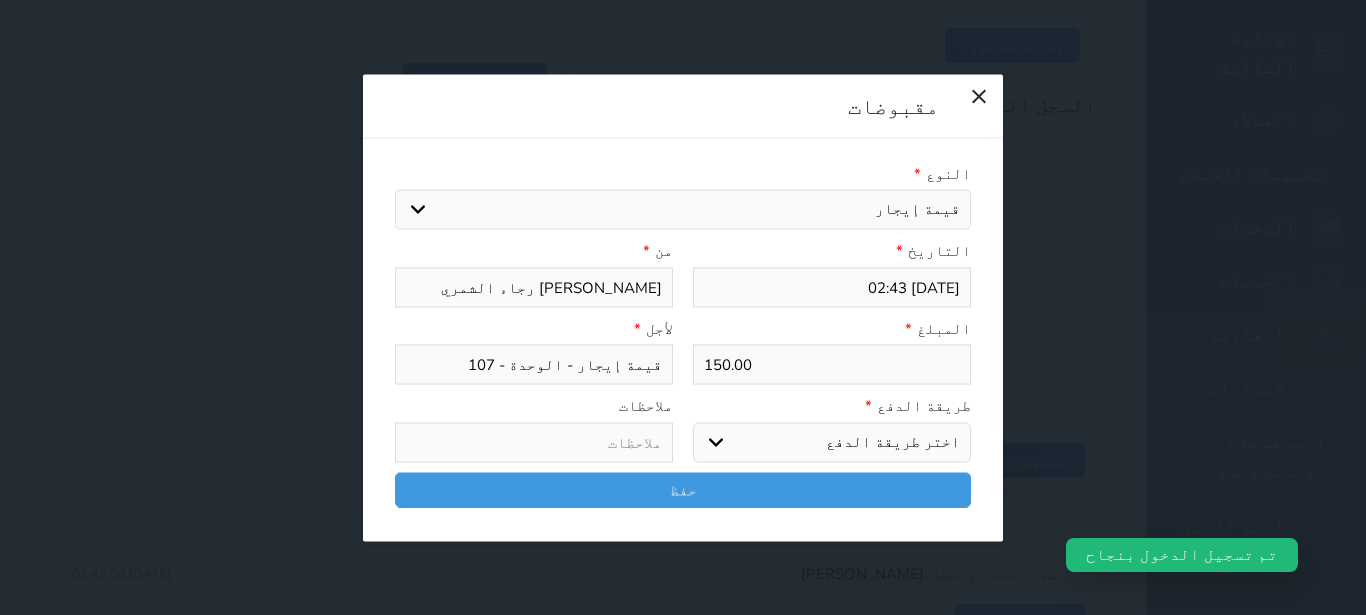 click on "اختر طريقة الدفع   دفع نقدى   تحويل بنكى   مدى   بطاقة ائتمان   آجل" at bounding box center [832, 442] 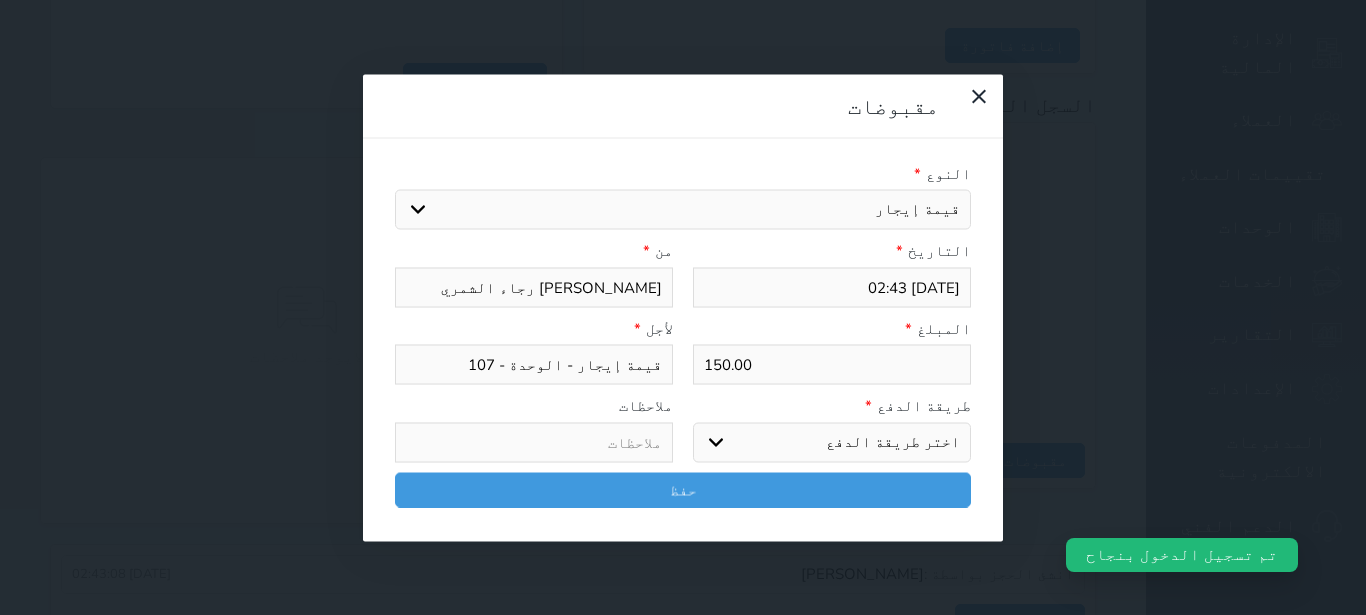 click on "مدى" at bounding box center (0, 0) 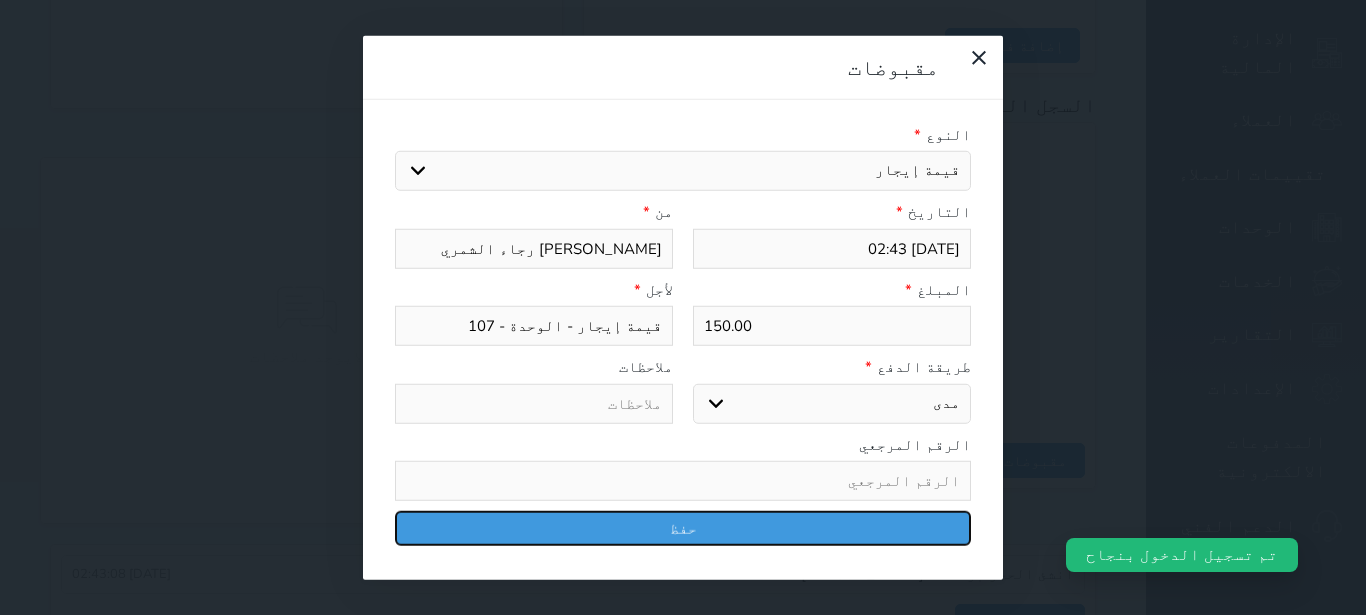 click on "حفظ" at bounding box center [683, 528] 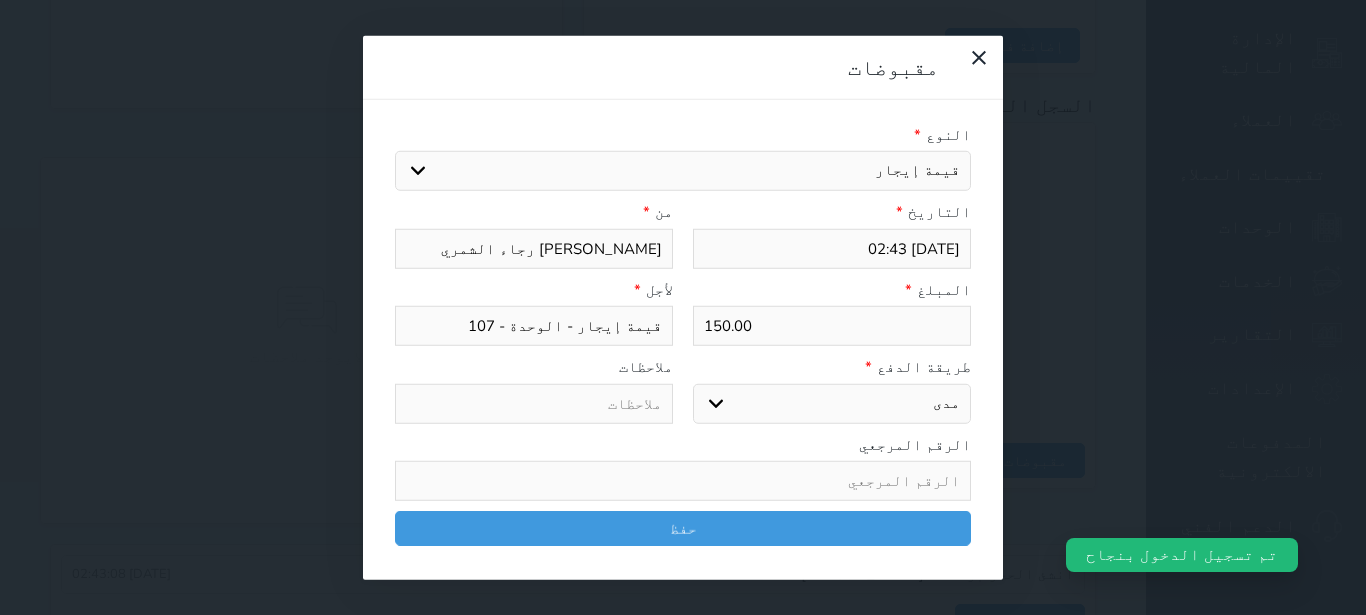 click at bounding box center (0, 0) 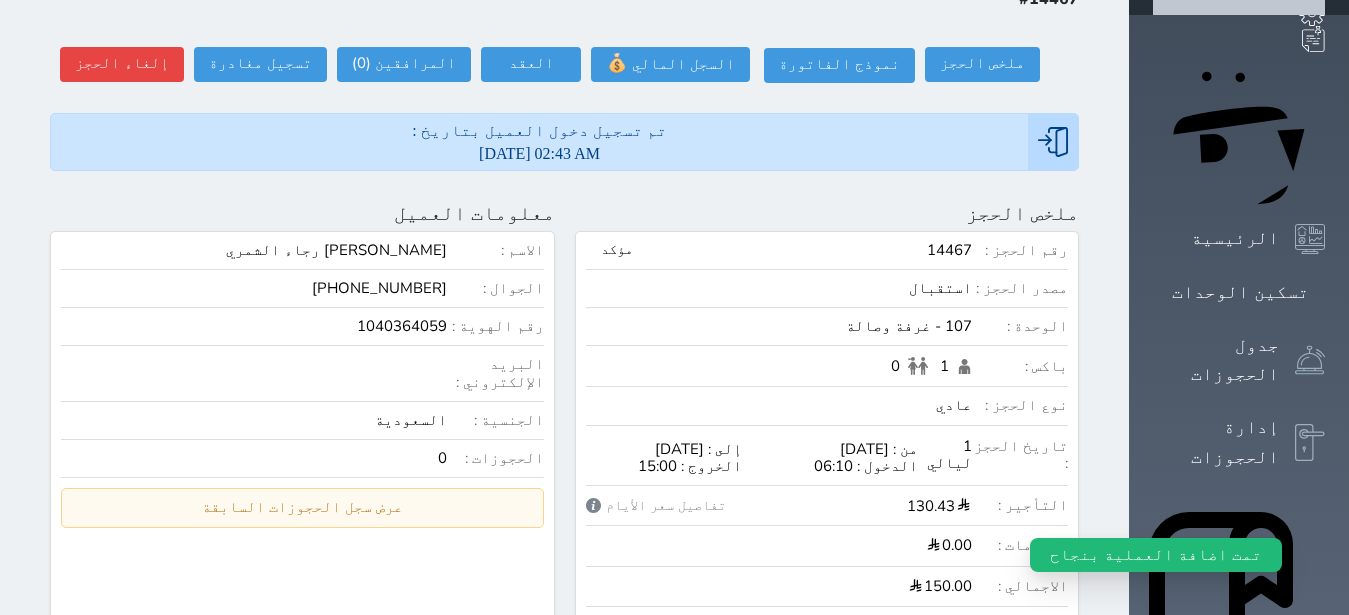scroll, scrollTop: 31, scrollLeft: 0, axis: vertical 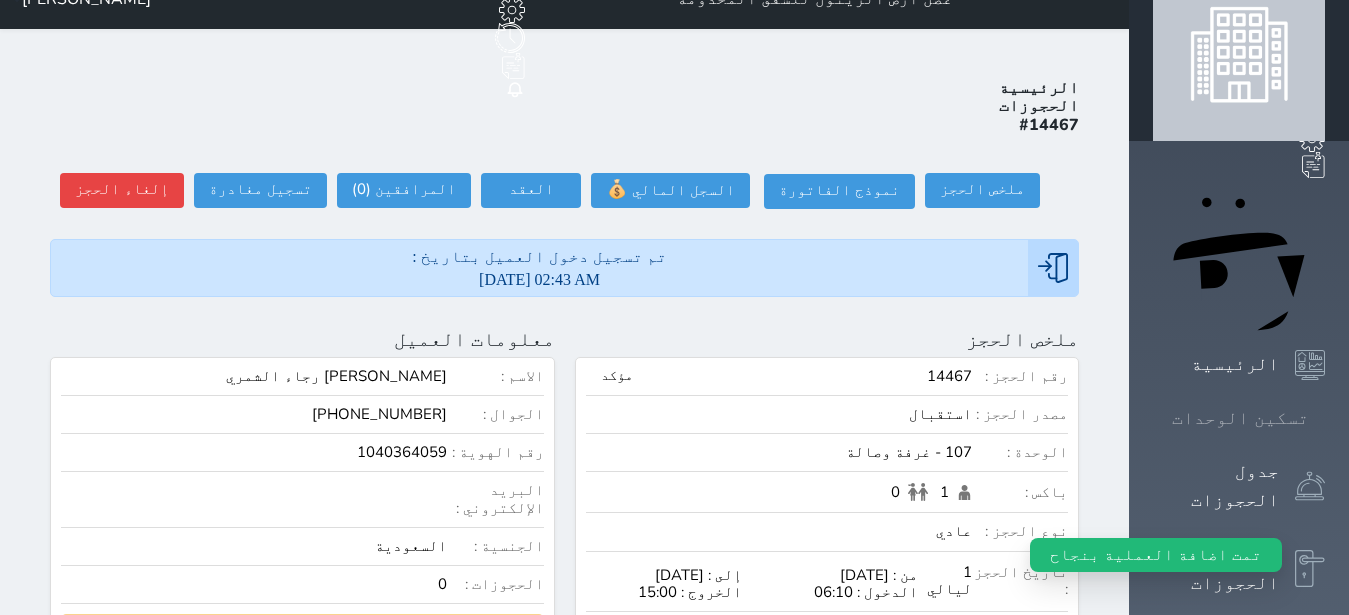 click at bounding box center [1325, 418] 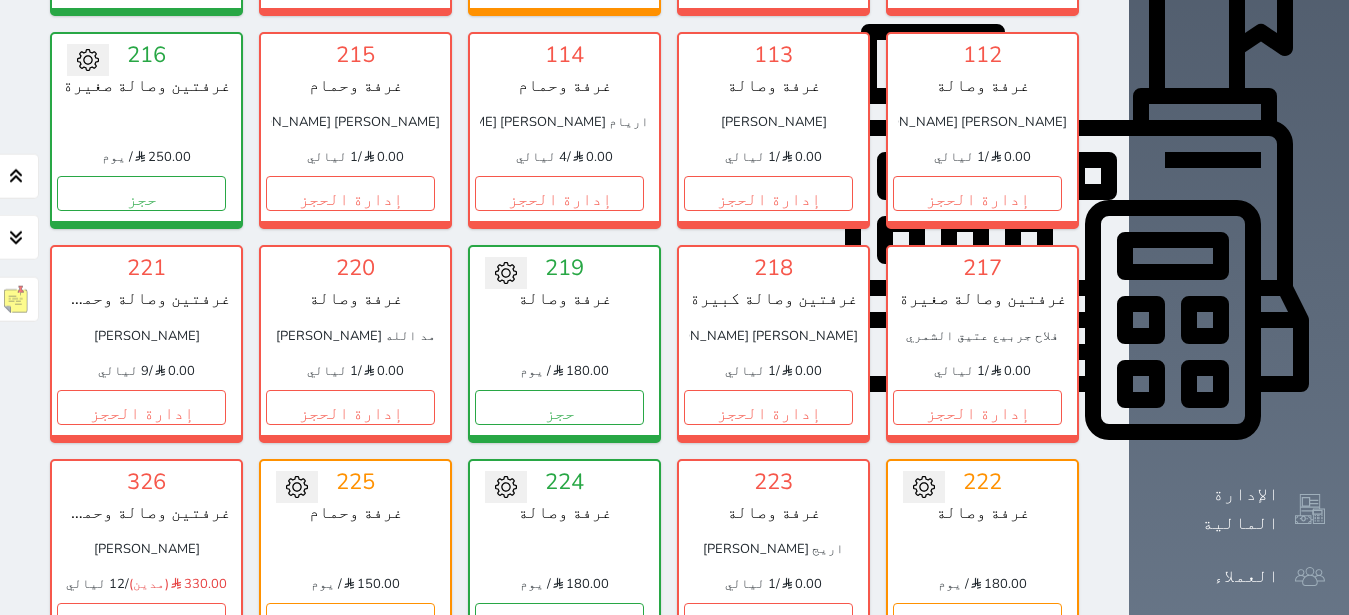 scroll, scrollTop: 756, scrollLeft: 0, axis: vertical 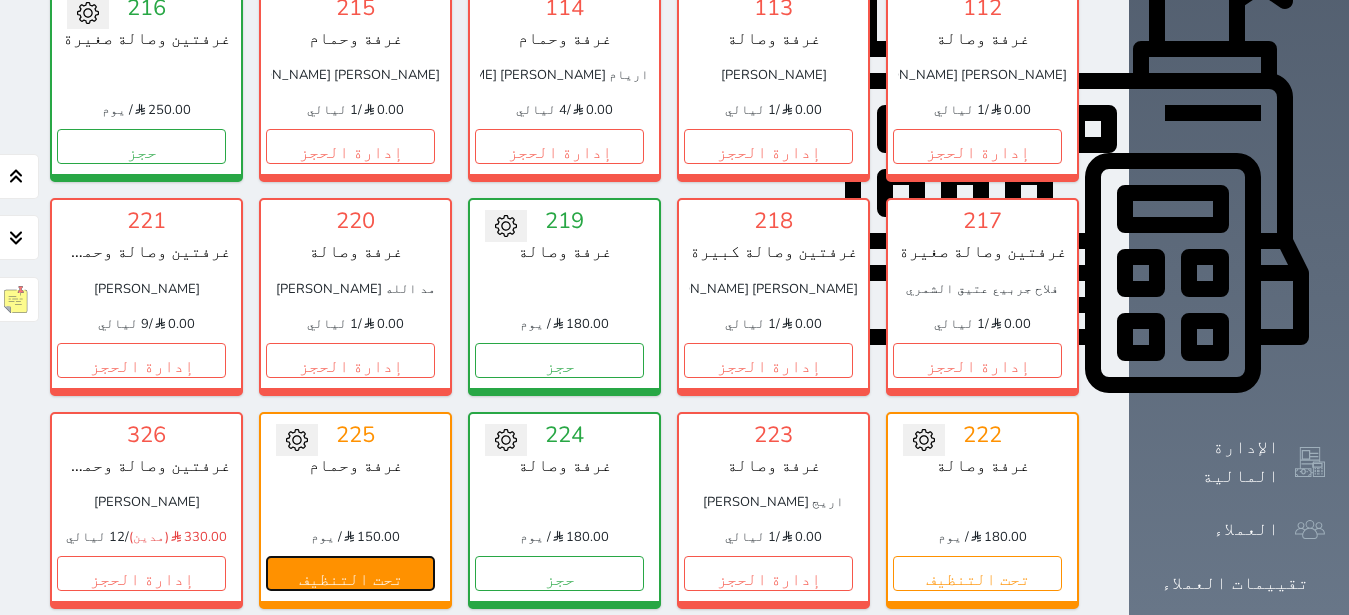 click on "تحت التنظيف" at bounding box center (350, 573) 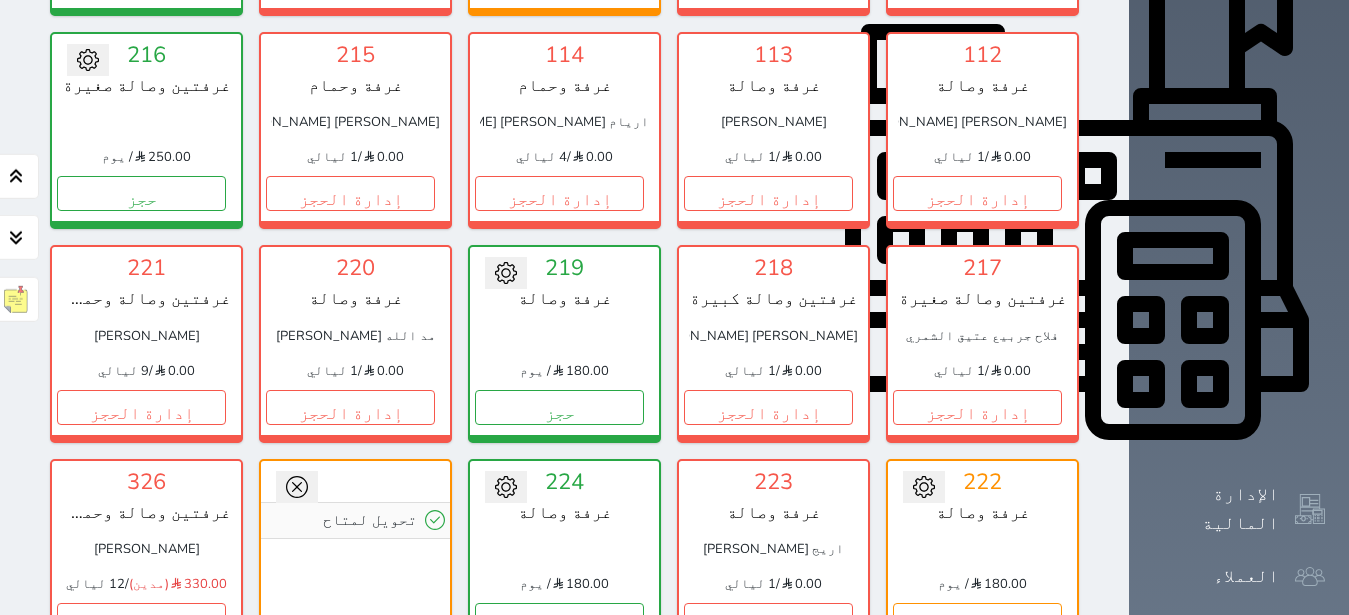 scroll, scrollTop: 756, scrollLeft: 0, axis: vertical 